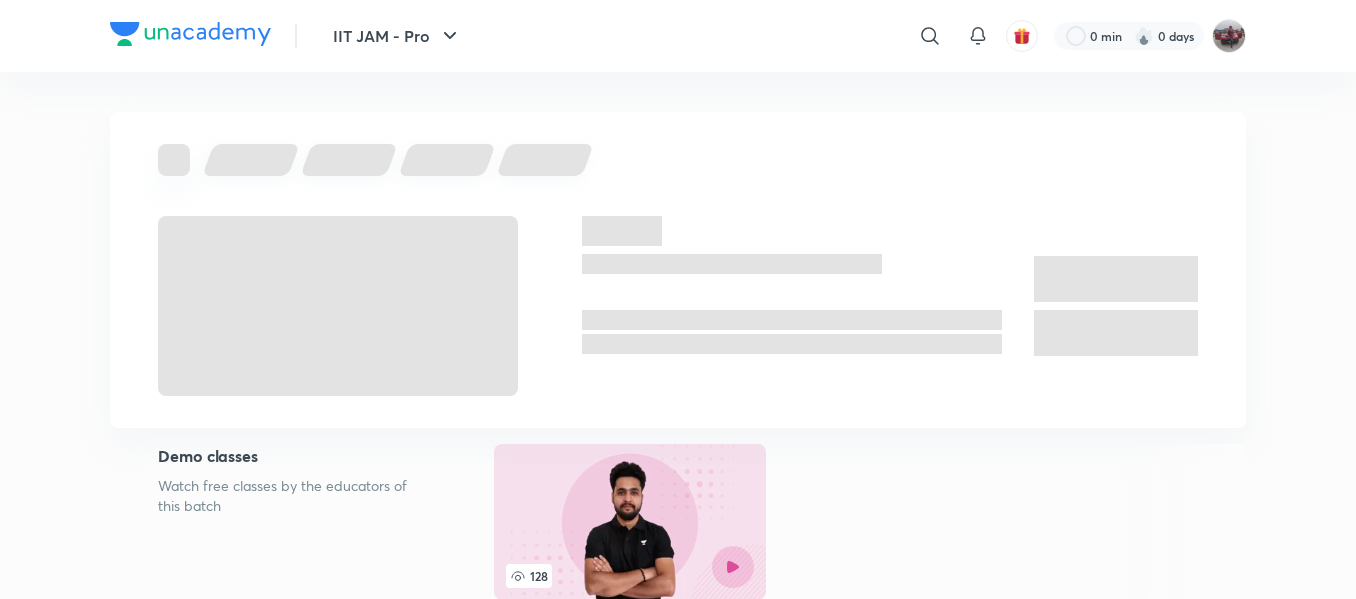 scroll, scrollTop: 0, scrollLeft: 0, axis: both 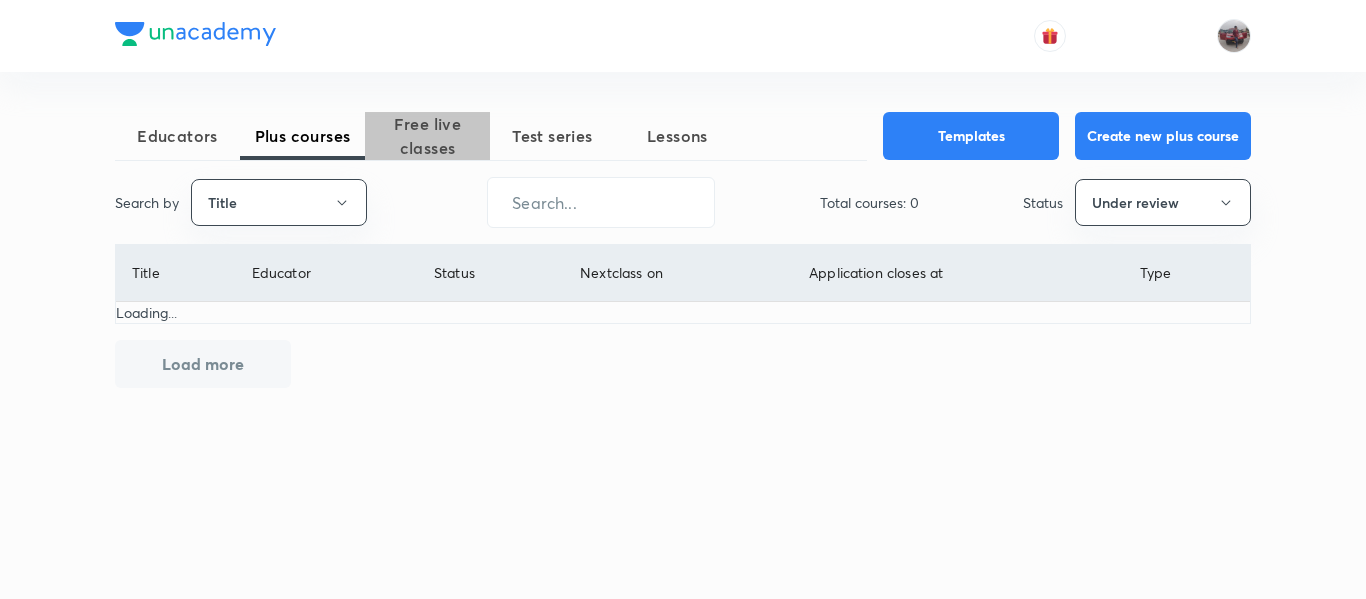 click on "Free live classes" at bounding box center [427, 136] 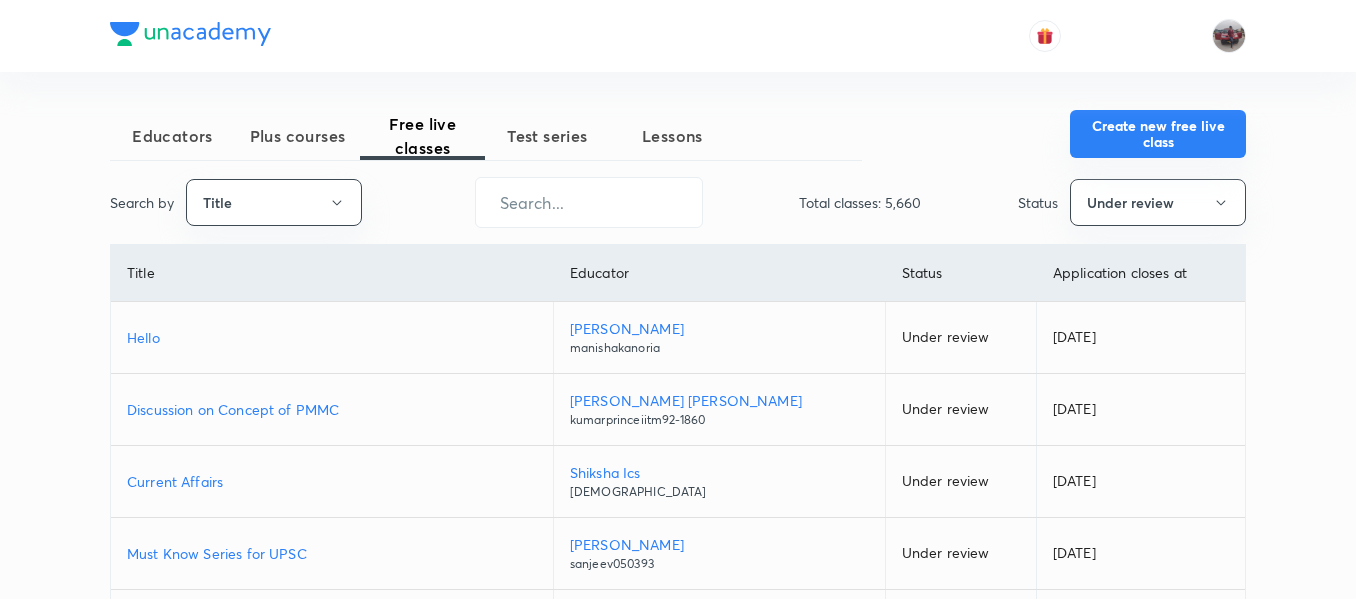 click on "Create new free live class" at bounding box center [1158, 134] 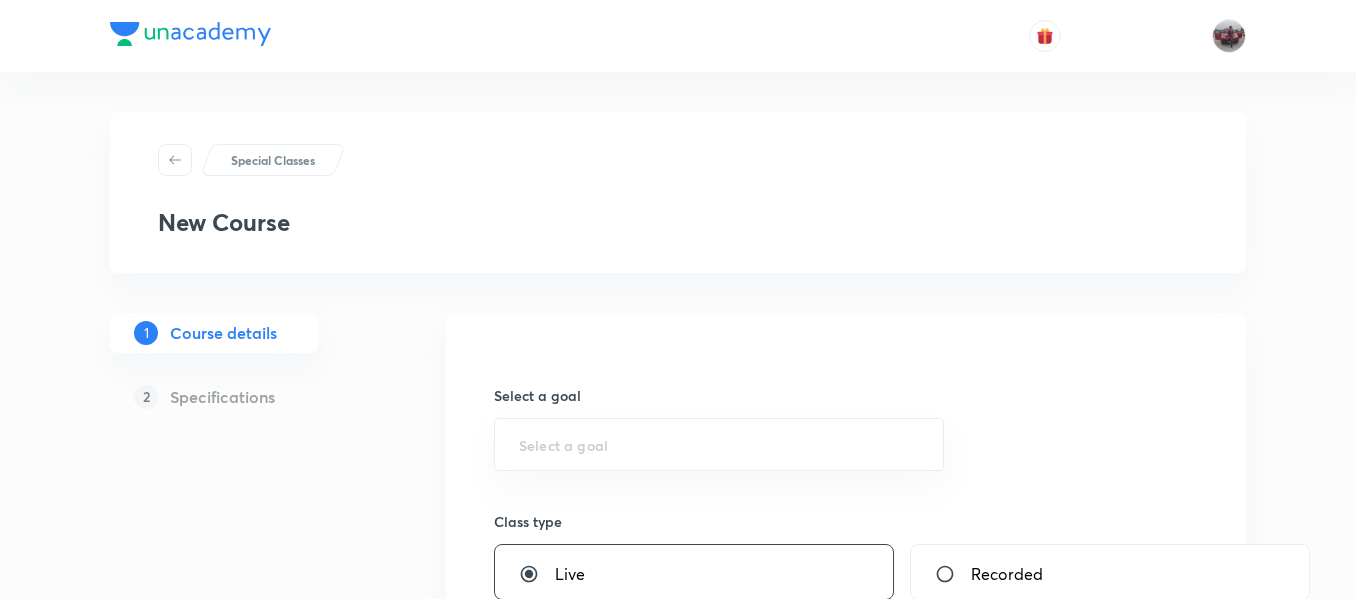 scroll, scrollTop: 0, scrollLeft: 0, axis: both 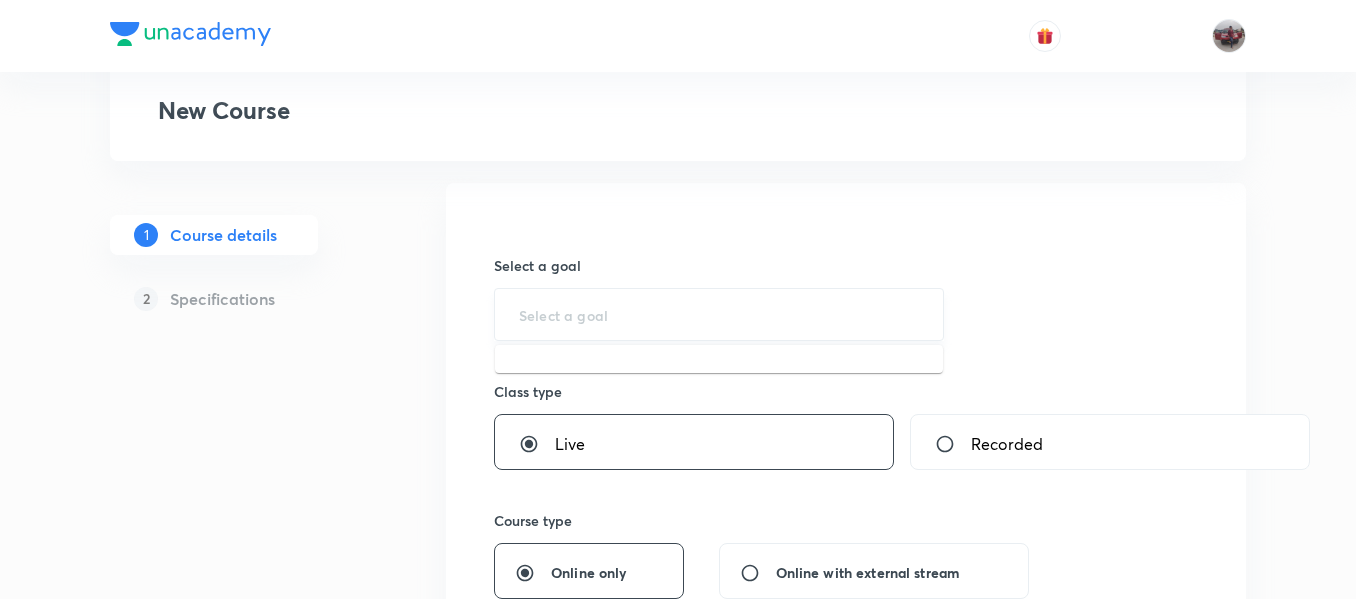 click at bounding box center [719, 314] 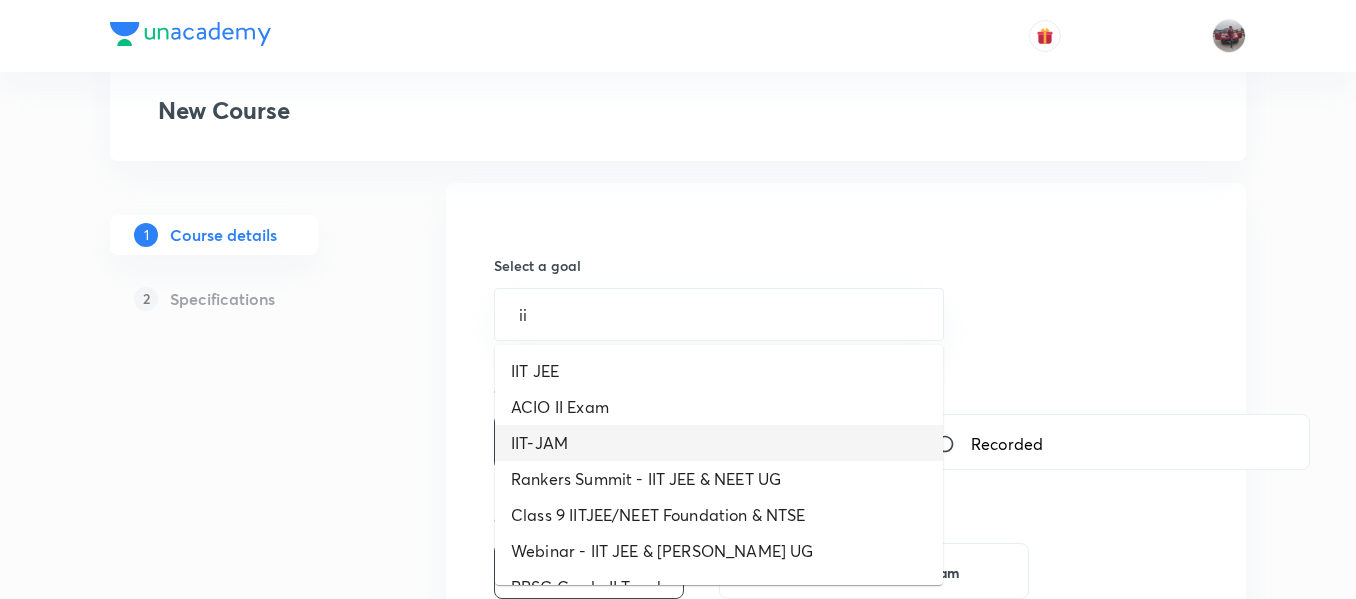 click on "IIT-JAM" at bounding box center (719, 443) 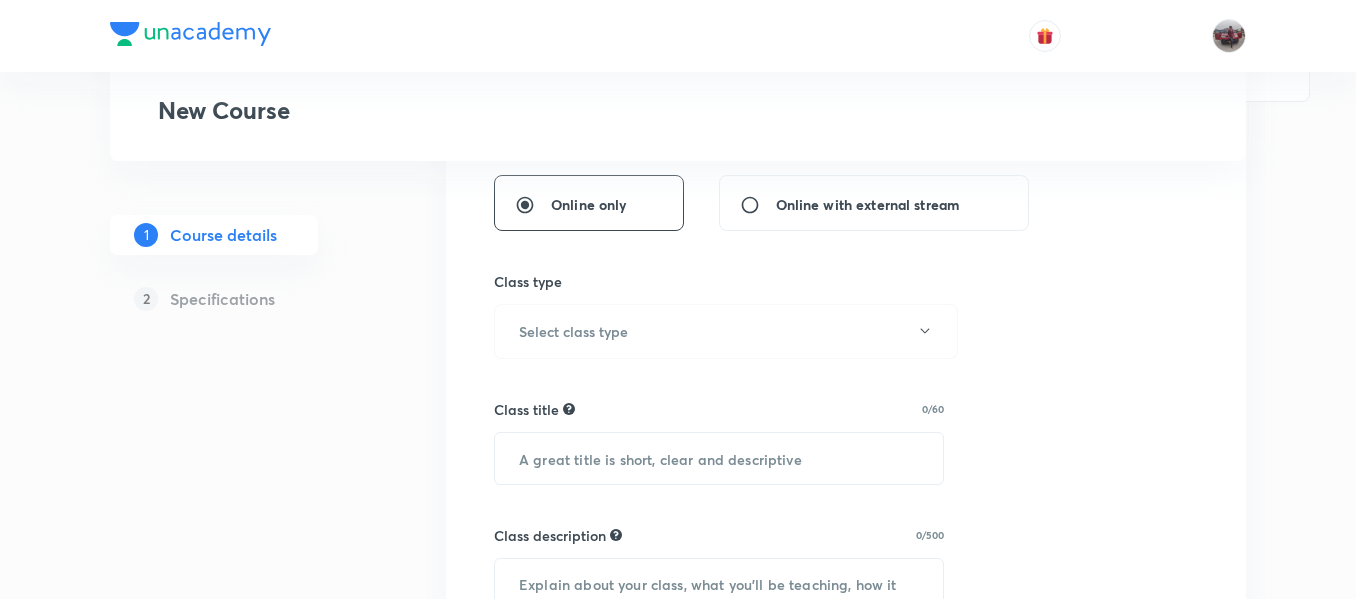 scroll, scrollTop: 499, scrollLeft: 0, axis: vertical 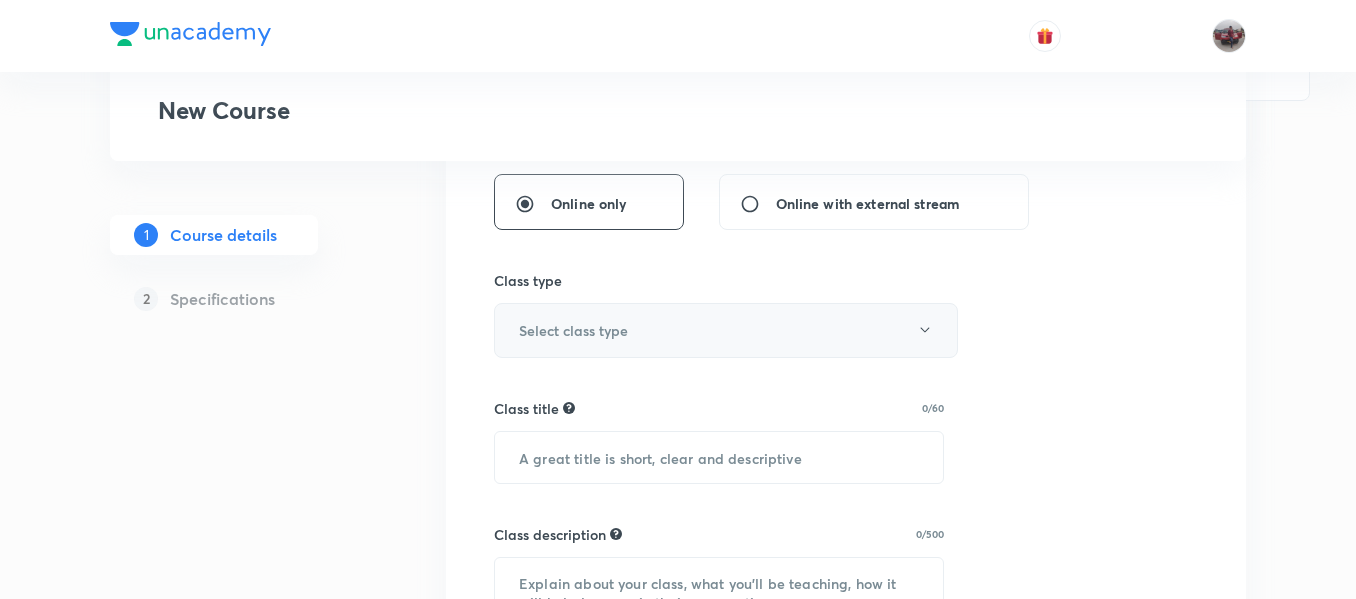 click on "Select class type" at bounding box center [726, 330] 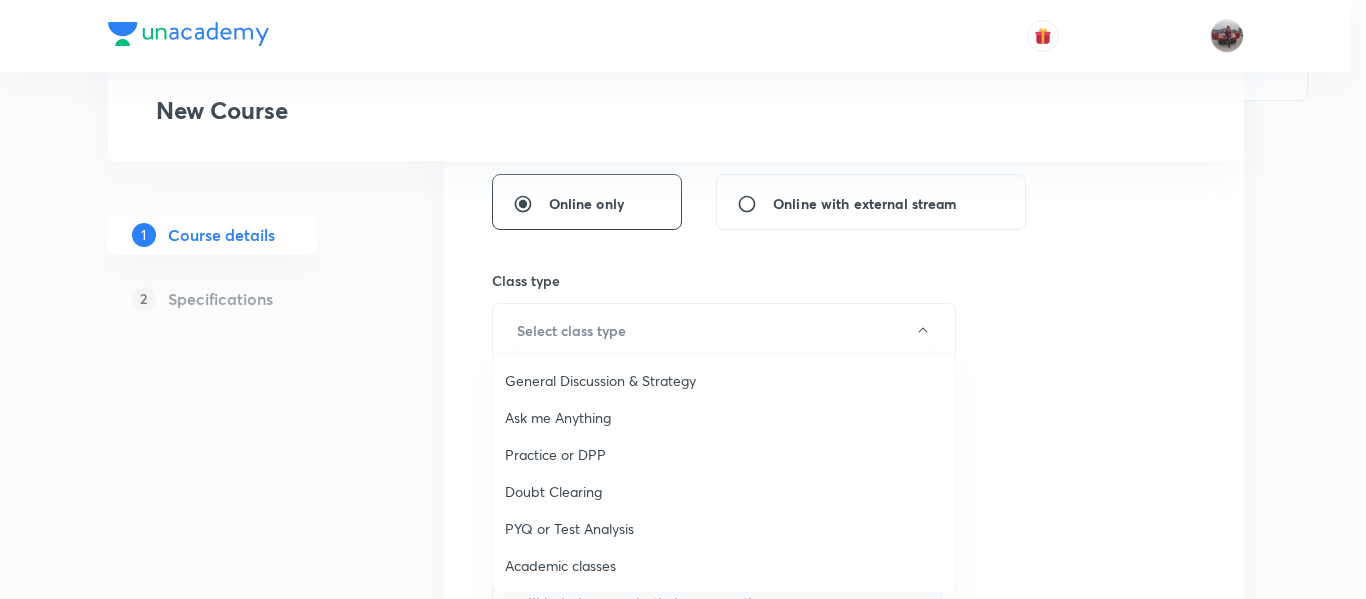click on "Practice or DPP" at bounding box center (724, 454) 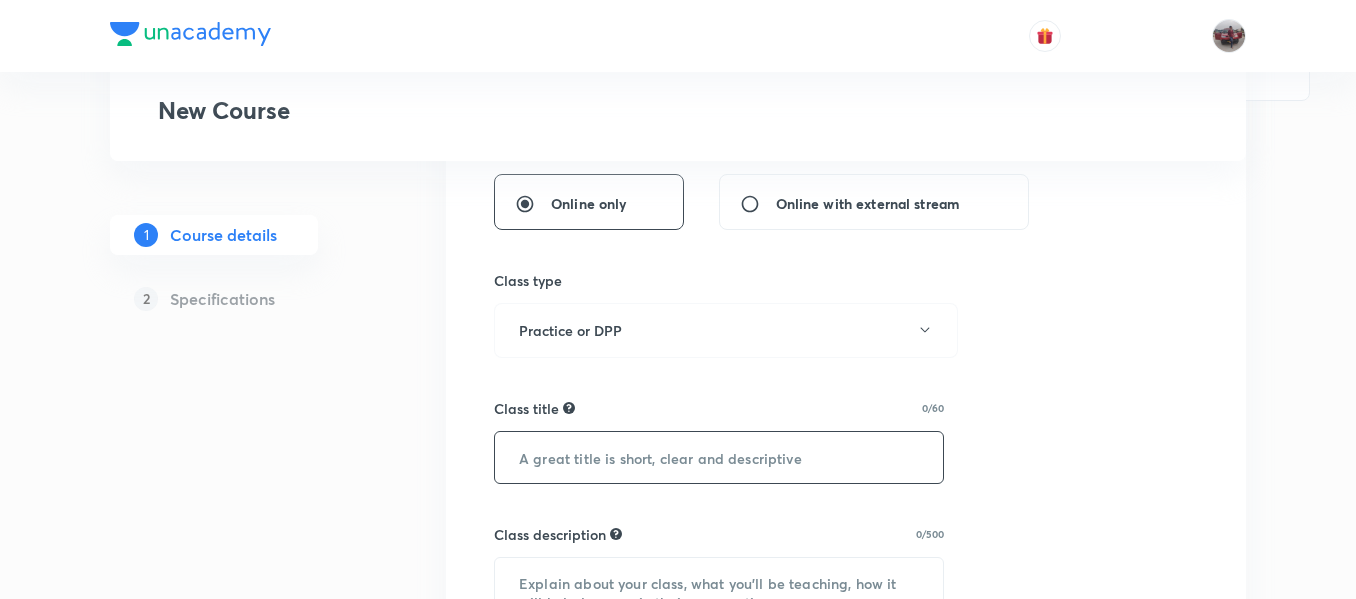 click at bounding box center [719, 457] 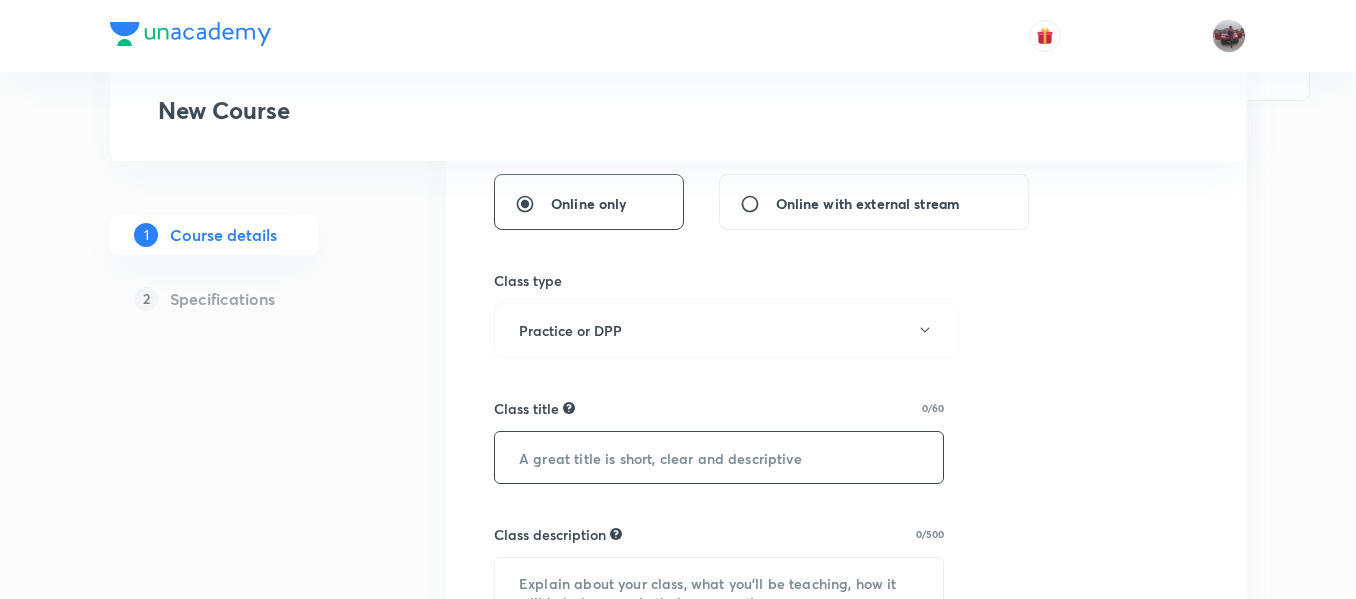 paste on "Problem Session on ODE of First Order – Part 2" 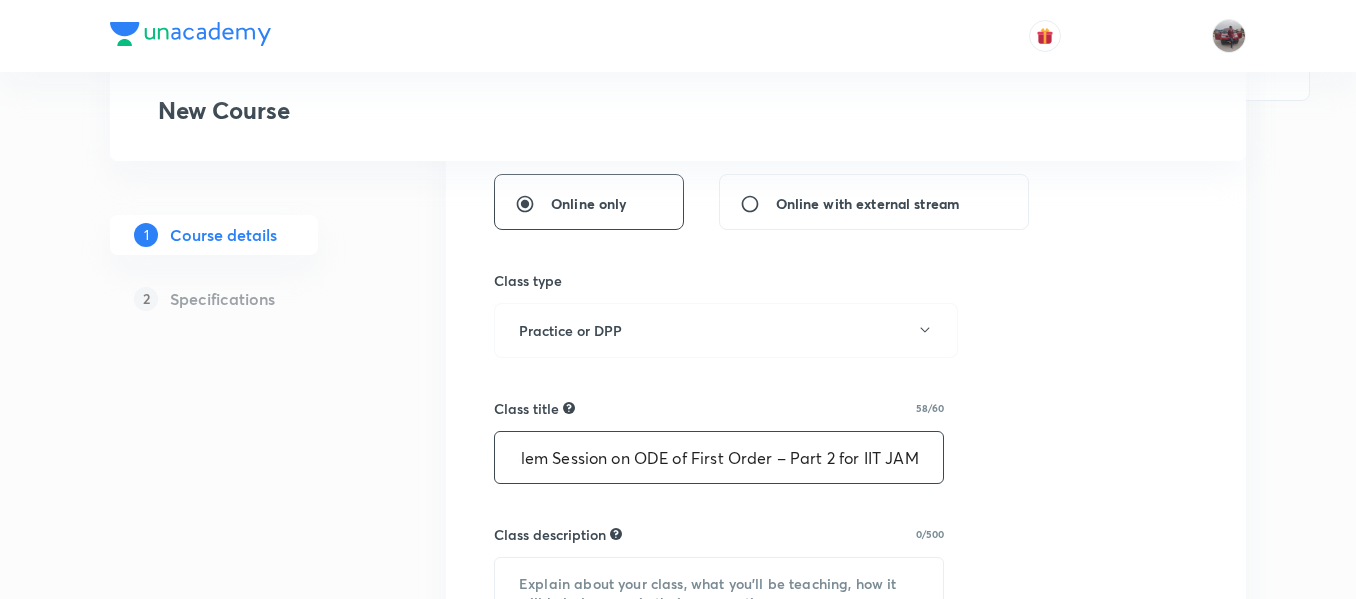 scroll, scrollTop: 0, scrollLeft: 0, axis: both 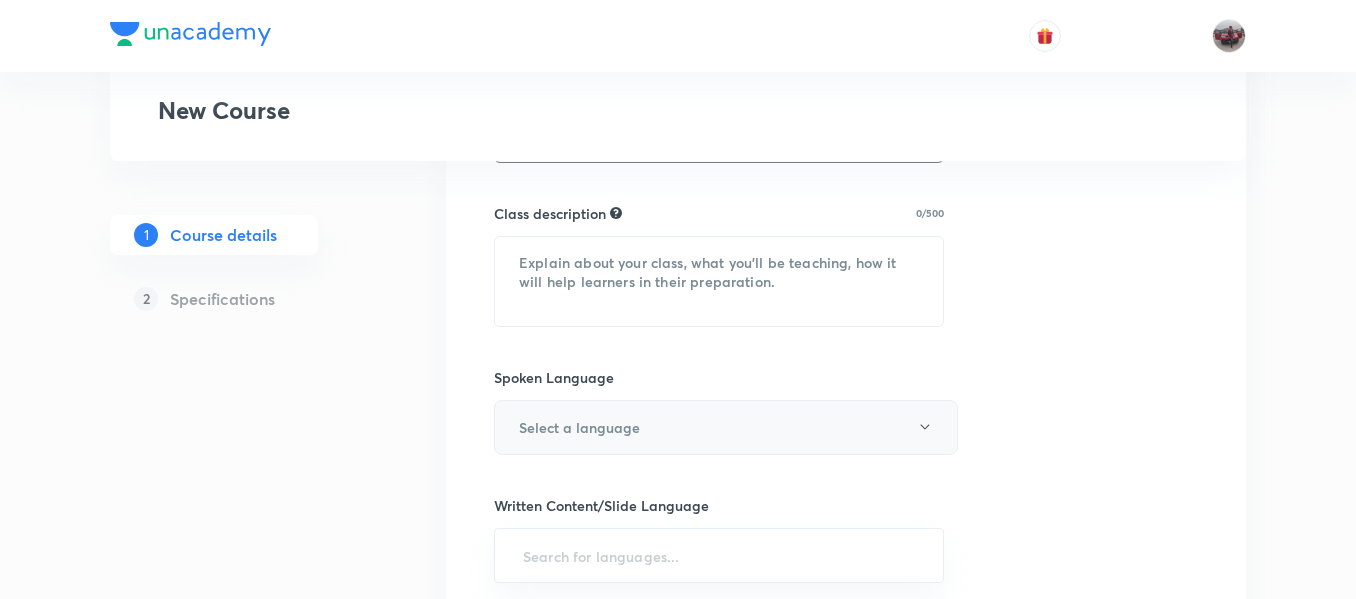 type on "Problem Session on ODE of First Order – Part 2 for IIT JAM" 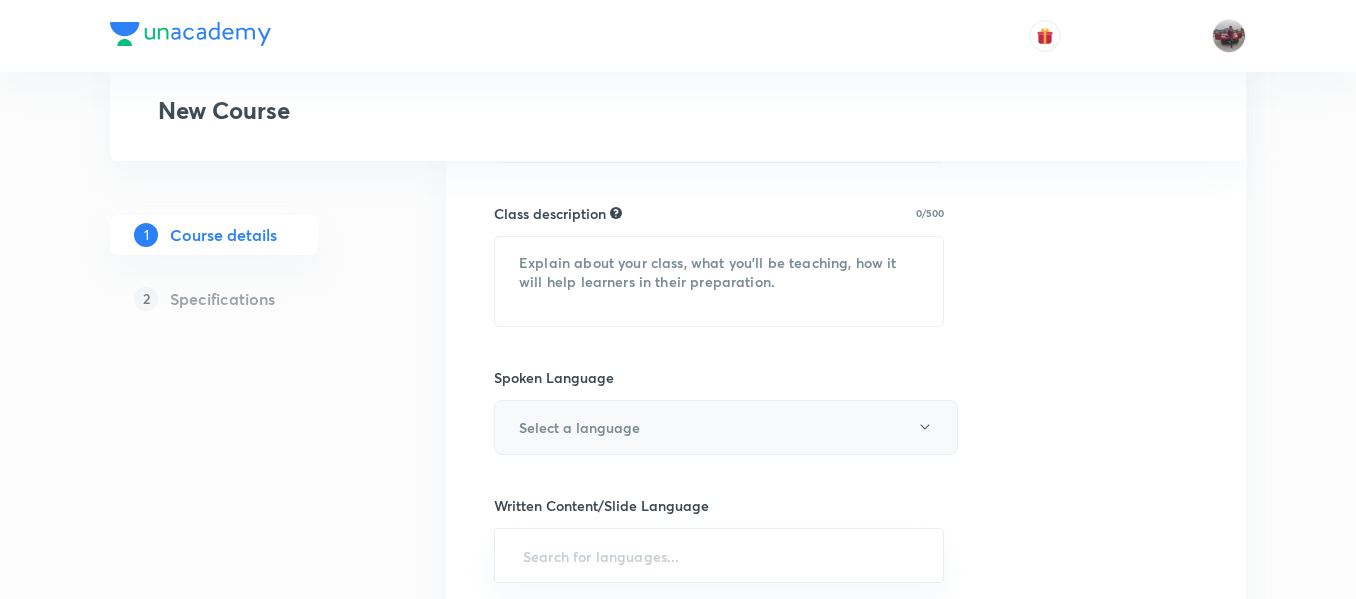 click on "Select a language" at bounding box center (726, 427) 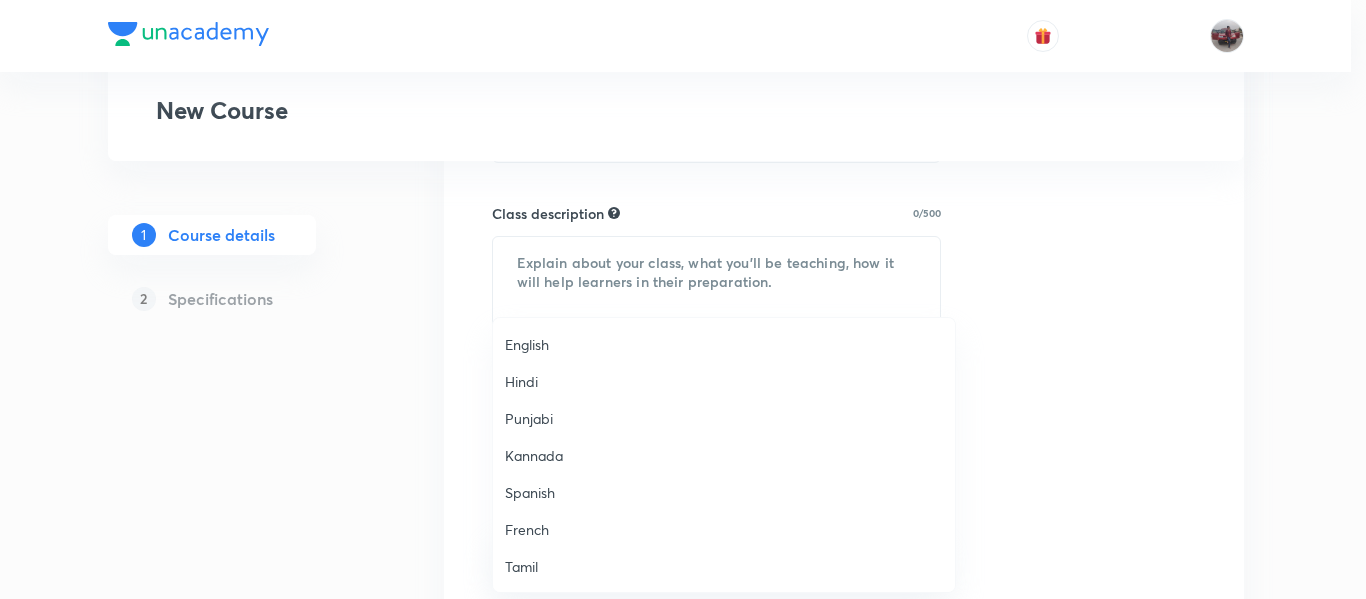 click on "English" at bounding box center [724, 344] 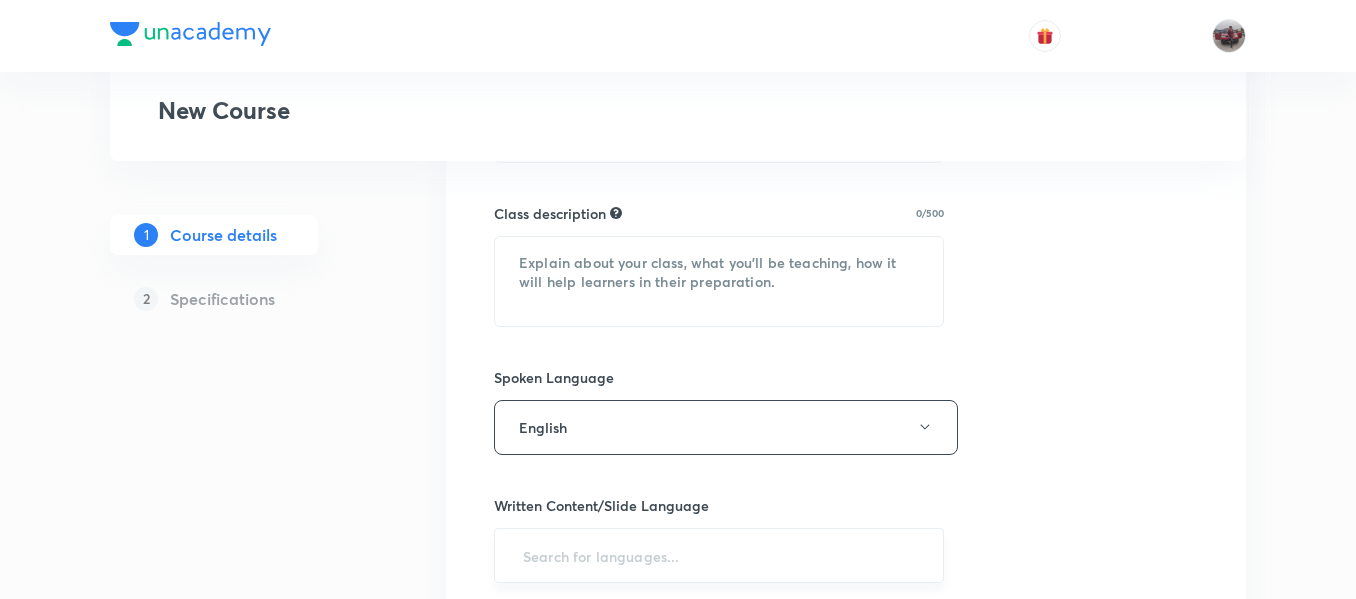 click at bounding box center (719, 555) 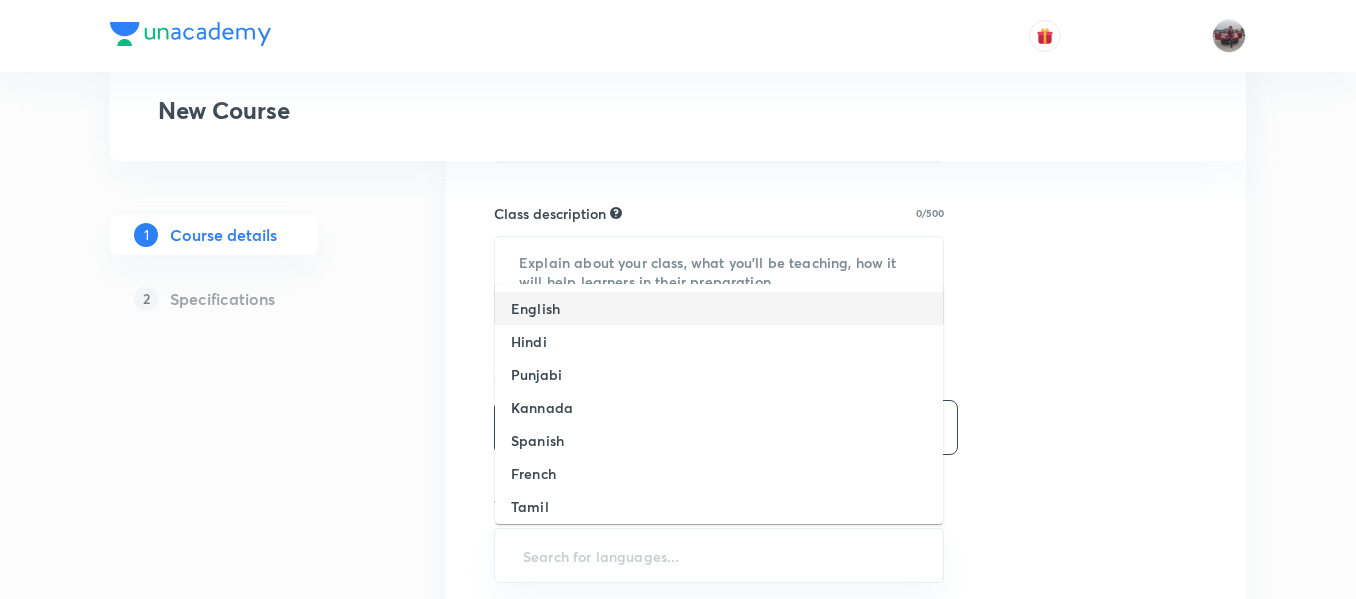click on "English" at bounding box center (719, 308) 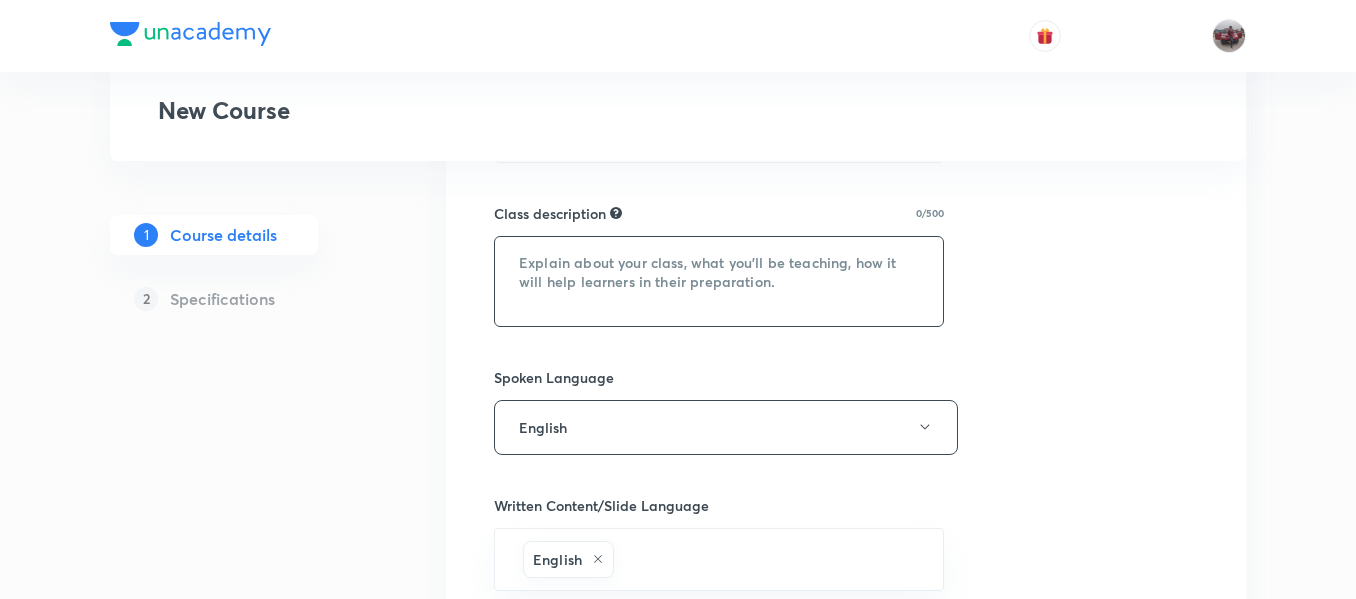 click at bounding box center (719, 281) 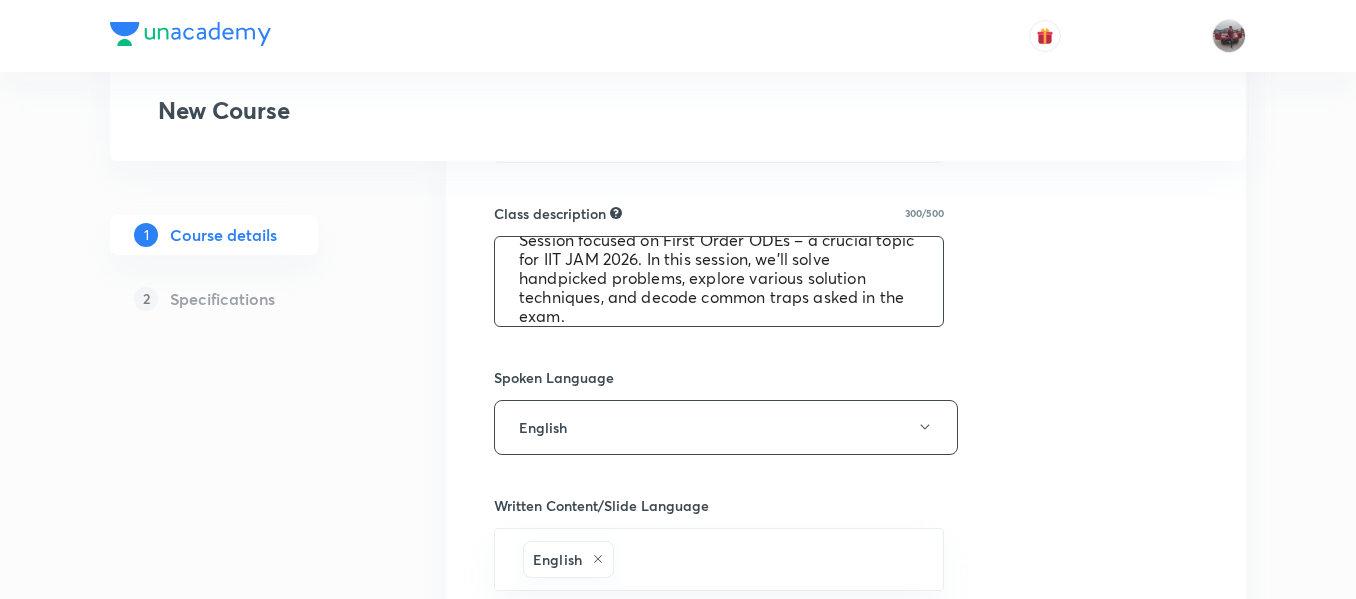 scroll, scrollTop: 76, scrollLeft: 0, axis: vertical 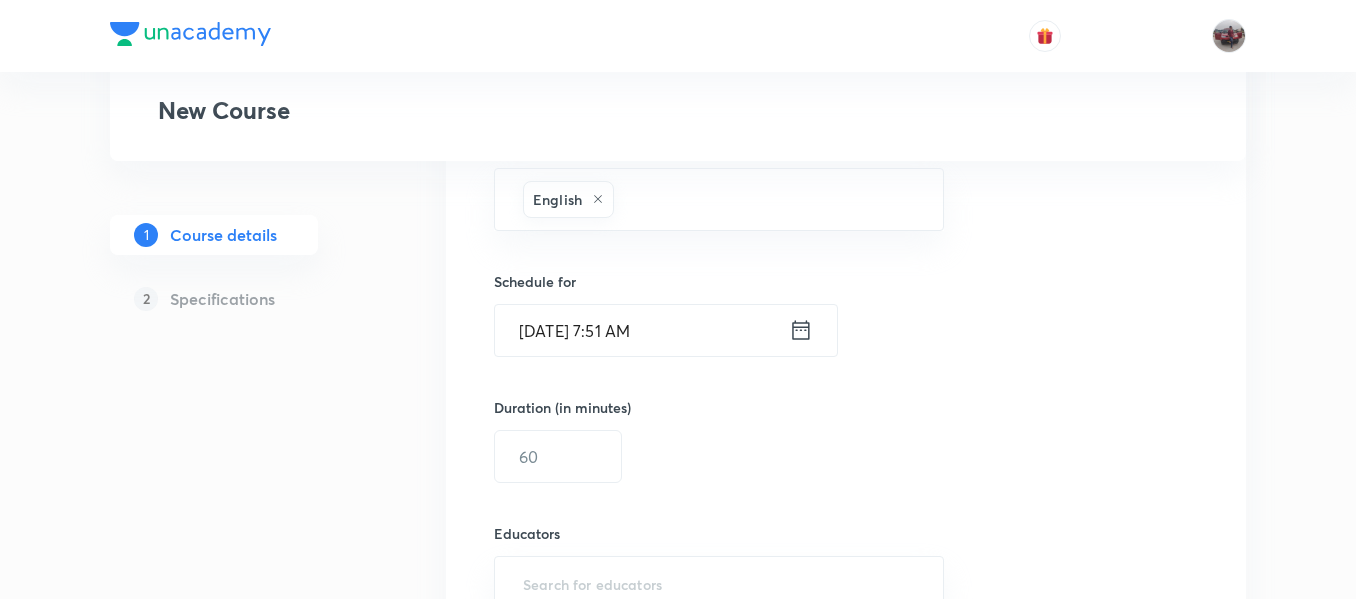 type on "📘 Continue your mastery of Ordinary Differential Equations (ODE) with this Part 2 Problem-Solving Session focused on First Order ODEs – a crucial topic for IIT JAM 2026. In this session, we’ll solve handpicked problems, explore various solution techniques, and decode common traps asked in the exam." 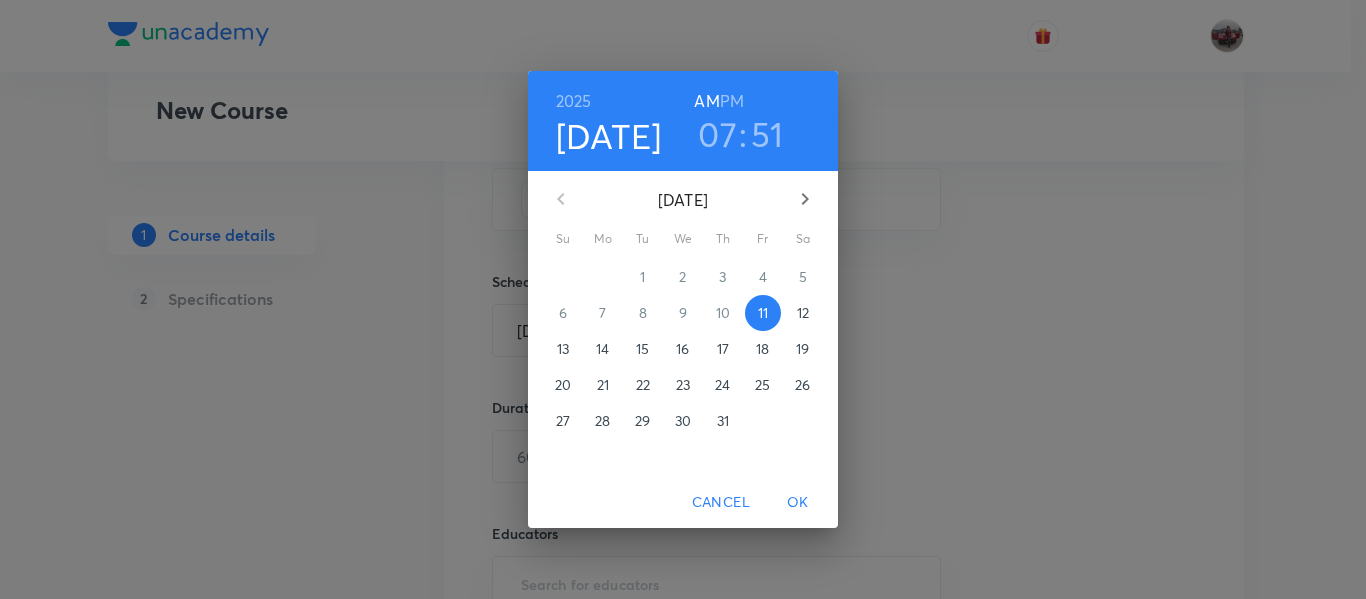click on "17" at bounding box center (723, 349) 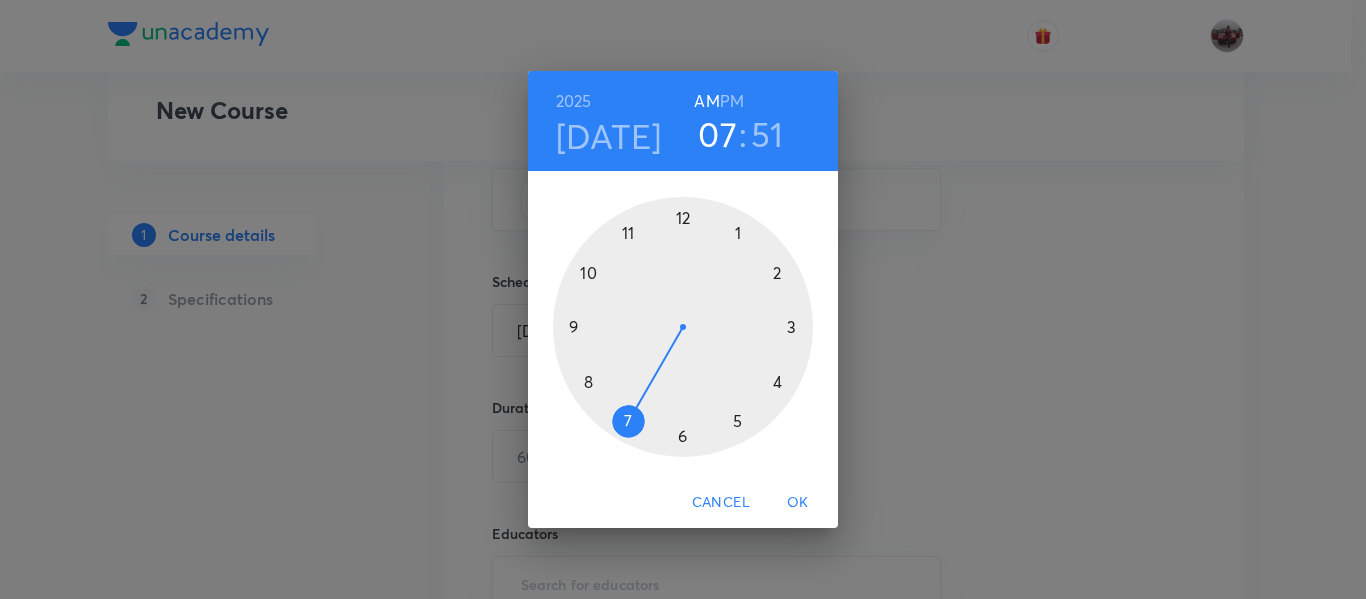 click on "PM" at bounding box center (732, 101) 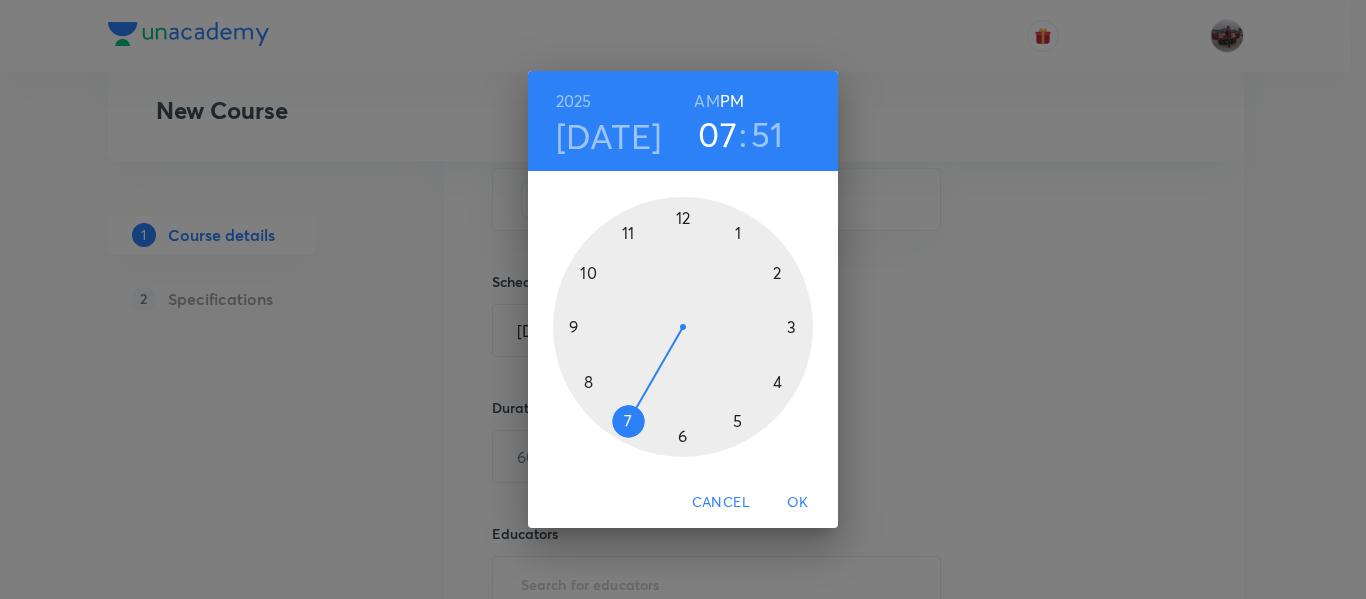 click on "OK" at bounding box center [798, 502] 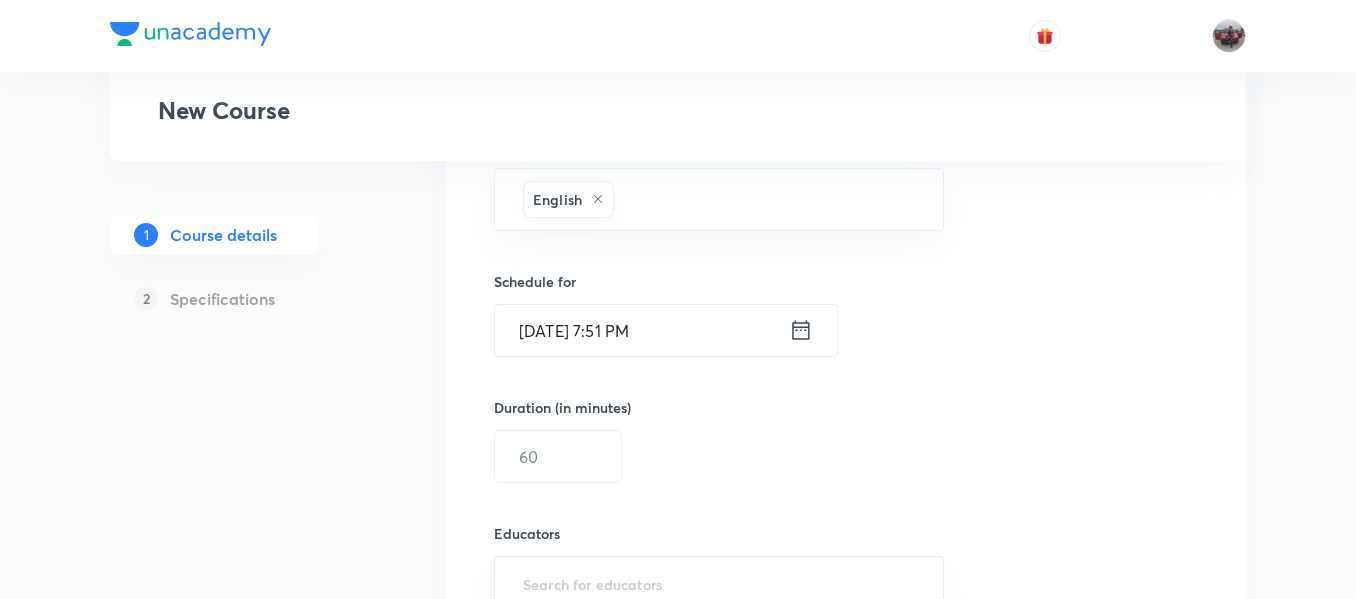 click 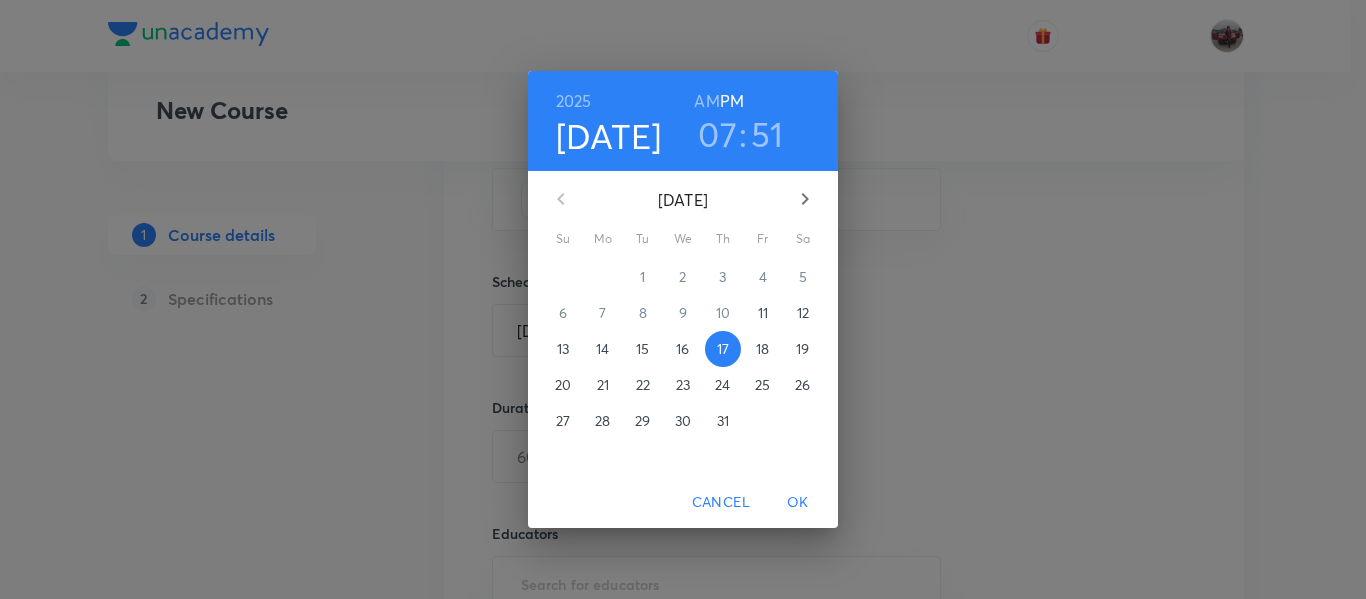click on "51" at bounding box center [767, 134] 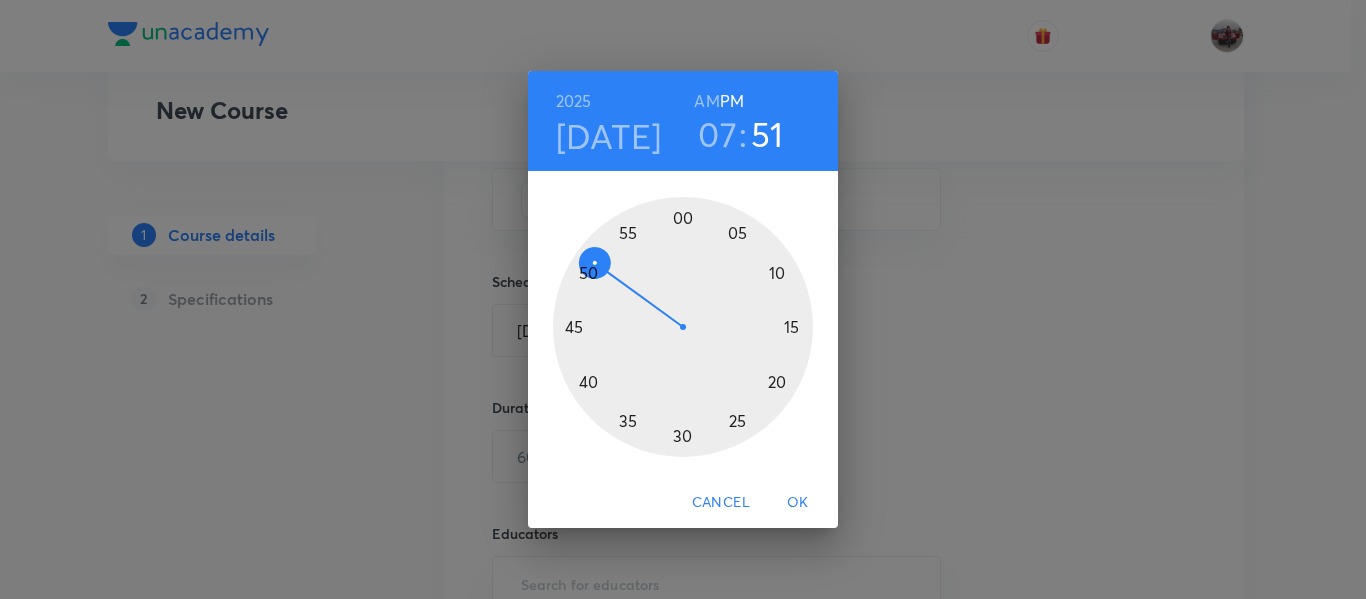 click at bounding box center [683, 327] 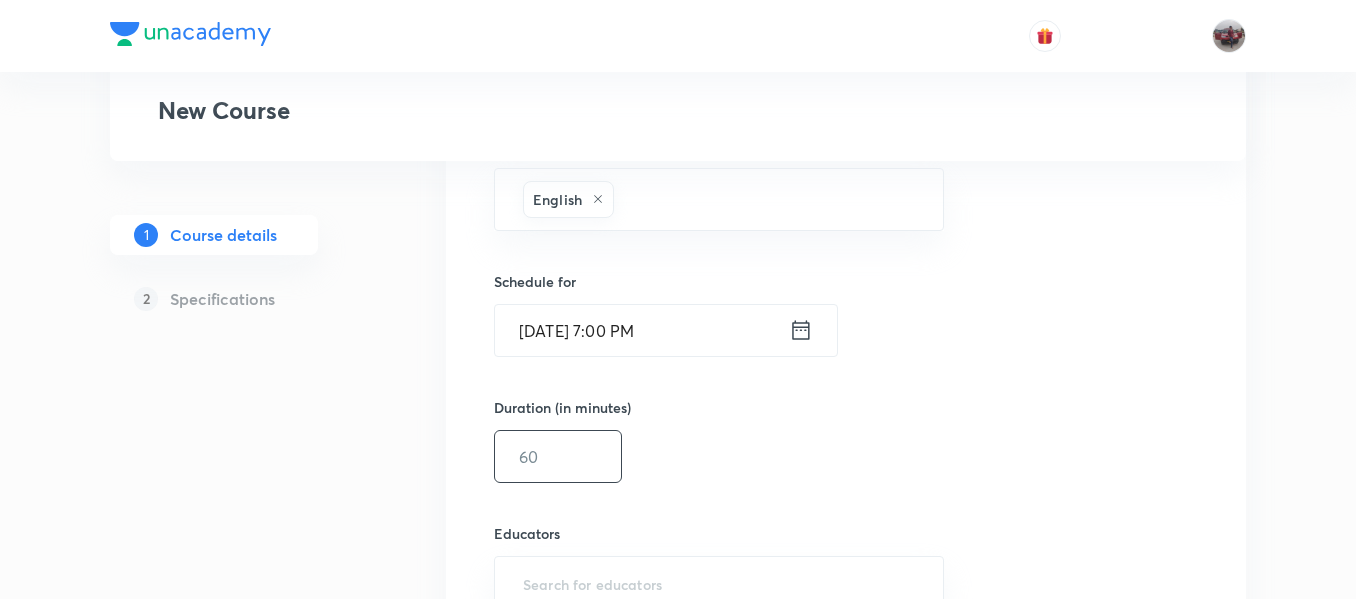 click at bounding box center [558, 456] 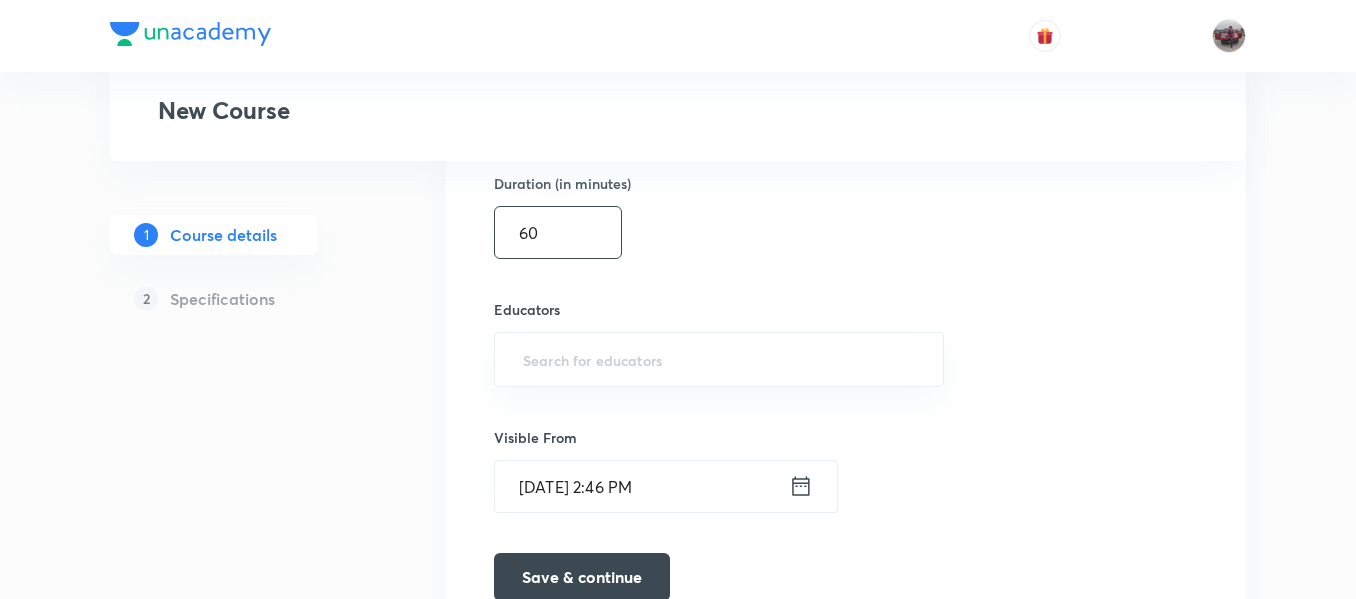 scroll, scrollTop: 1411, scrollLeft: 0, axis: vertical 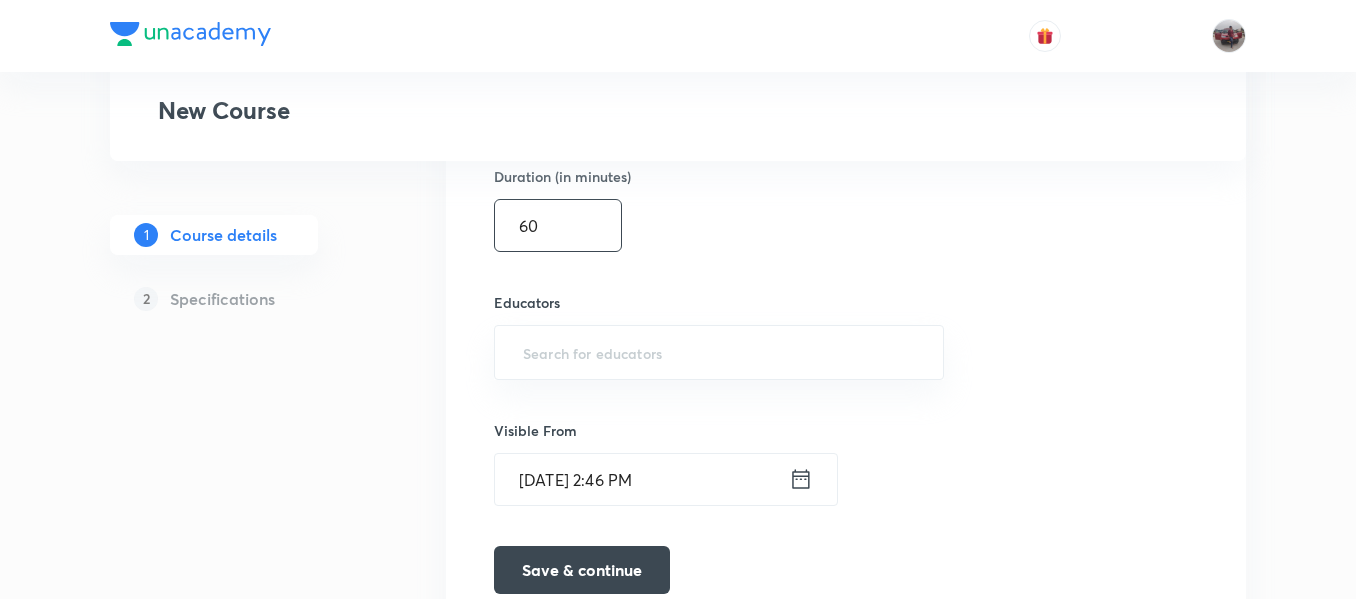 type on "60" 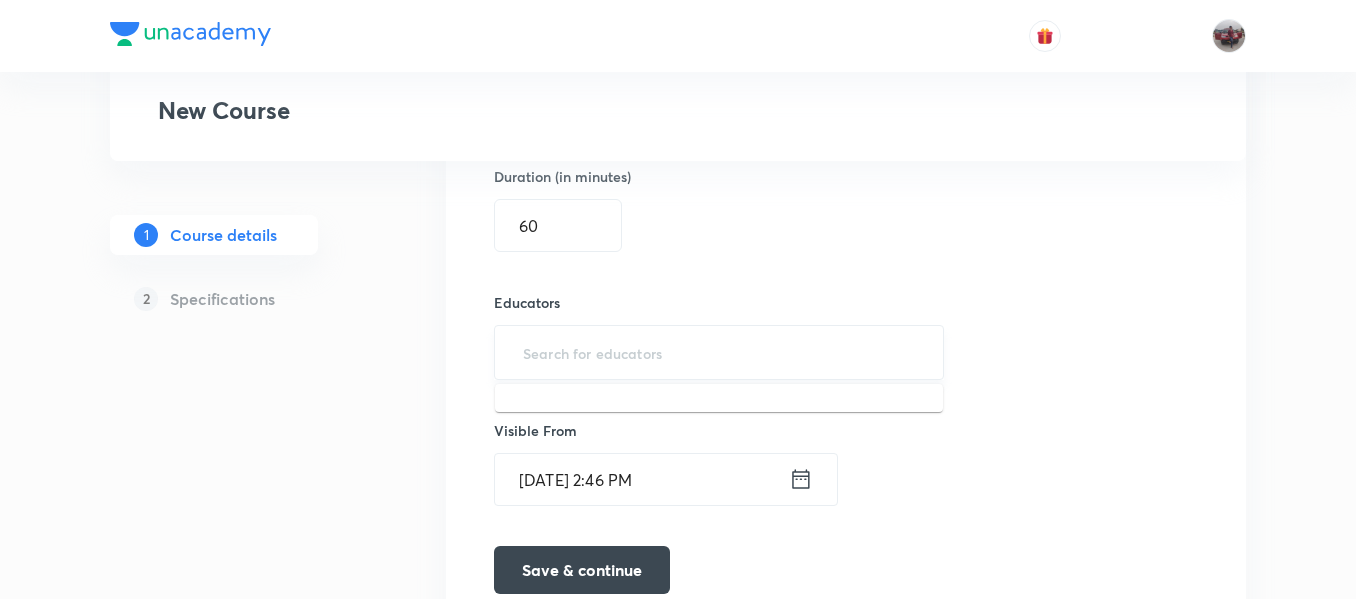 click at bounding box center (719, 352) 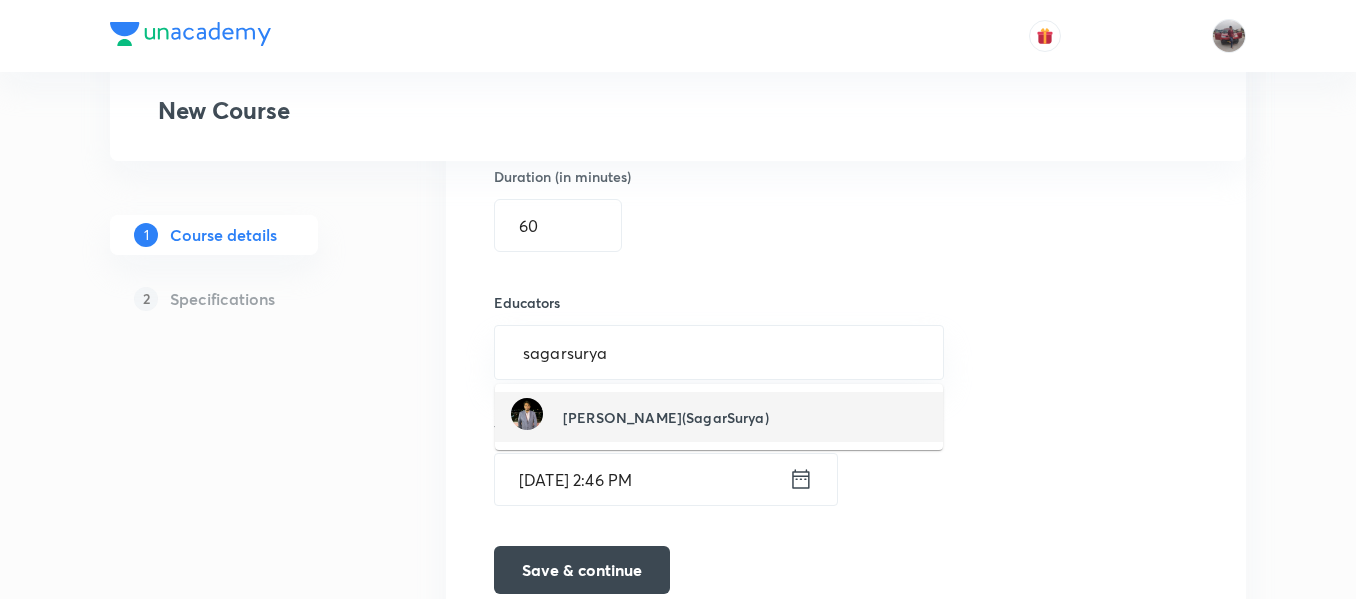 click on "[PERSON_NAME](SagarSurya)" at bounding box center [666, 417] 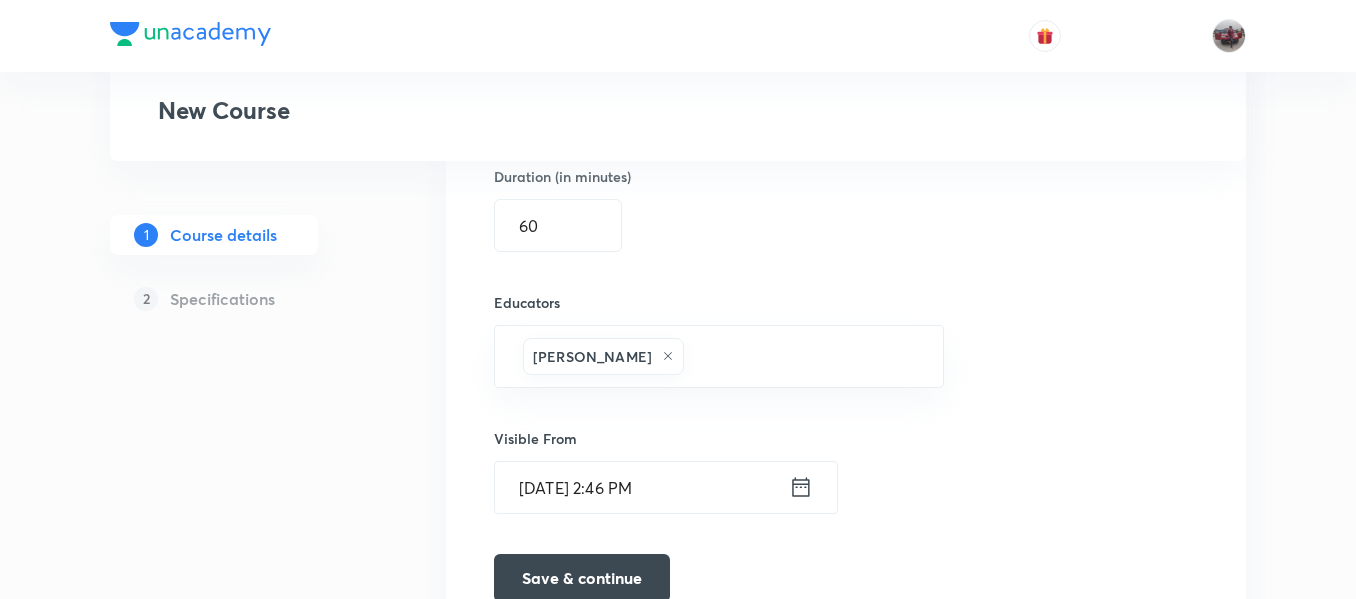 scroll, scrollTop: 1526, scrollLeft: 0, axis: vertical 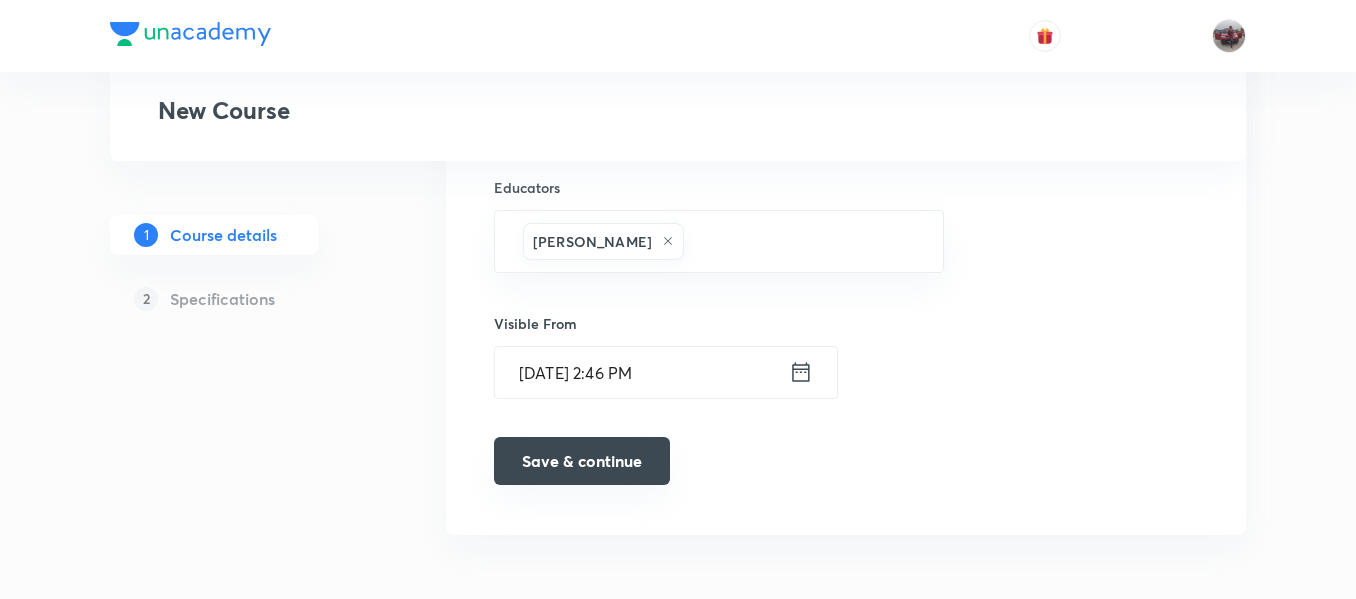 click on "Save & continue" at bounding box center [582, 461] 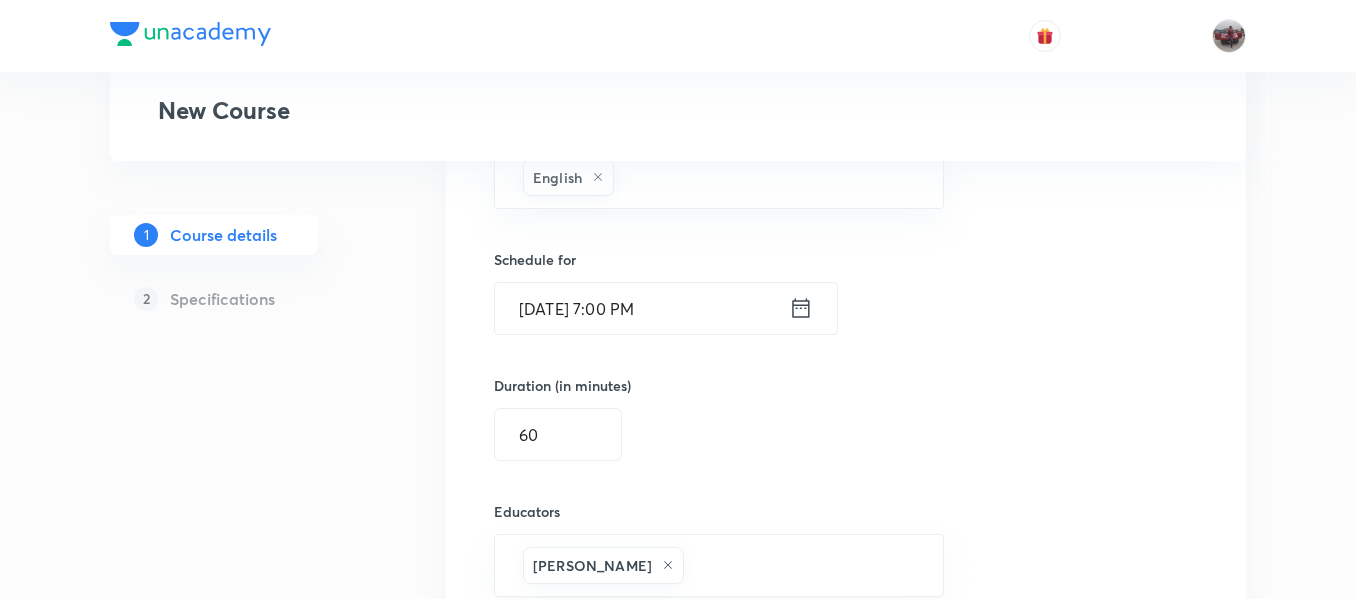scroll, scrollTop: 1190, scrollLeft: 0, axis: vertical 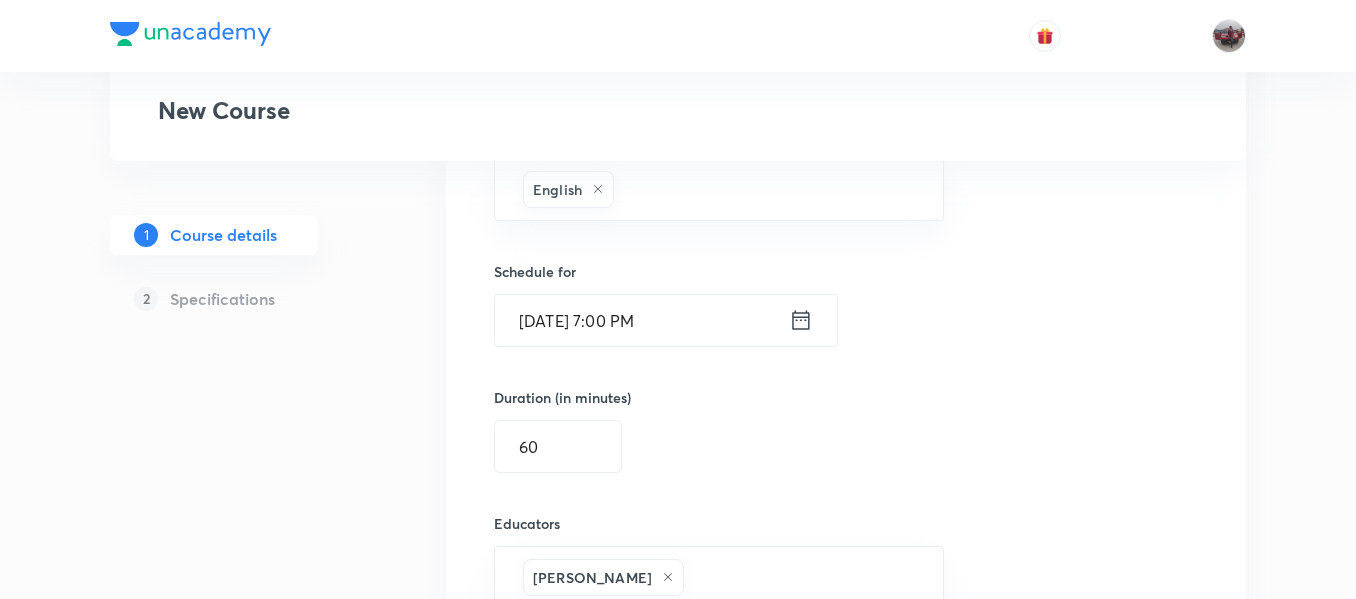 click 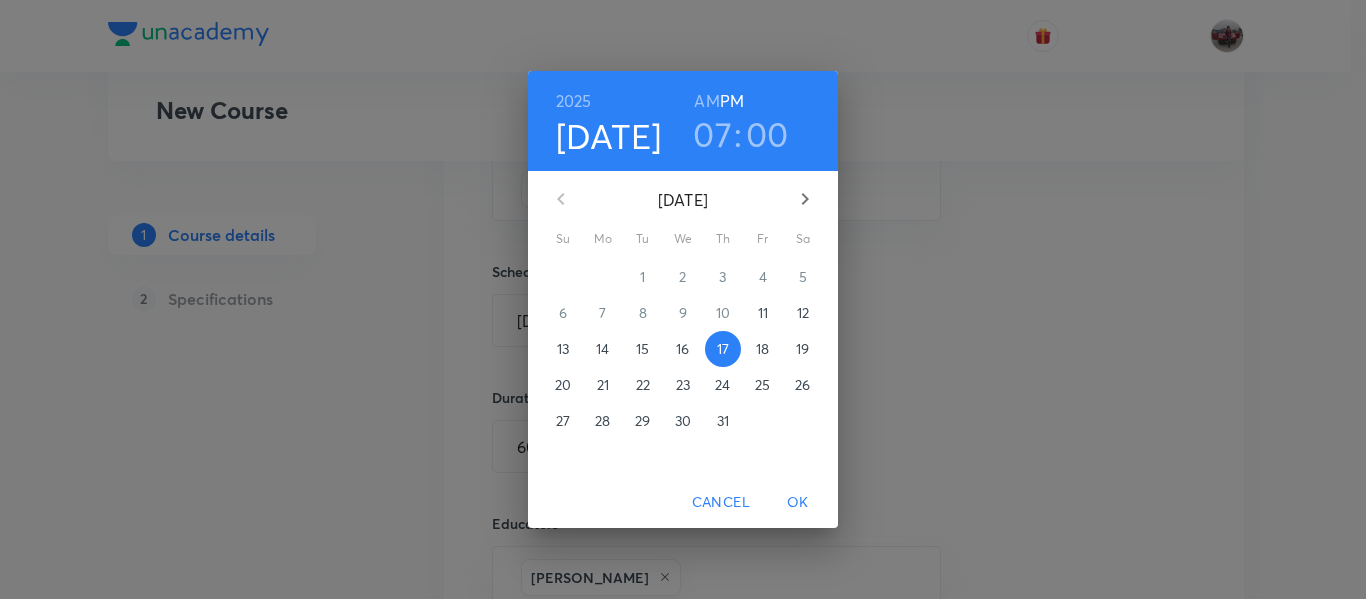 click on "00" at bounding box center (767, 134) 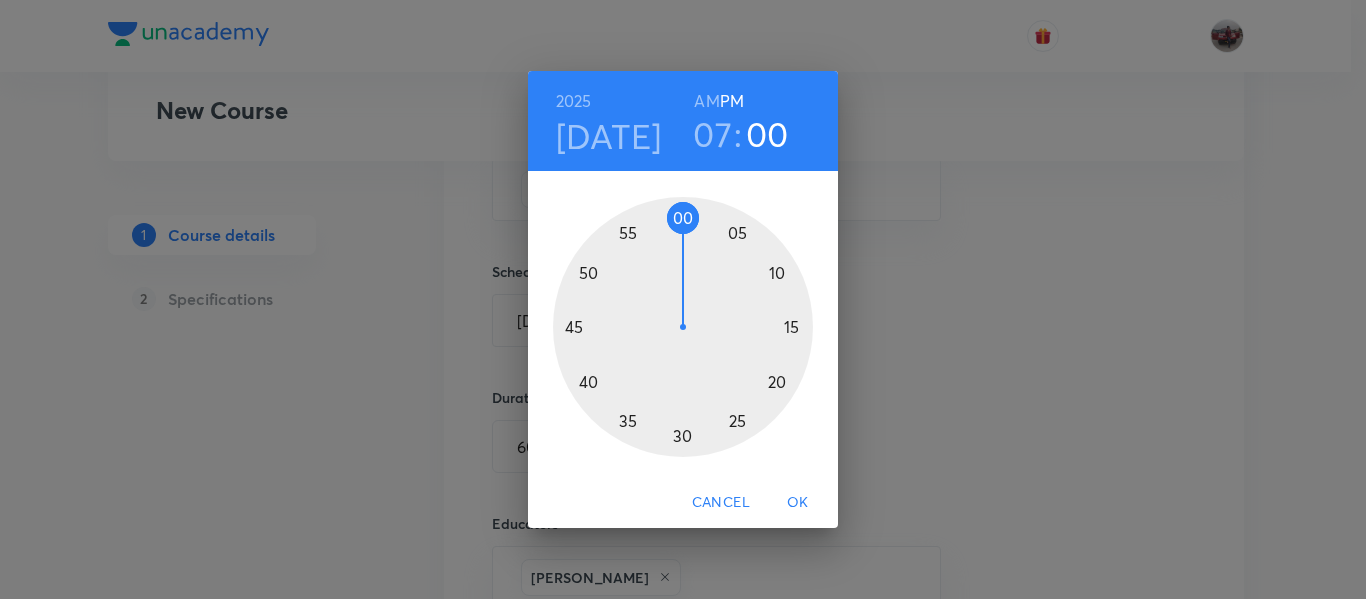 click at bounding box center [683, 327] 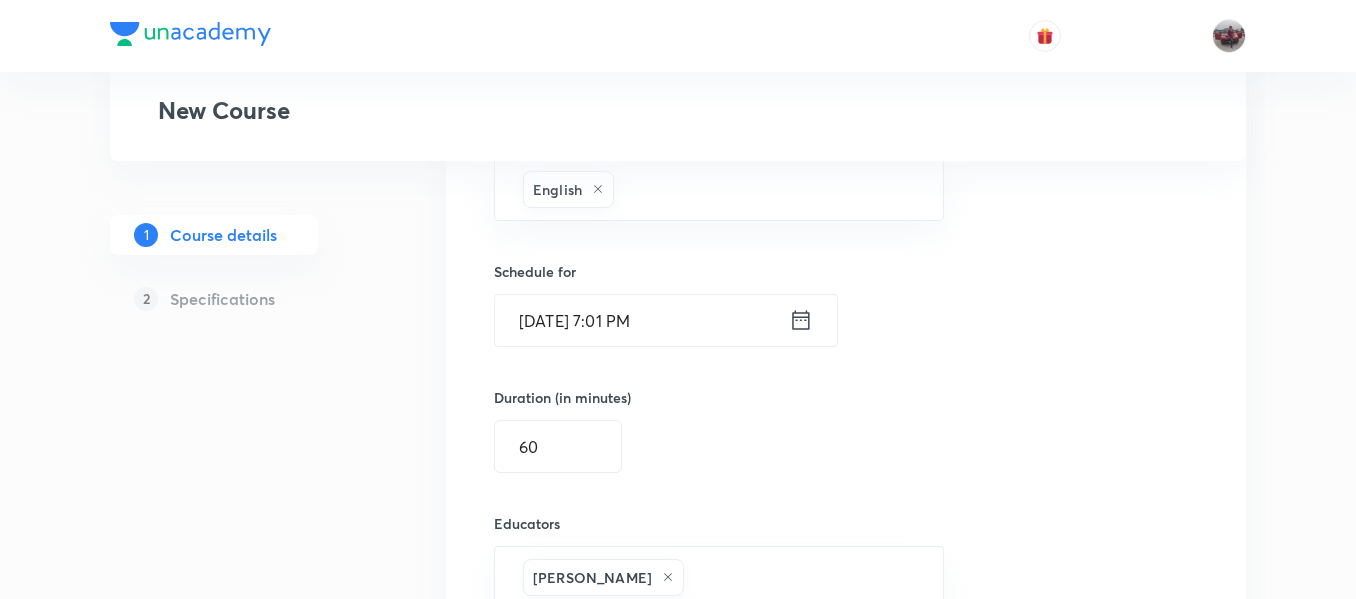 scroll, scrollTop: 1589, scrollLeft: 0, axis: vertical 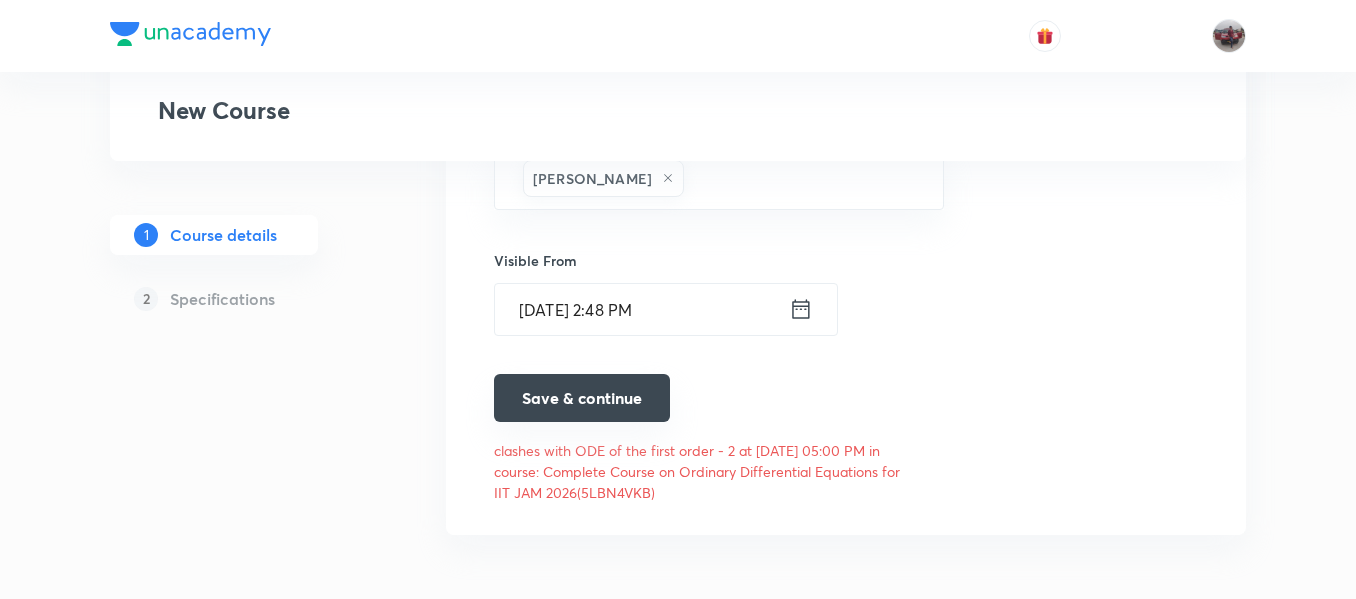 click on "Save & continue" at bounding box center (582, 398) 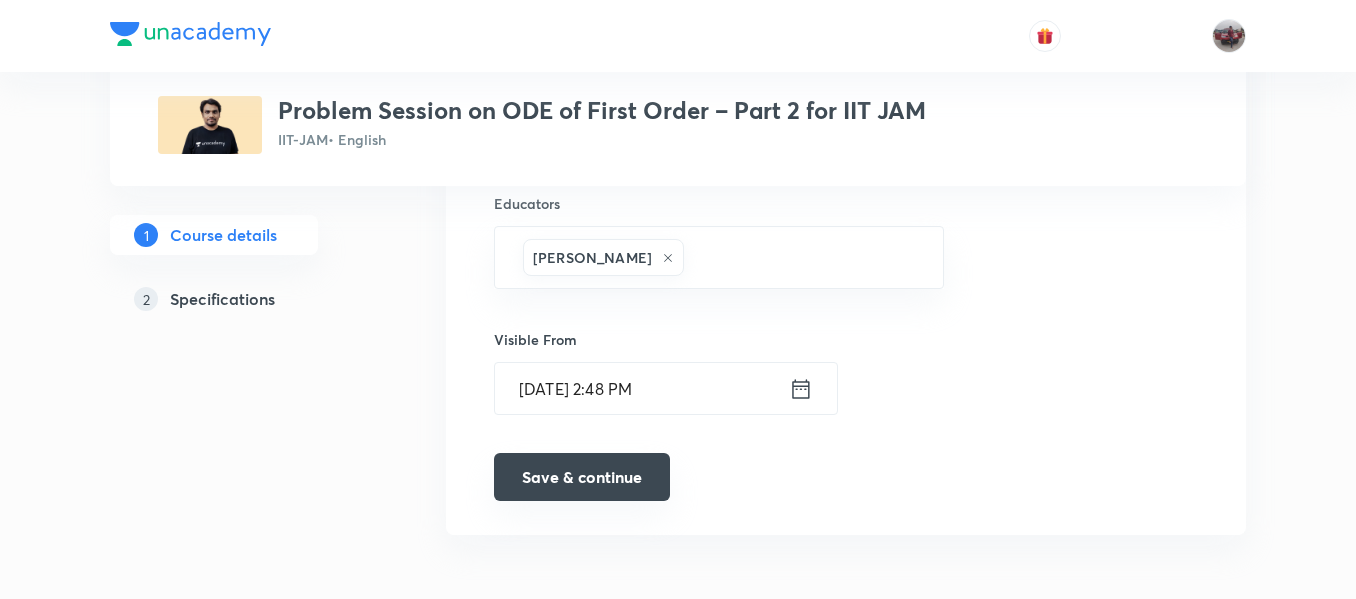 scroll, scrollTop: 1535, scrollLeft: 0, axis: vertical 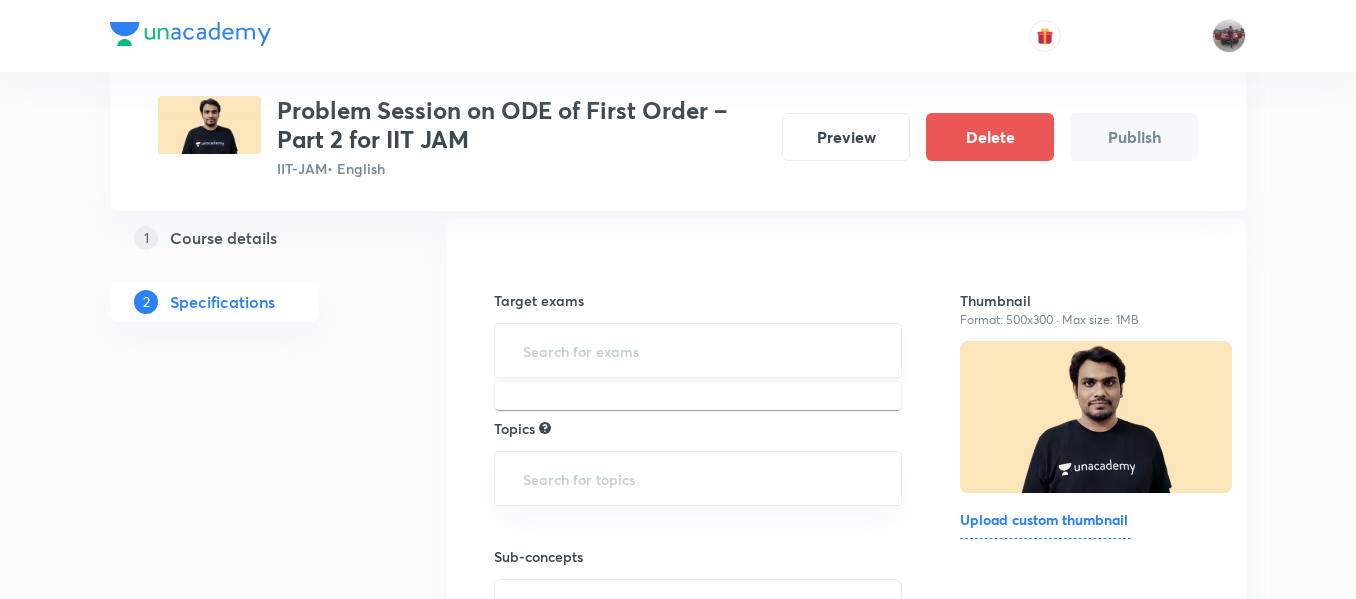 click at bounding box center [698, 350] 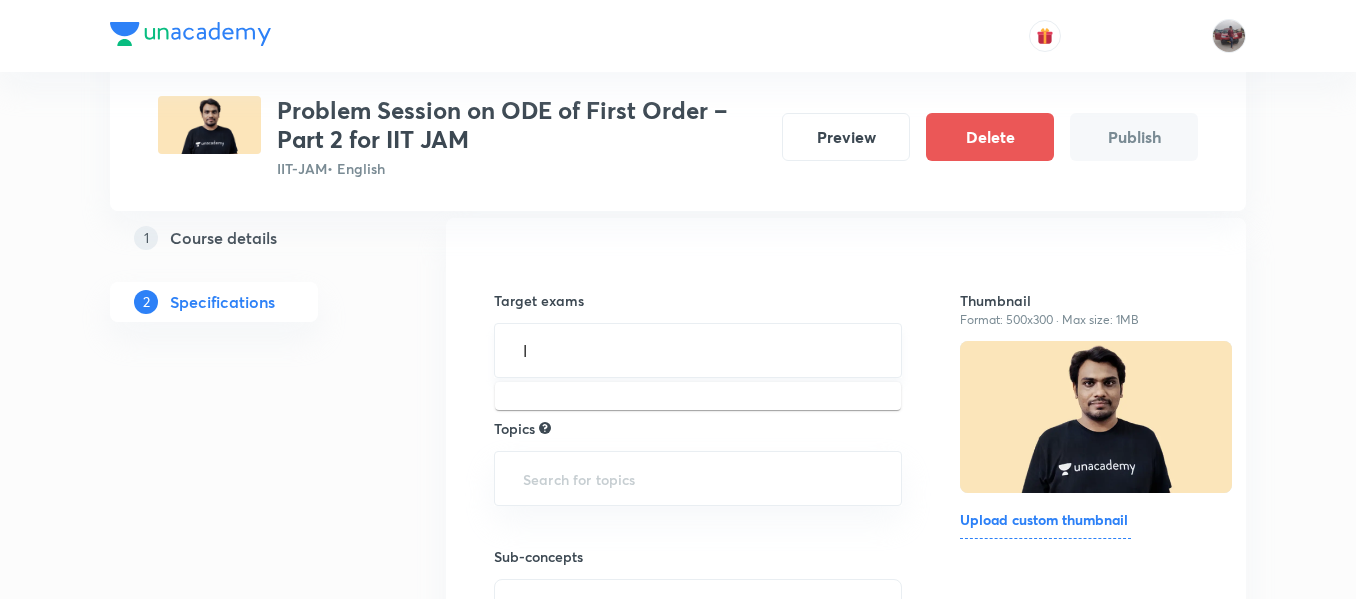 type on "II" 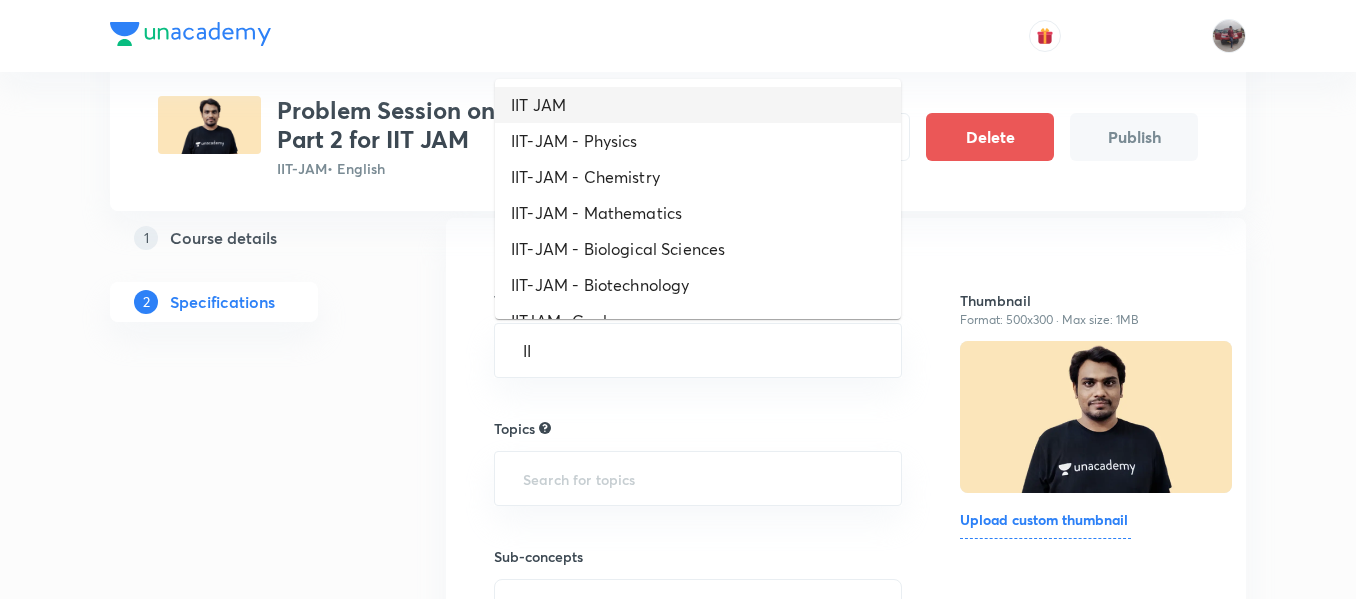 click on "IIT JAM" at bounding box center [698, 105] 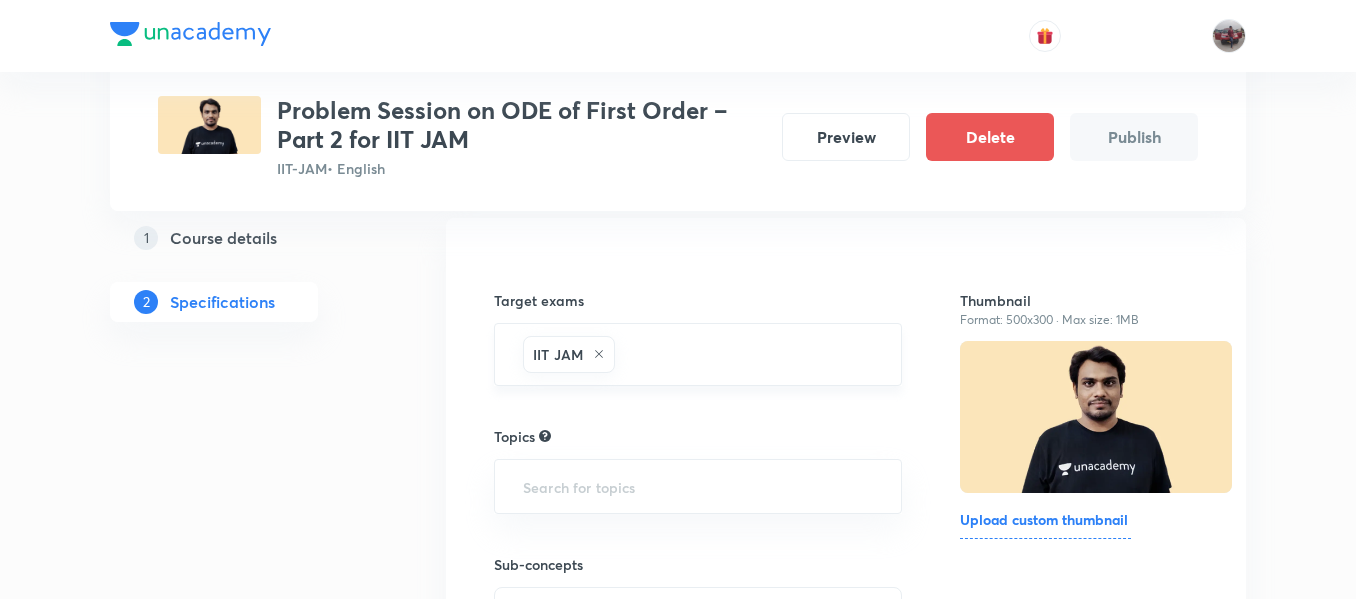 type on "I" 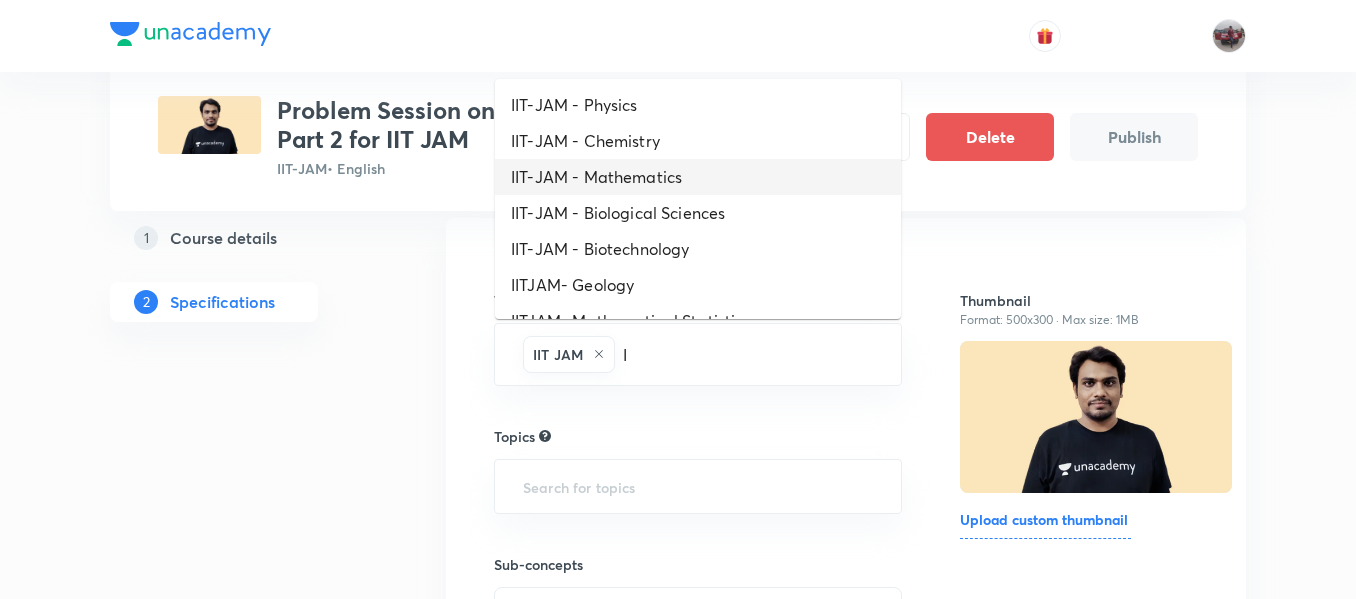 click on "IIT-JAM - Mathematics" at bounding box center (698, 177) 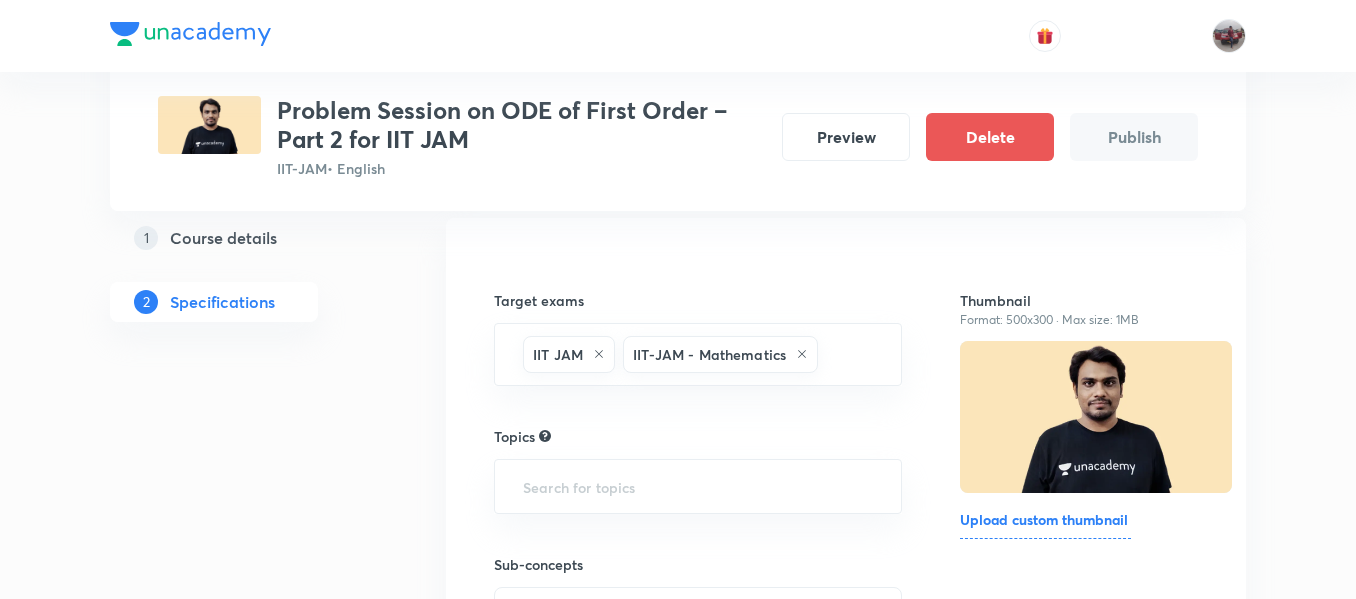 scroll, scrollTop: 289, scrollLeft: 0, axis: vertical 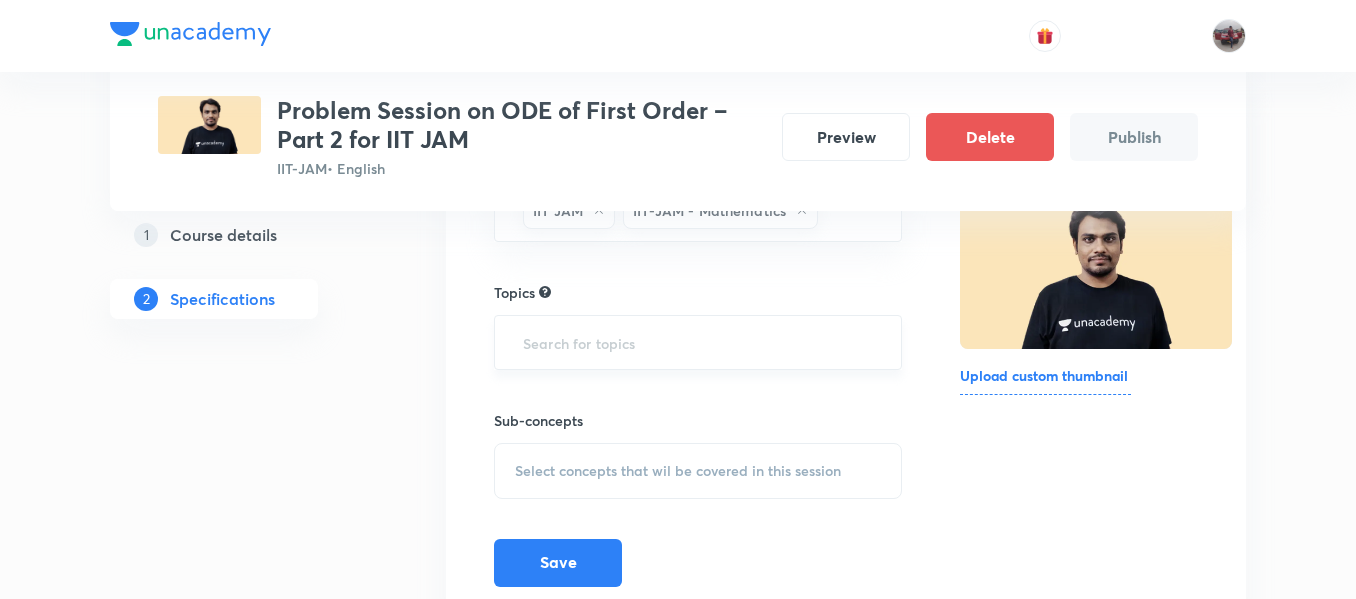 click at bounding box center [698, 342] 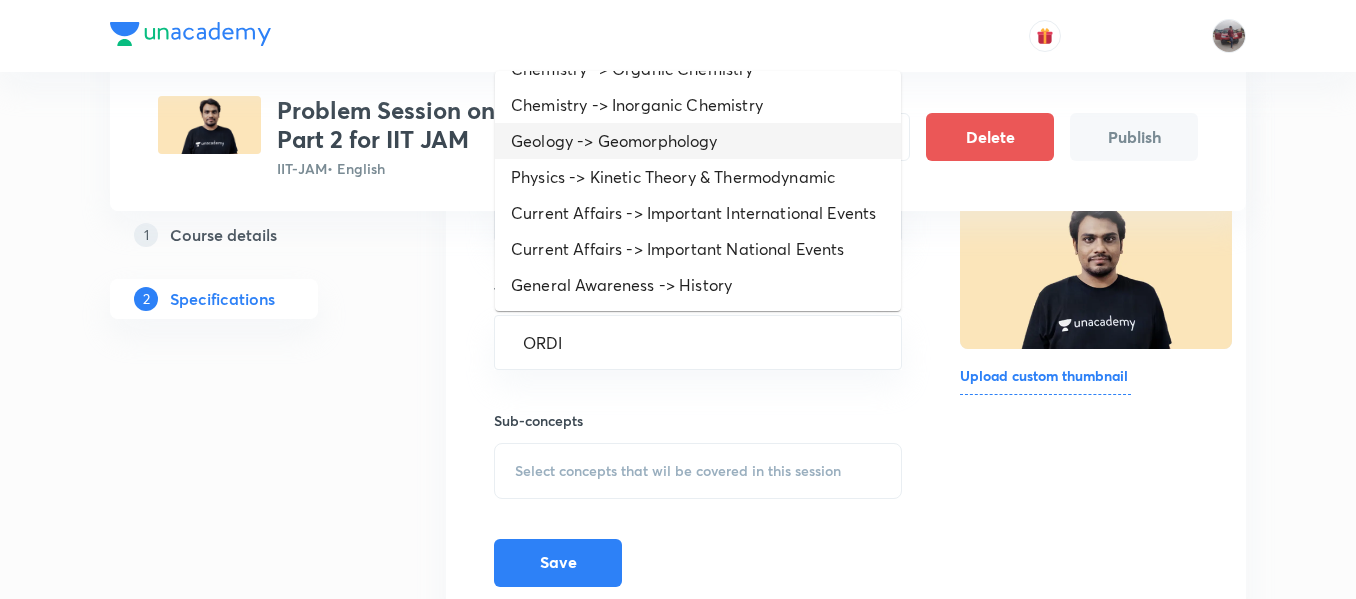 scroll, scrollTop: 0, scrollLeft: 0, axis: both 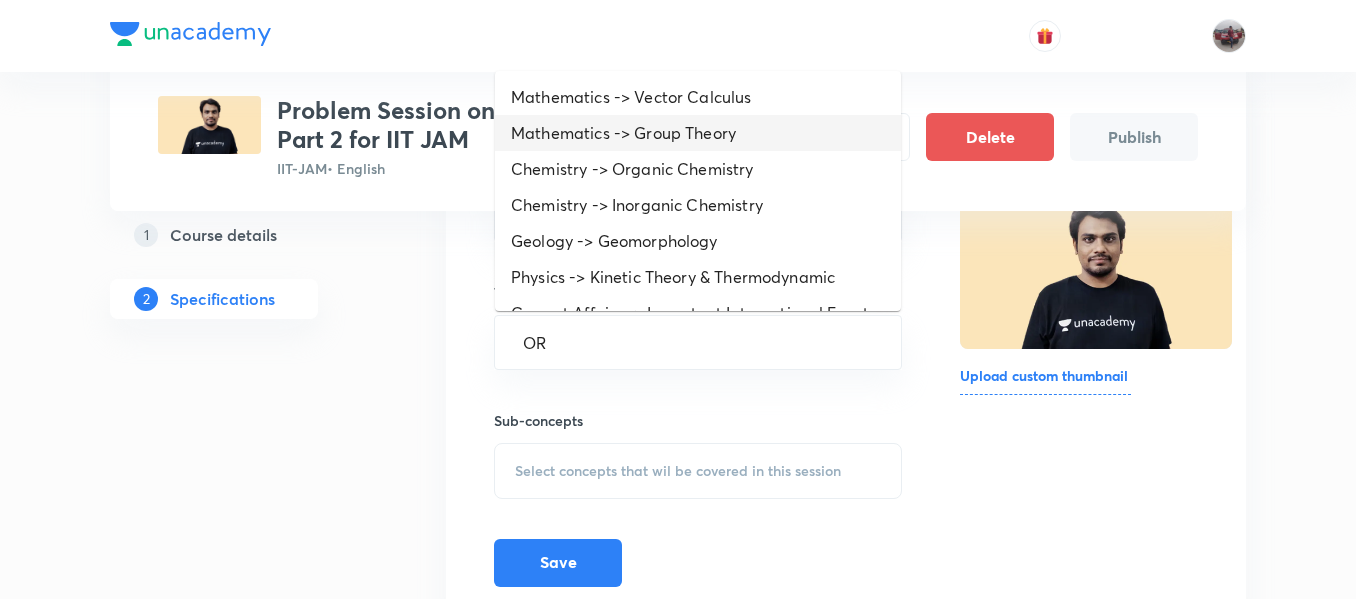 type on "O" 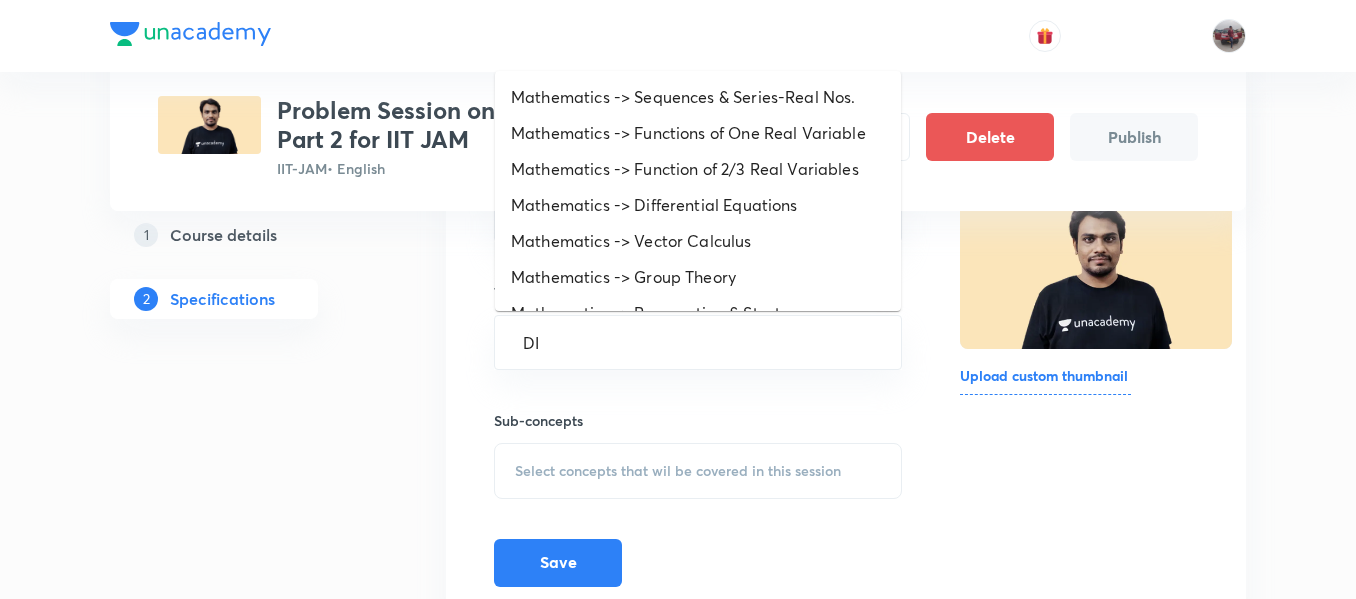 type on "DIF" 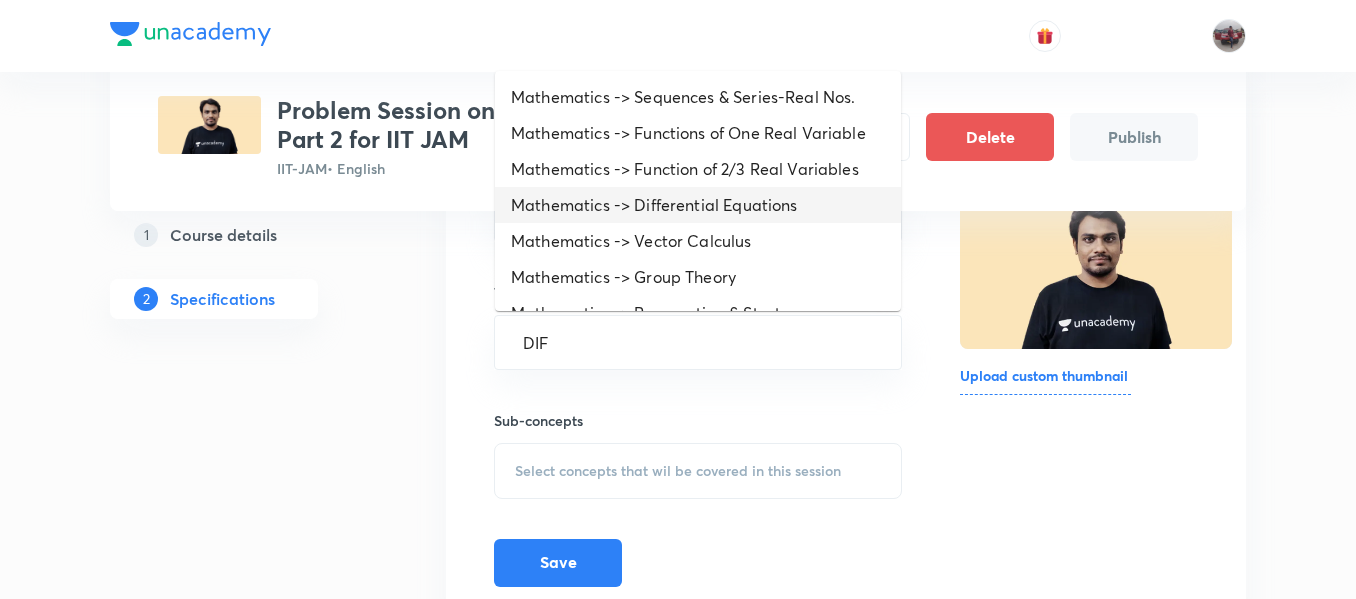 click on "Mathematics ->  Differential Equations" at bounding box center [698, 205] 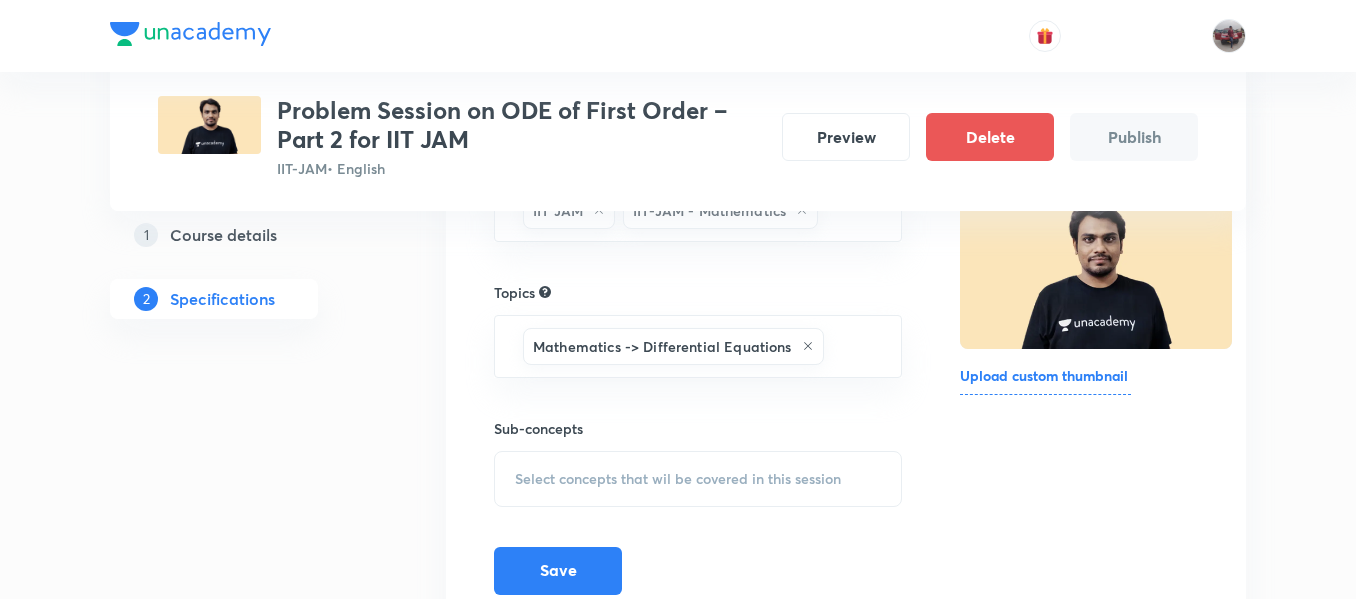 scroll, scrollTop: 381, scrollLeft: 0, axis: vertical 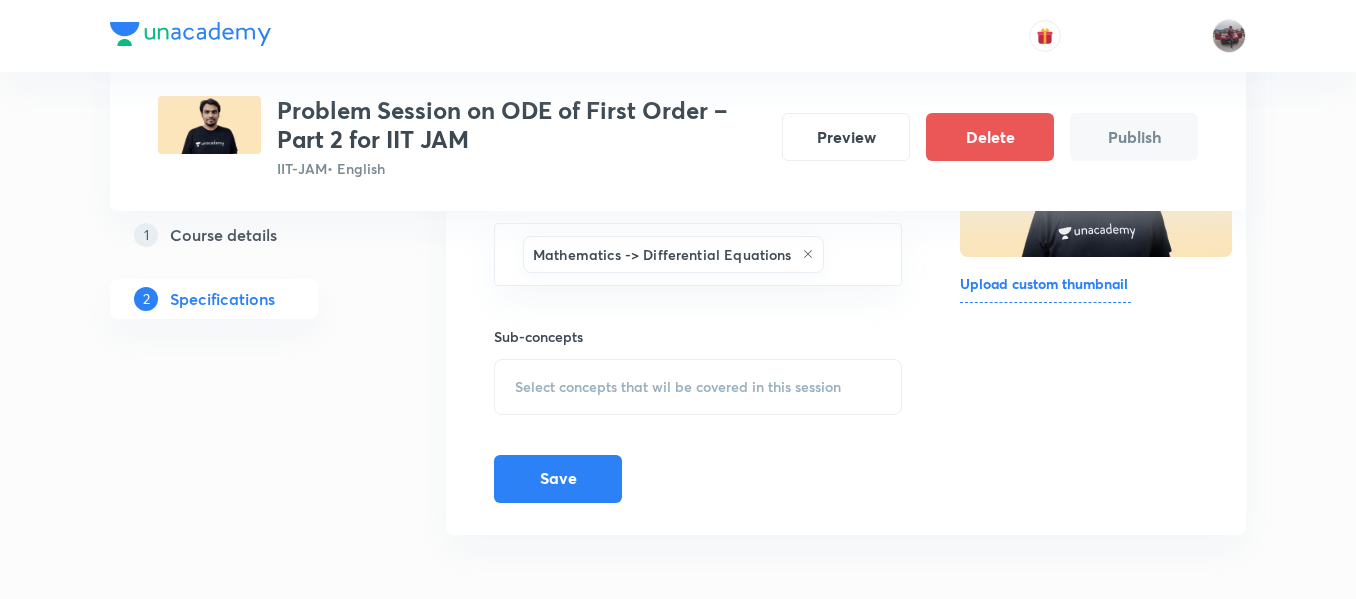 click on "Select concepts that wil be covered in this session" at bounding box center [678, 387] 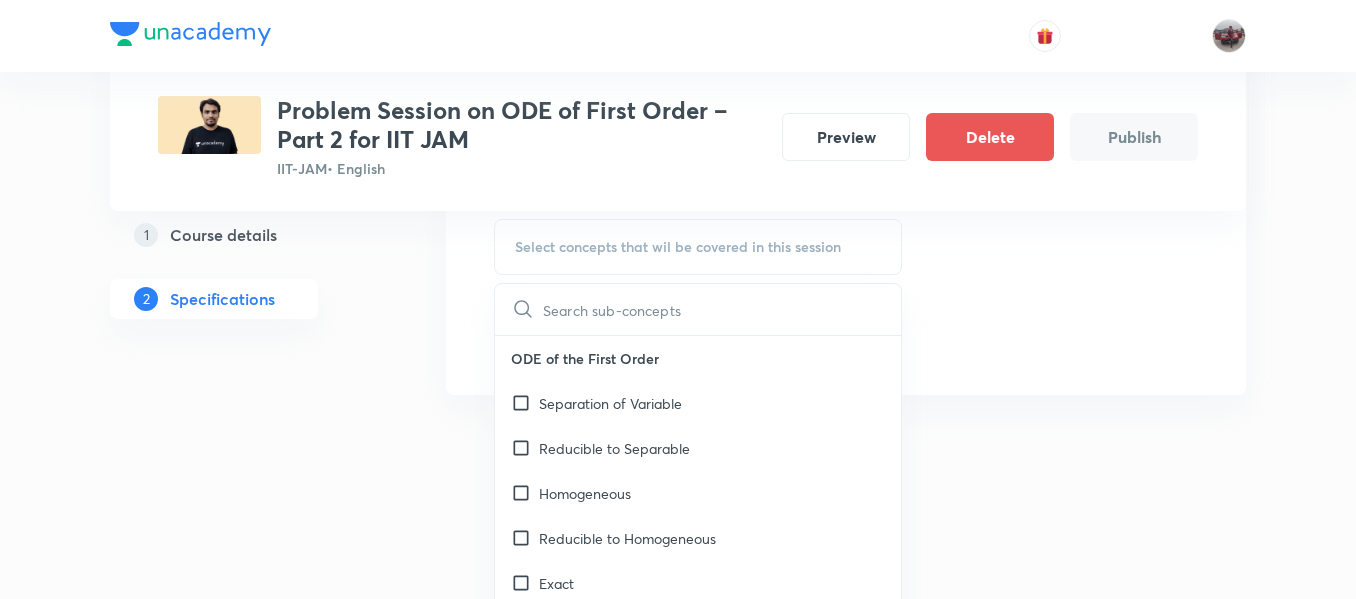scroll, scrollTop: 574, scrollLeft: 0, axis: vertical 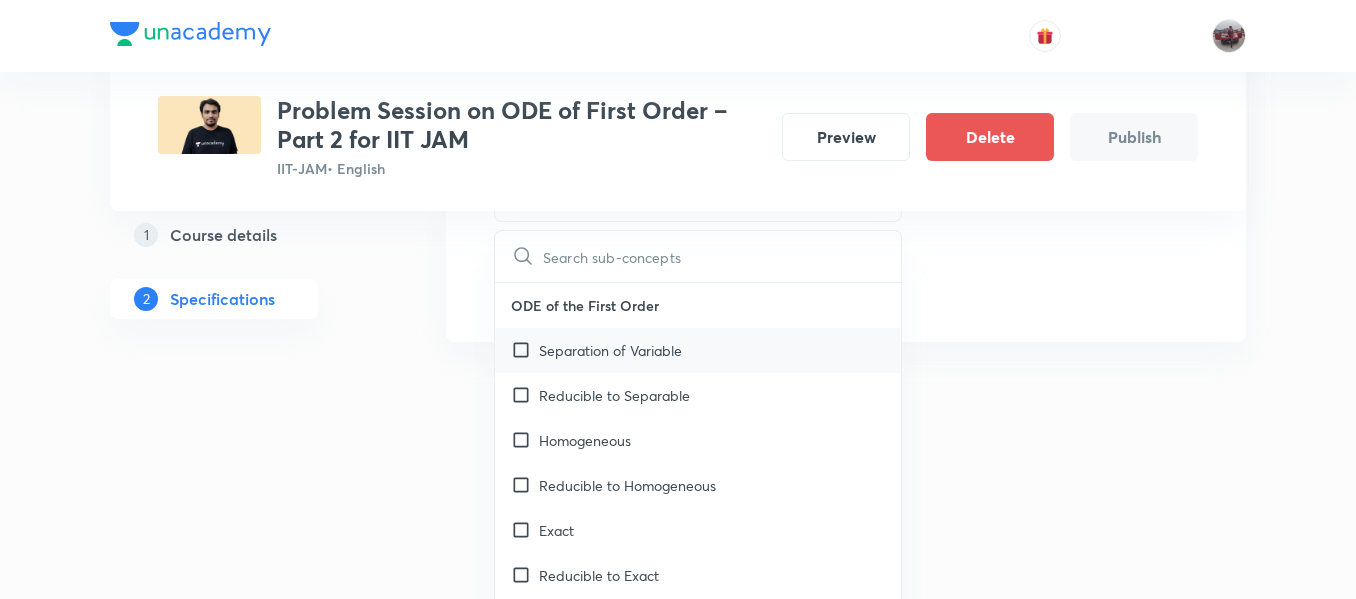 click at bounding box center (525, 350) 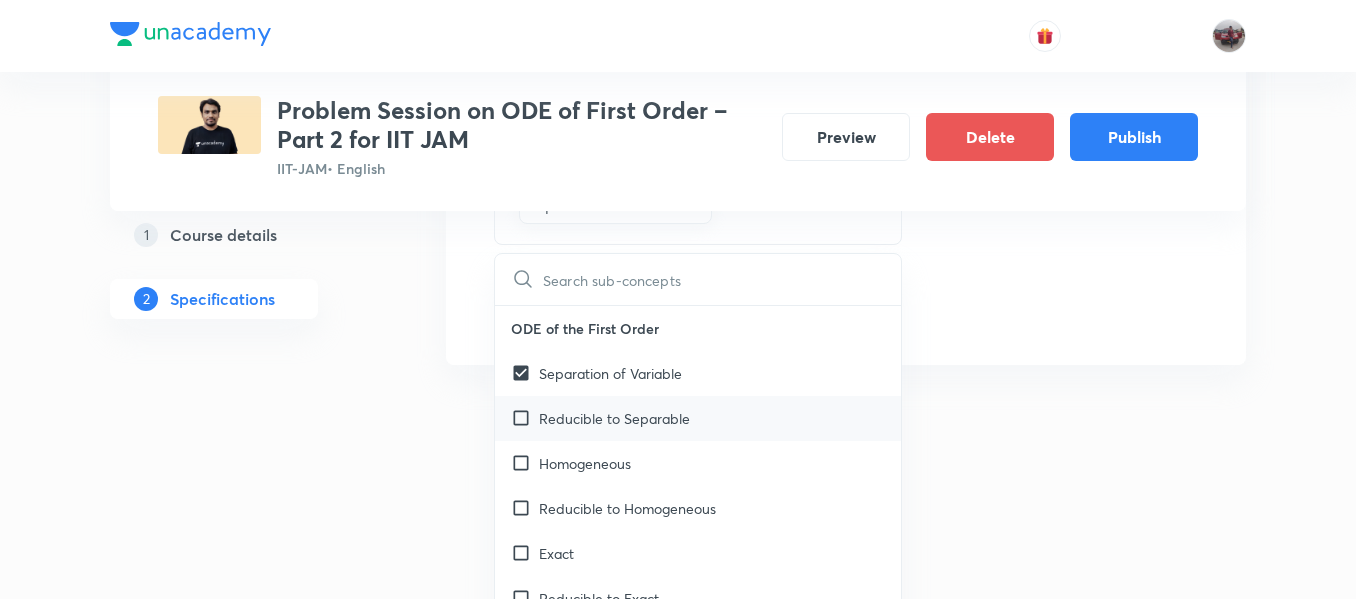 click at bounding box center [525, 418] 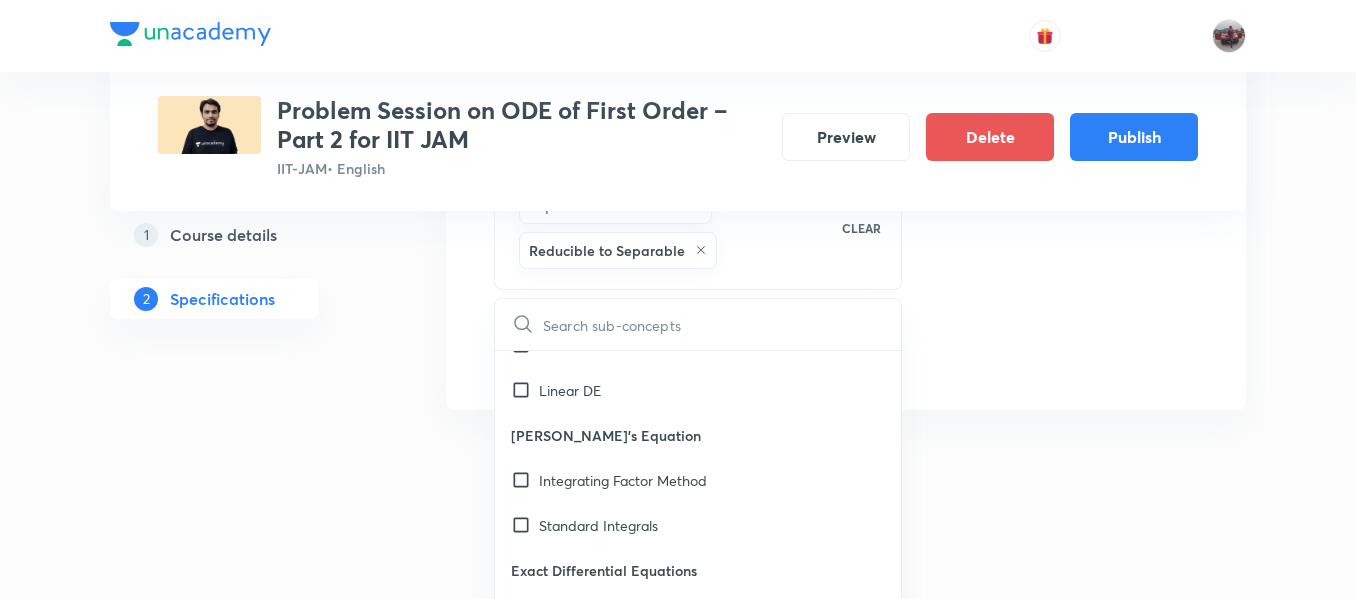 scroll, scrollTop: 299, scrollLeft: 0, axis: vertical 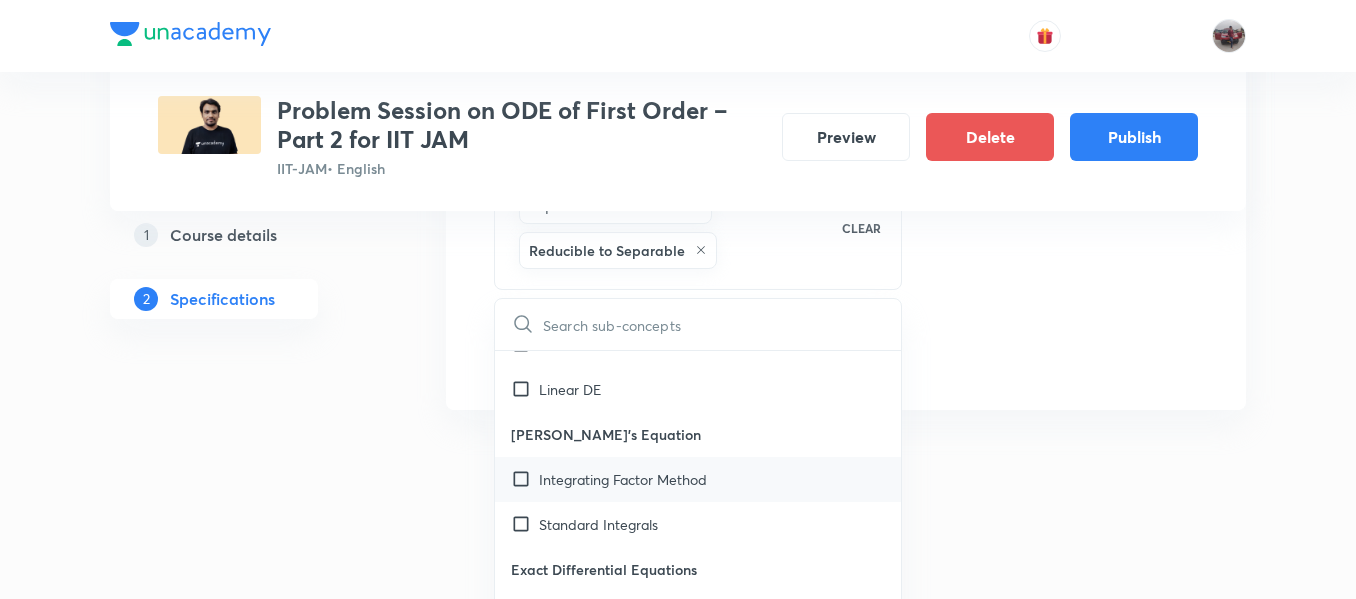 click at bounding box center (525, 479) 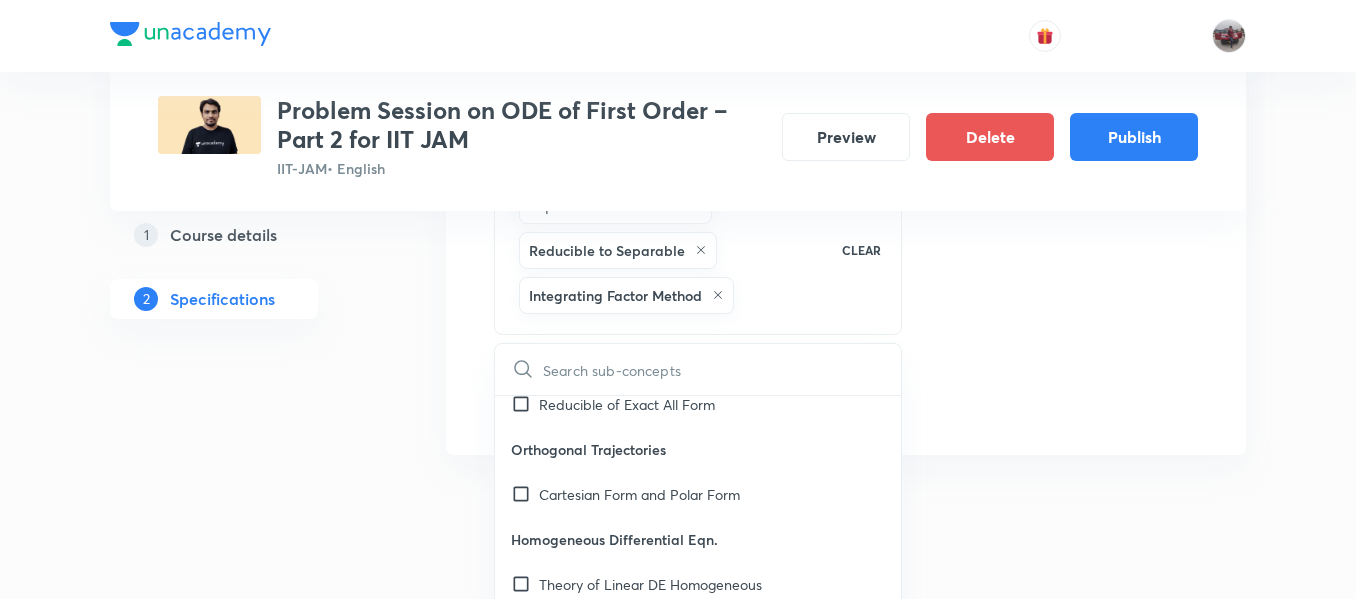 scroll, scrollTop: 801, scrollLeft: 0, axis: vertical 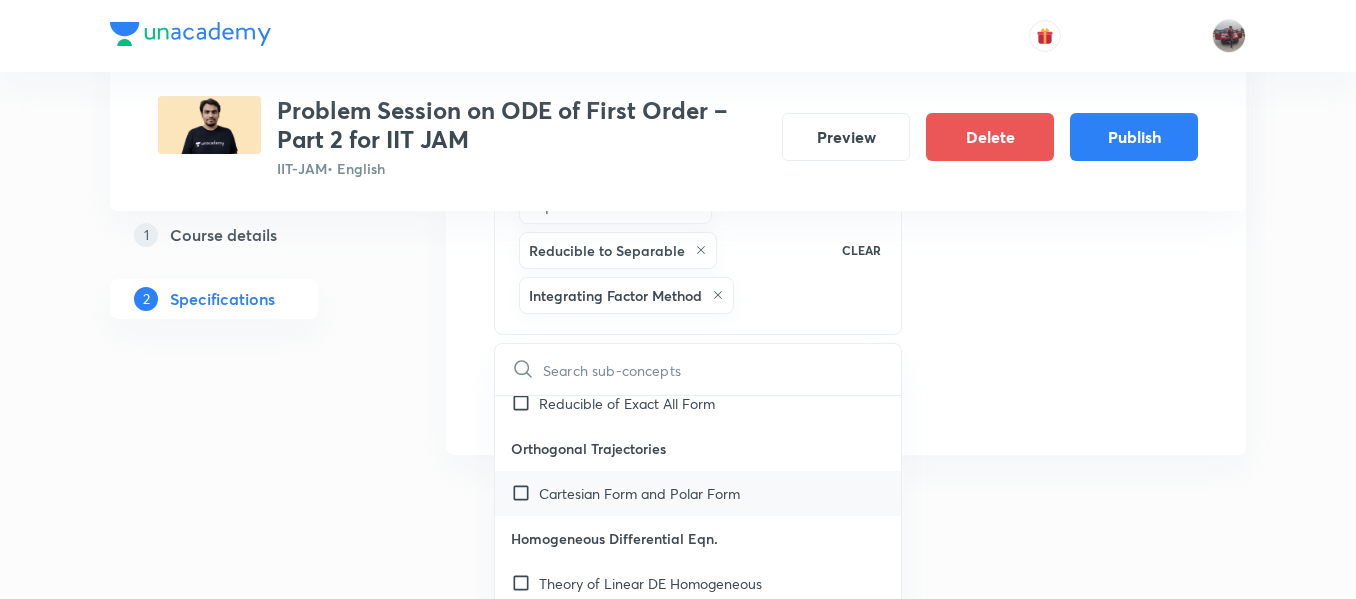 click at bounding box center [525, 493] 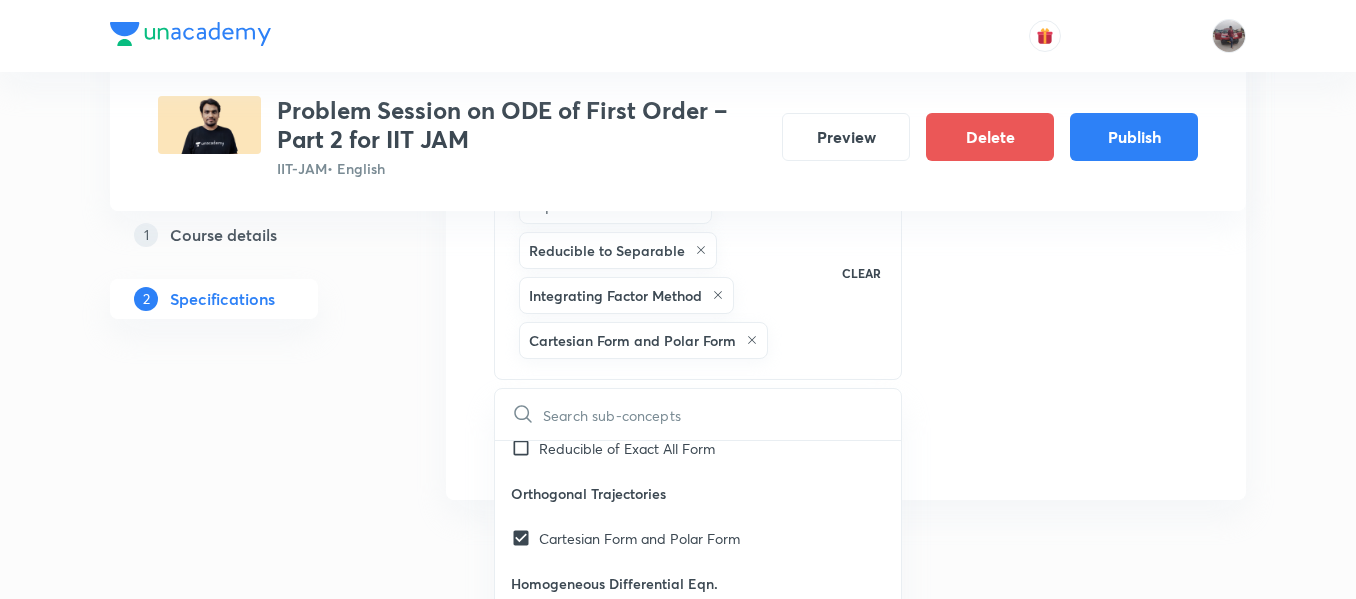 click on "Special Classes Problem Session on ODE of First Order – Part 2 for IIT JAM IIT-JAM   • English Preview Delete Publish 1 Course details 2 Specifications Target exams IIT JAM IIT-JAM - Mathematics ​ Topics Mathematics ->  Differential Equations ​ Sub-concepts Separation of Variable Reducible to Separable Integrating Factor Method Cartesian Form and Polar Form CLEAR ​ ODE of the First Order Separation of Variable Reducible to Separable Homogeneous Reducible to Homogeneous Exact Reducible to Exact Linear DE Bernoulli's Equation Integrating Factor Method Standard Integrals Exact Differential Equations Working Rule for Solving Exact Equations Condition of Exactness of a Linear Differential Equation of Order n Integrating Factor Exactness of Non-Linear Equations-Solution by Trial Integrating Factor Reducible of Exact All Form Orthogonal Trajectories Cartesian Form and Polar Form Homogeneous Differential Eqn. Theory of Linear DE Homogeneous Variable Separable Equations Method of Variable Separable Equations" at bounding box center (678, 33) 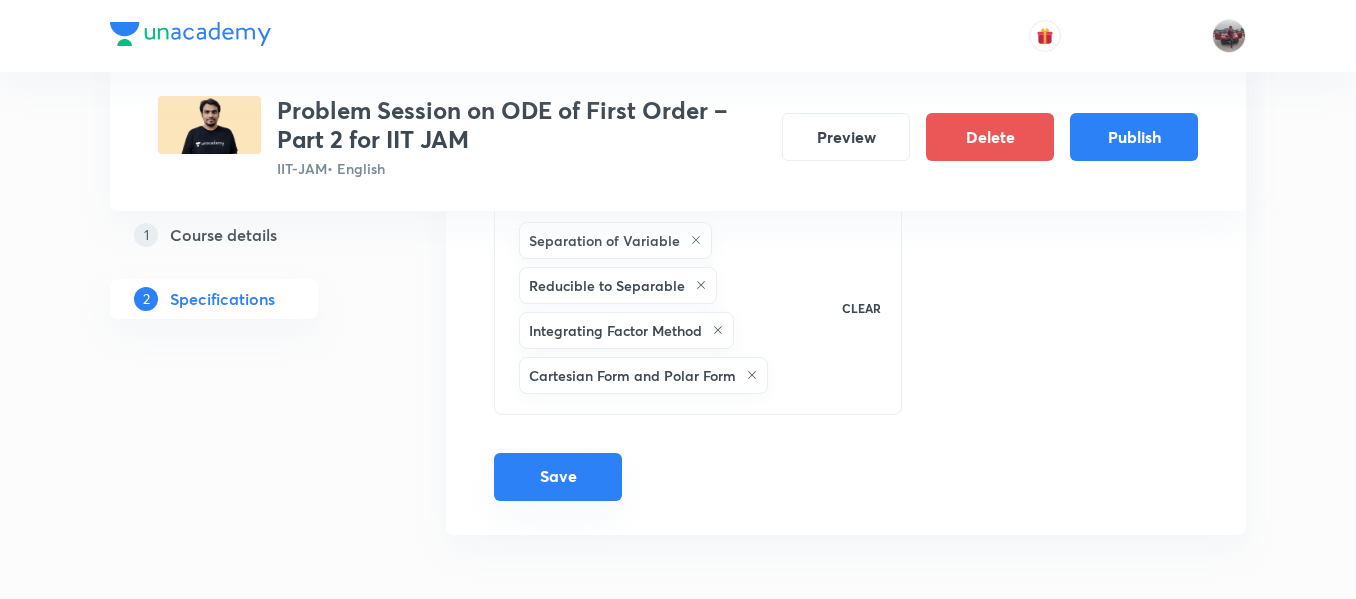 click on "Save" at bounding box center [558, 477] 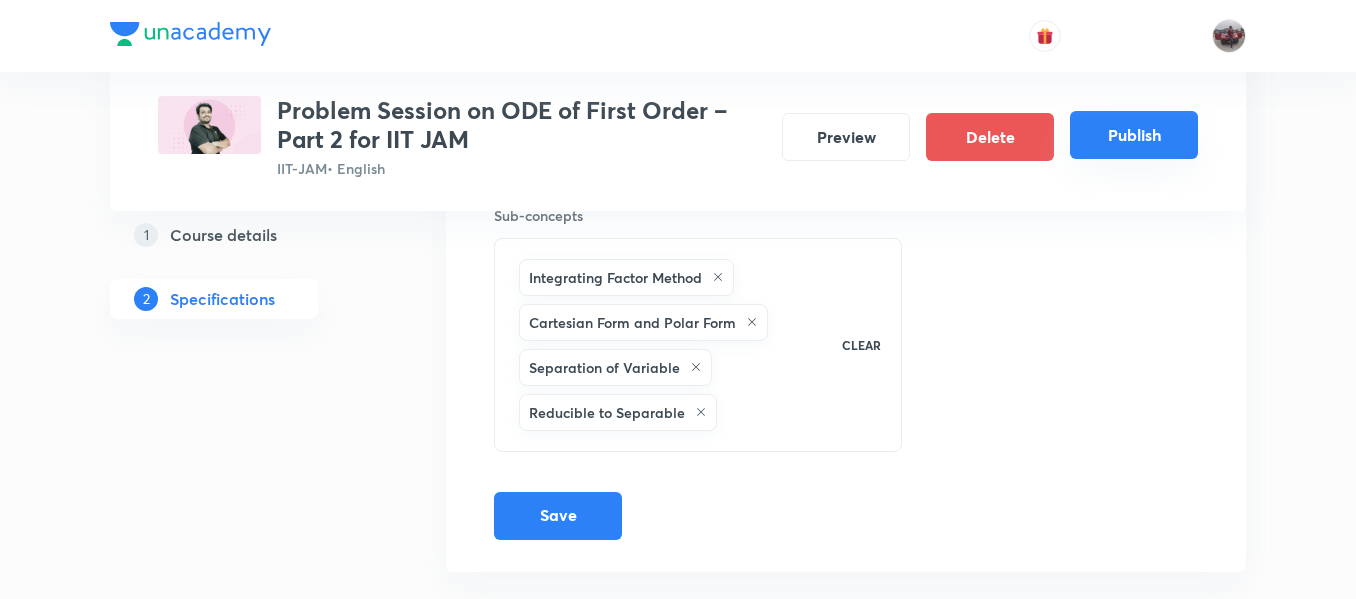 click on "Publish" at bounding box center [1134, 135] 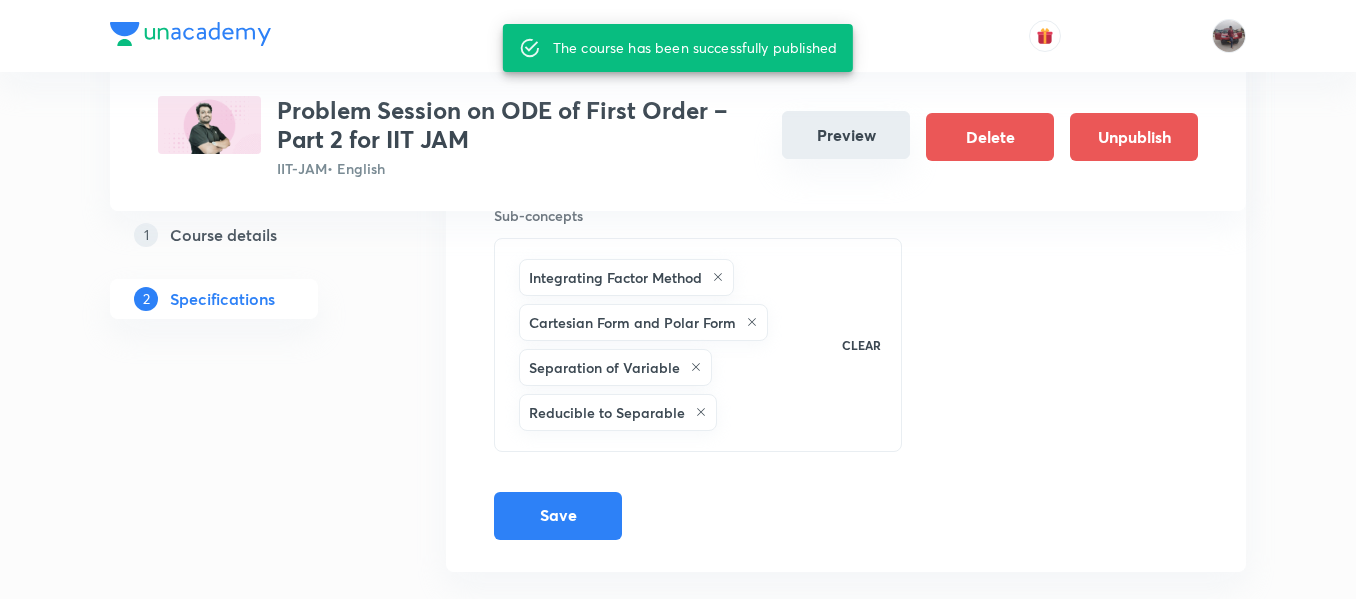 click on "Preview" at bounding box center [846, 135] 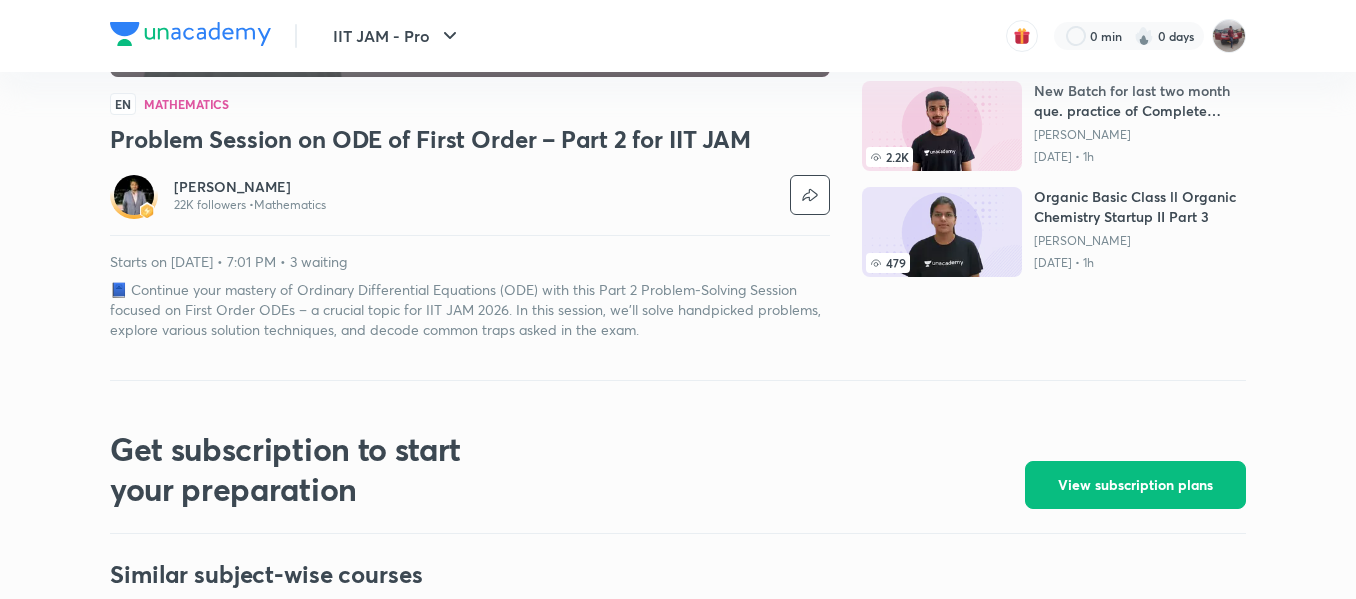 scroll, scrollTop: 0, scrollLeft: 0, axis: both 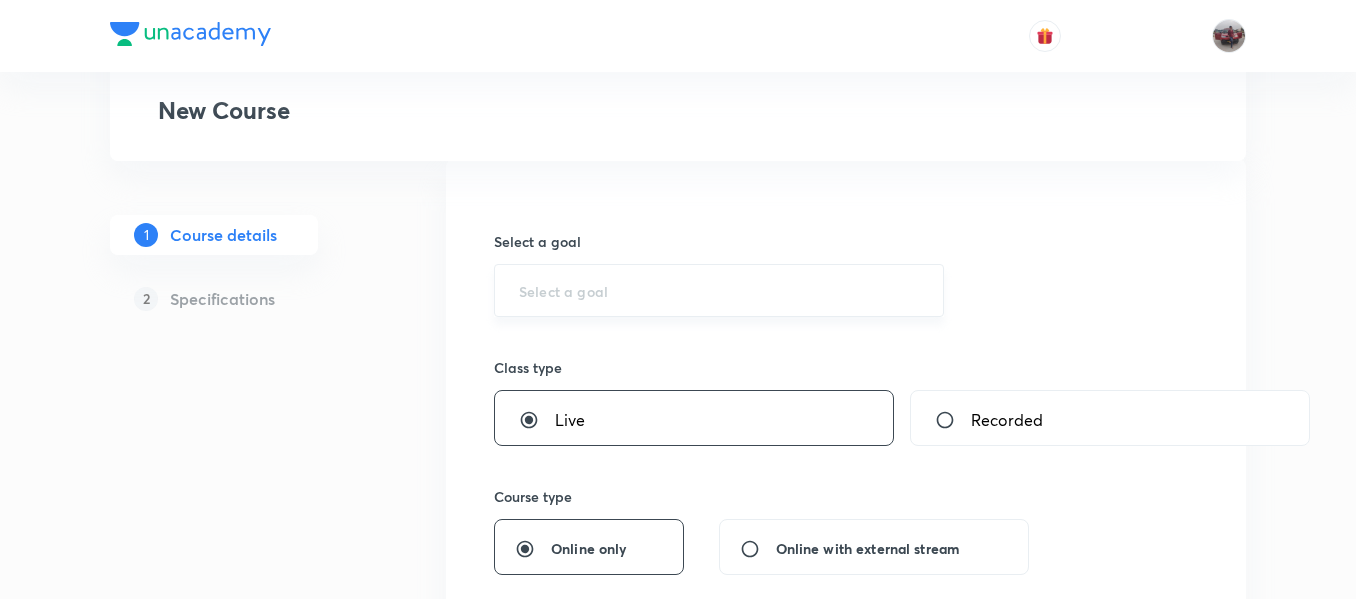 click on "​" at bounding box center [719, 290] 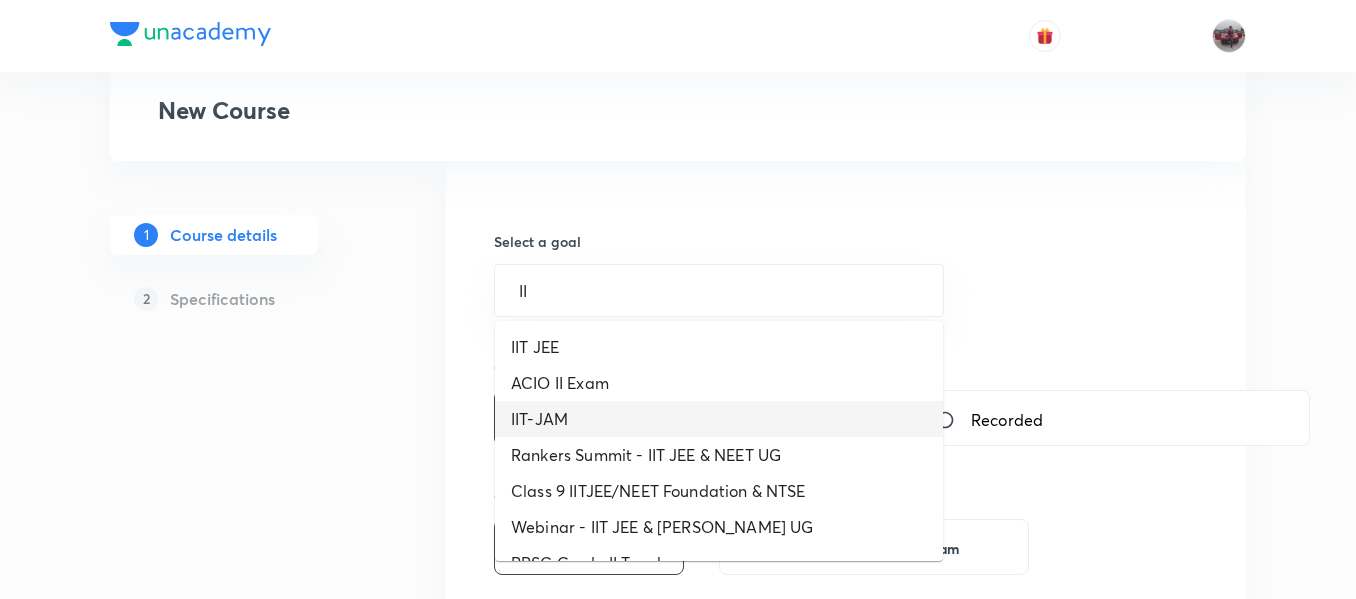 click on "IIT-JAM" at bounding box center (719, 419) 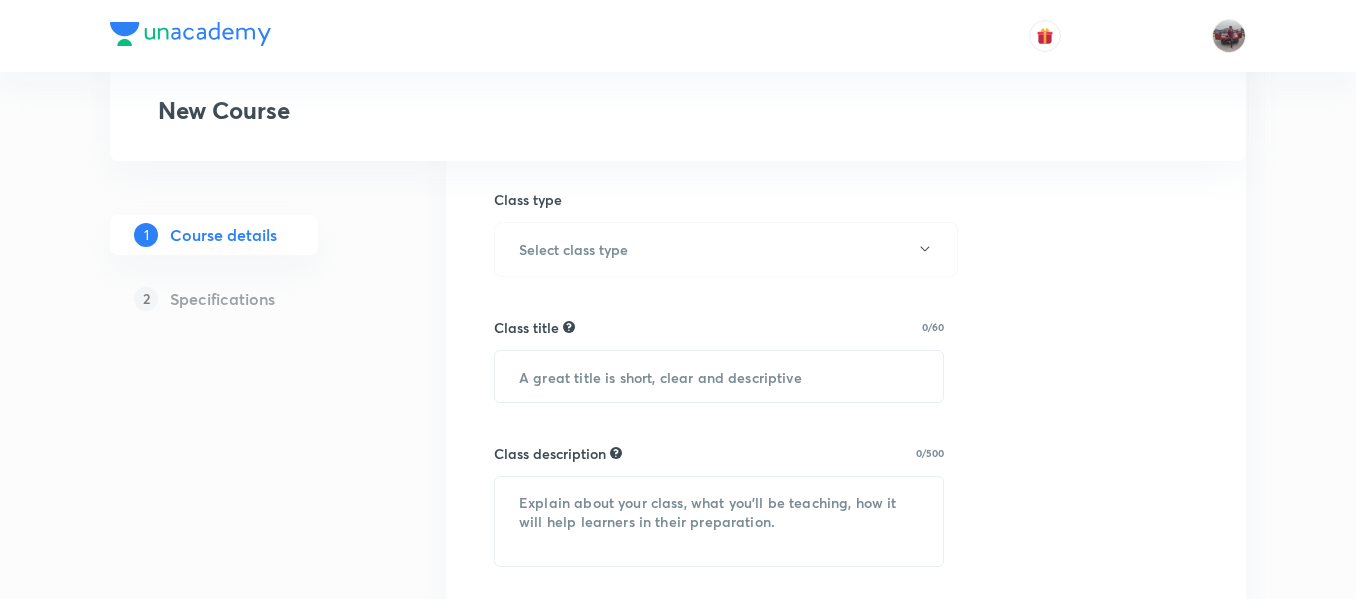 scroll, scrollTop: 592, scrollLeft: 0, axis: vertical 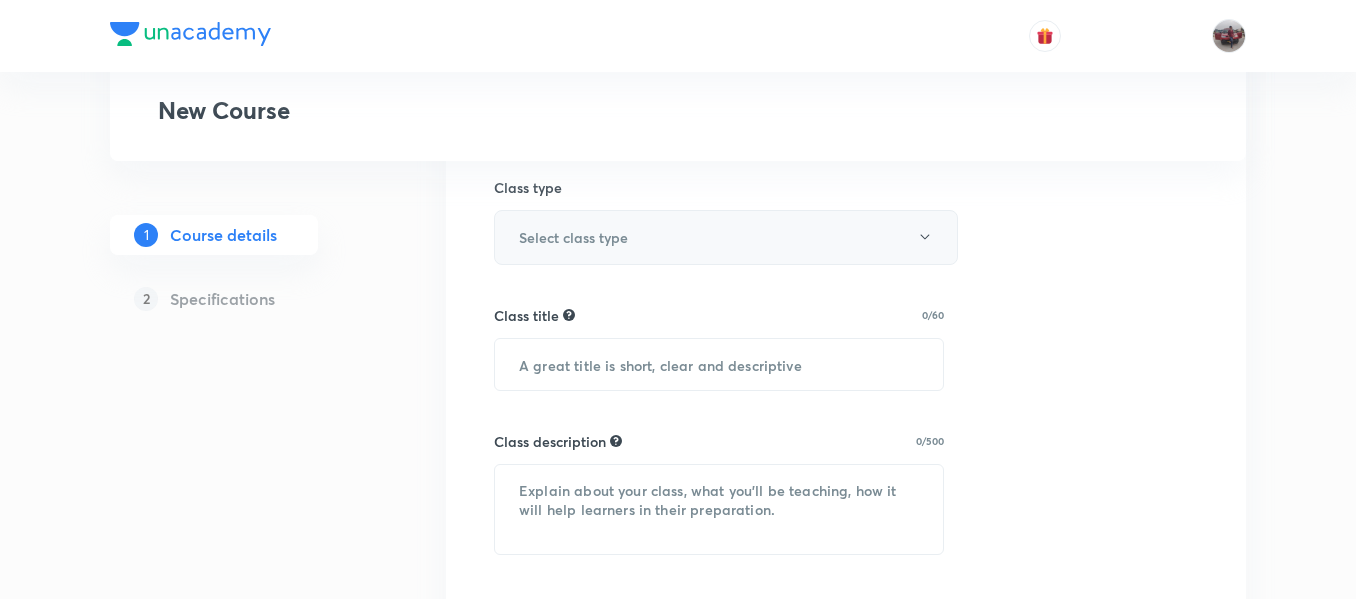 click on "Select class type" at bounding box center [726, 237] 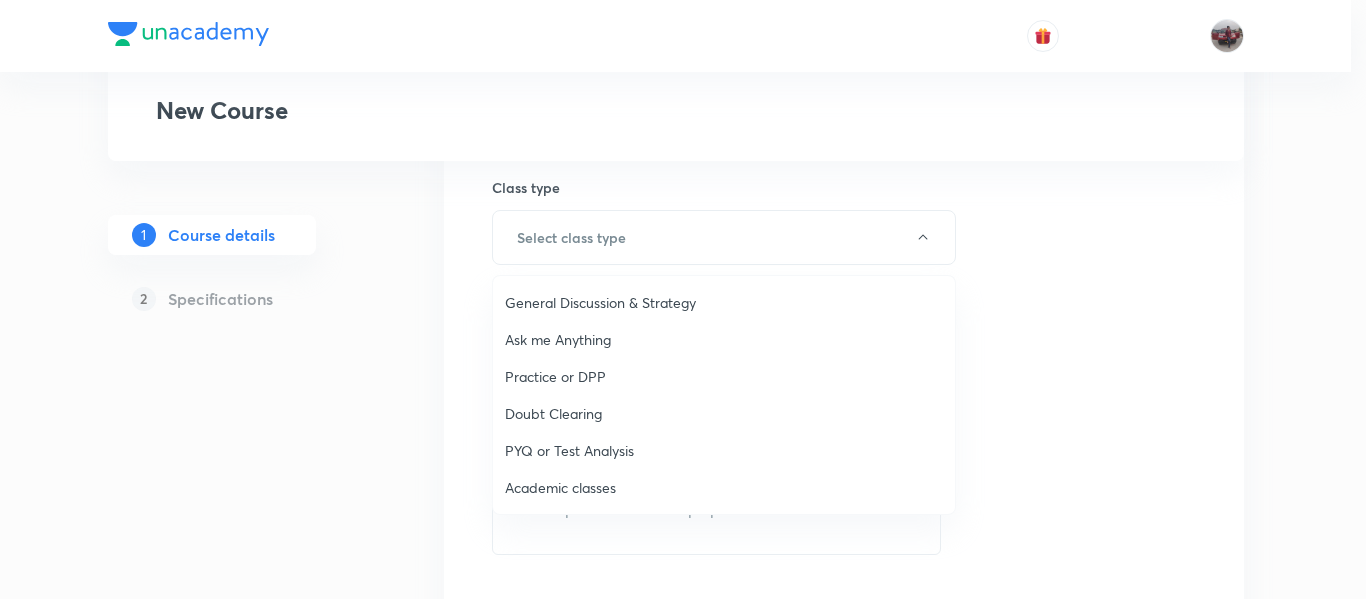 click on "Practice or DPP" at bounding box center (724, 376) 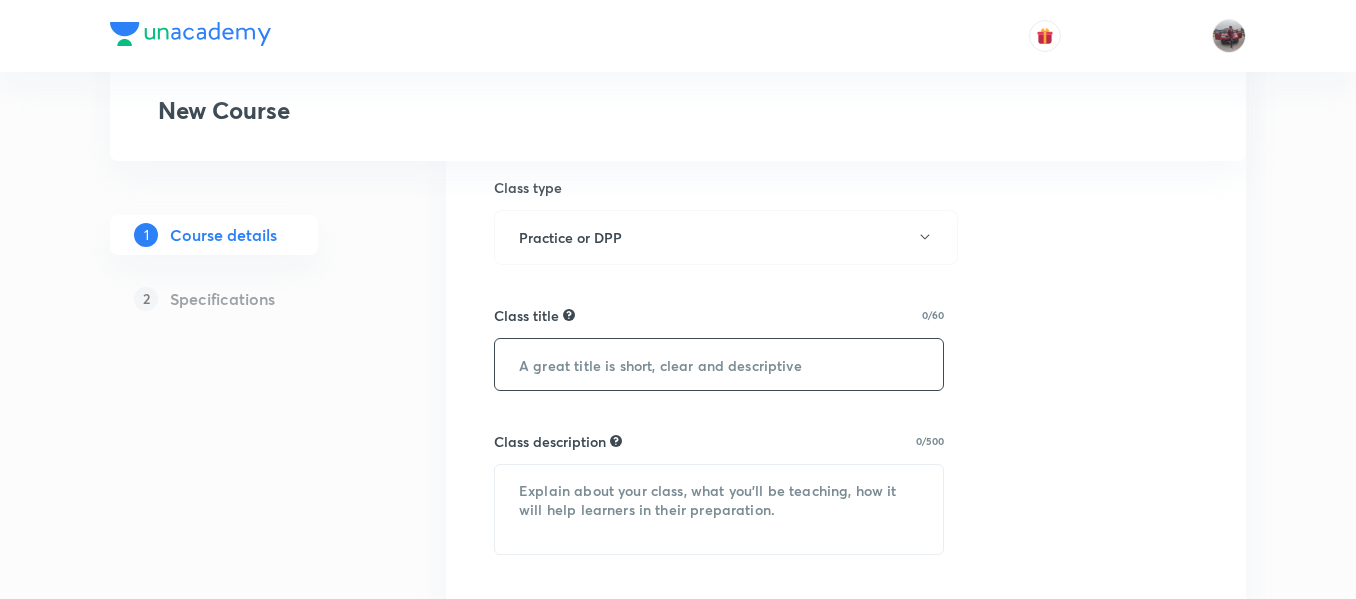 click at bounding box center [719, 364] 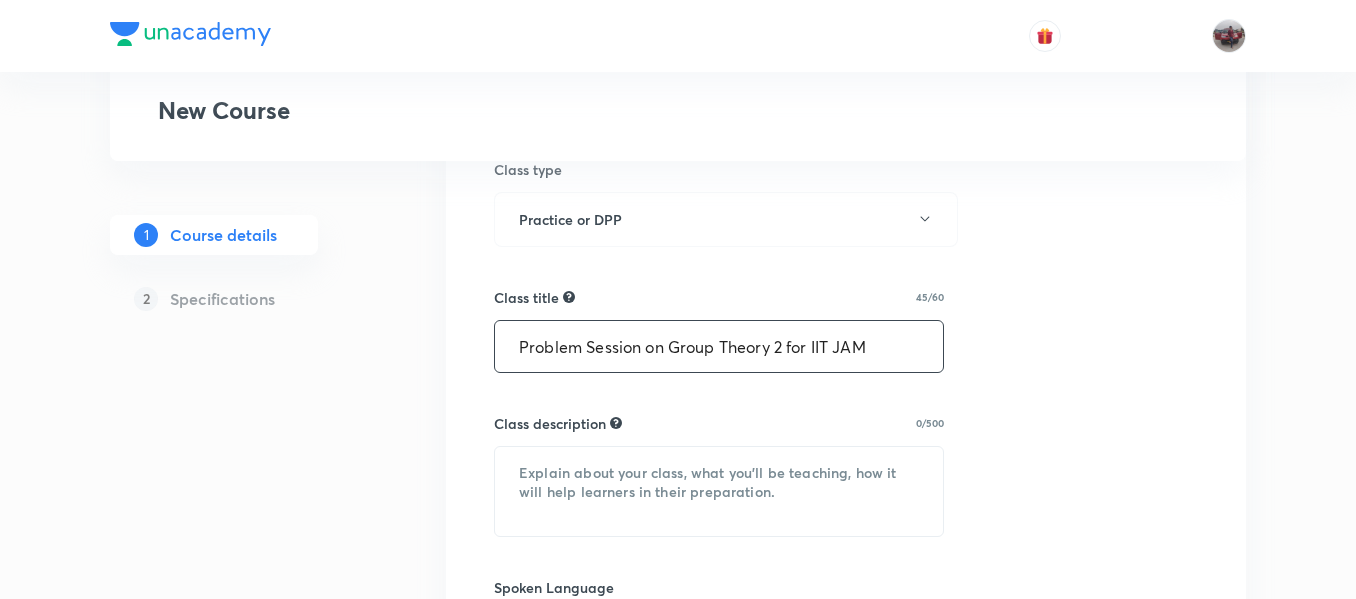 scroll, scrollTop: 613, scrollLeft: 0, axis: vertical 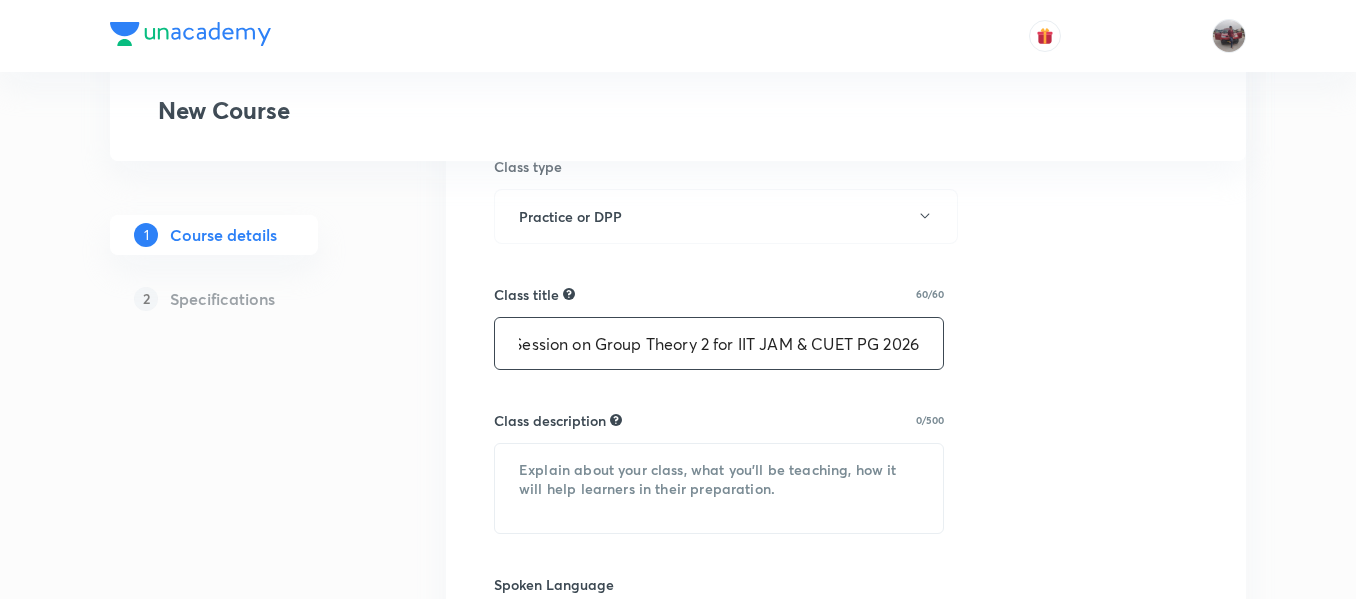 type on "Problem Session on Group Theory 2 for IIT JAM & CUET PG 2026" 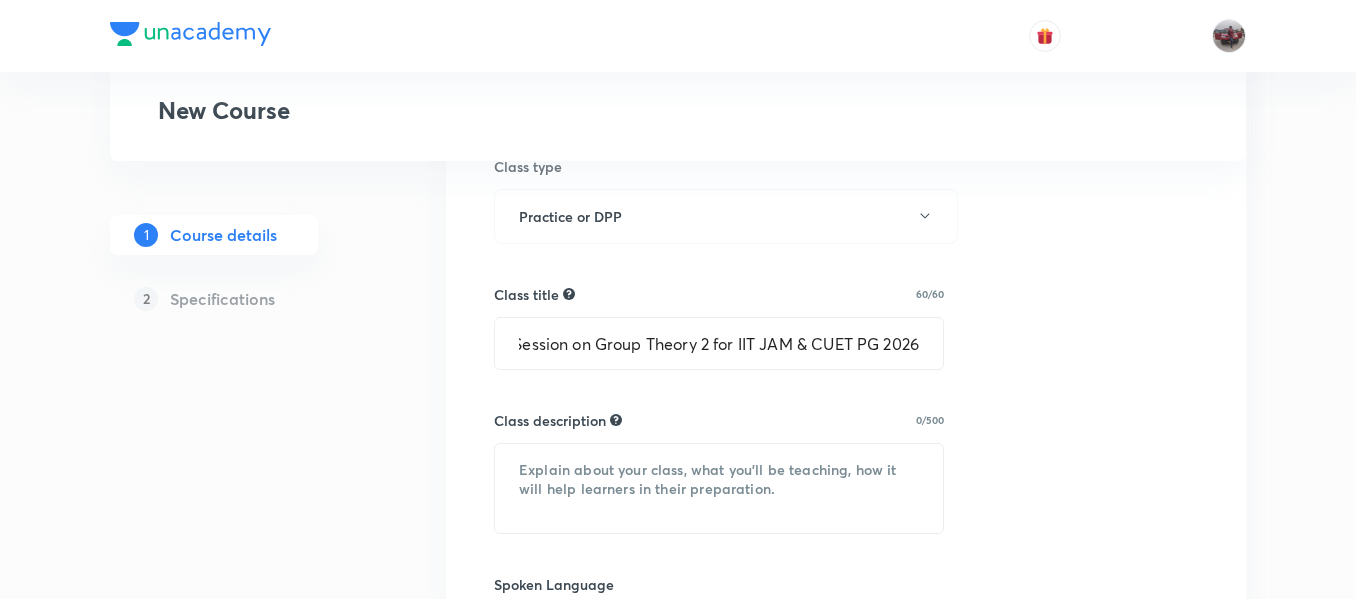scroll, scrollTop: 0, scrollLeft: 0, axis: both 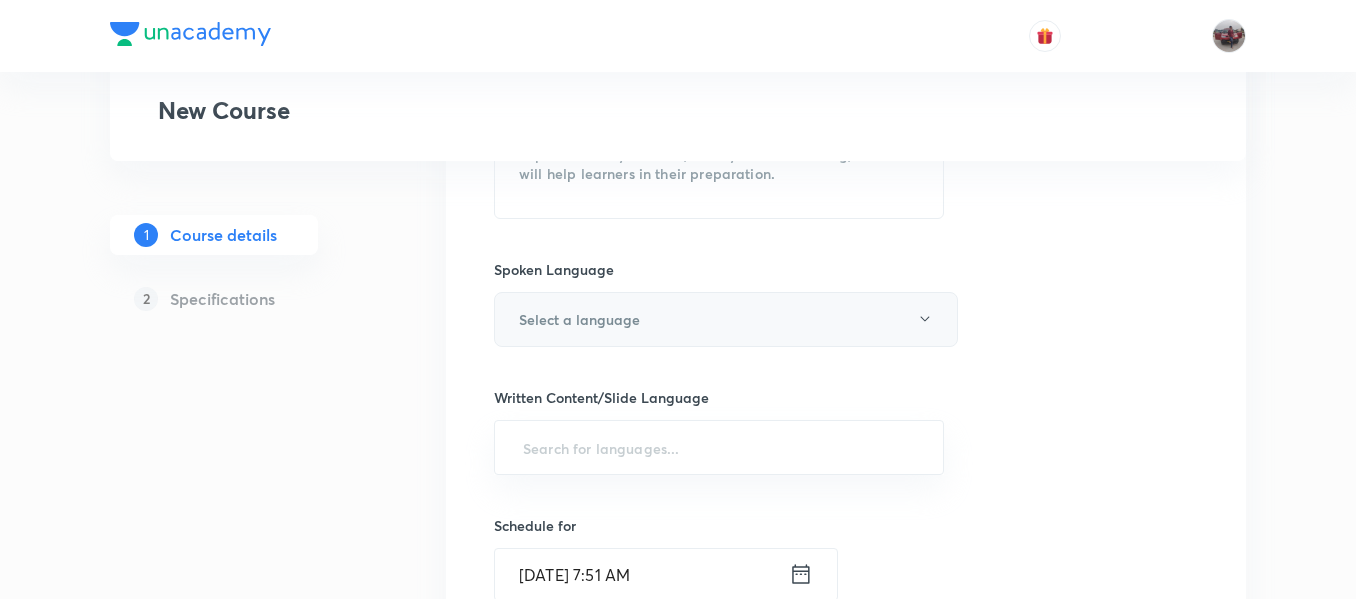 click on "Select a language" at bounding box center [726, 319] 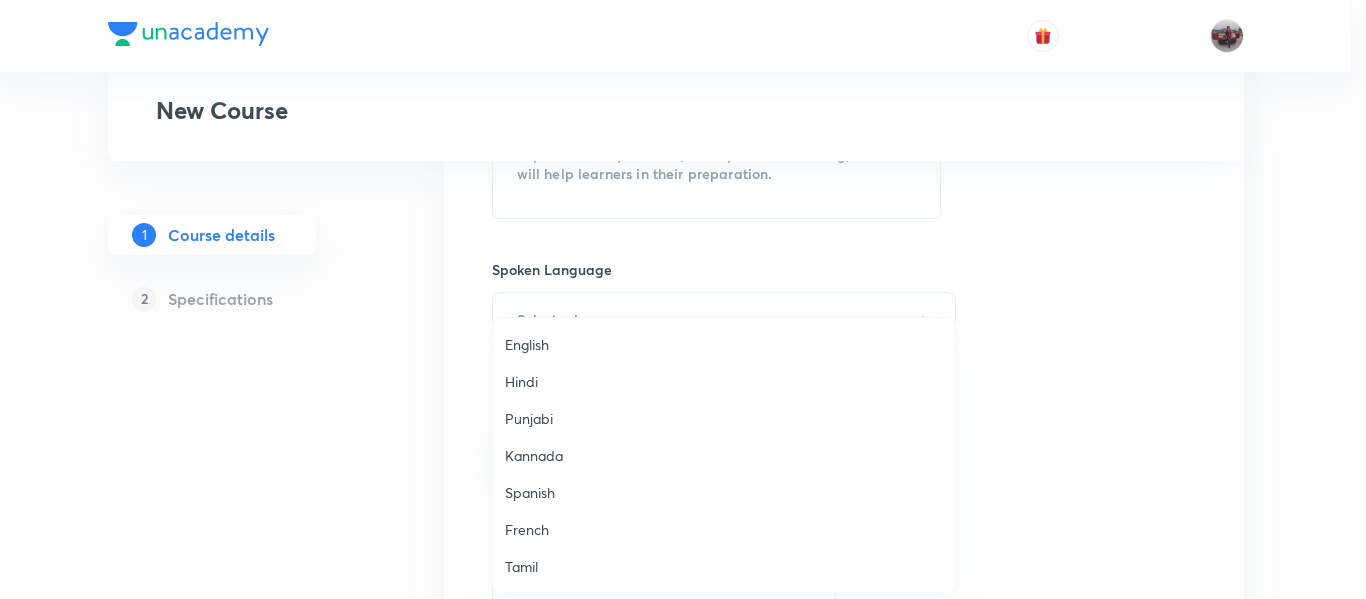 click on "English" at bounding box center (724, 344) 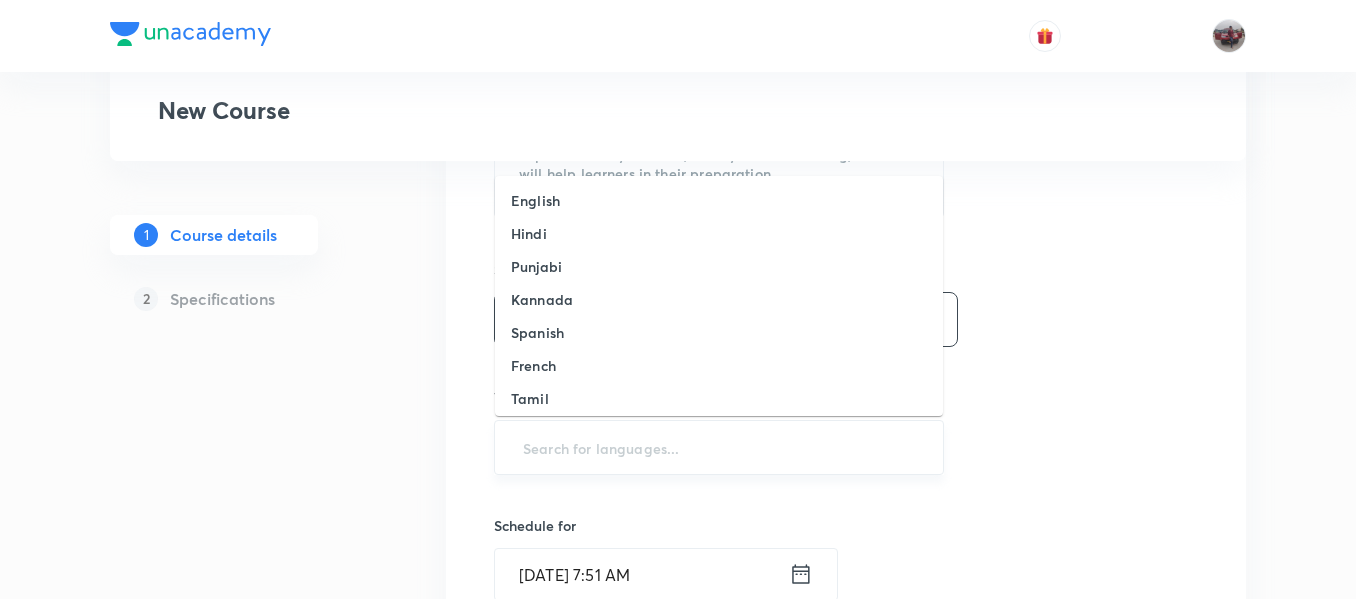 click at bounding box center [719, 447] 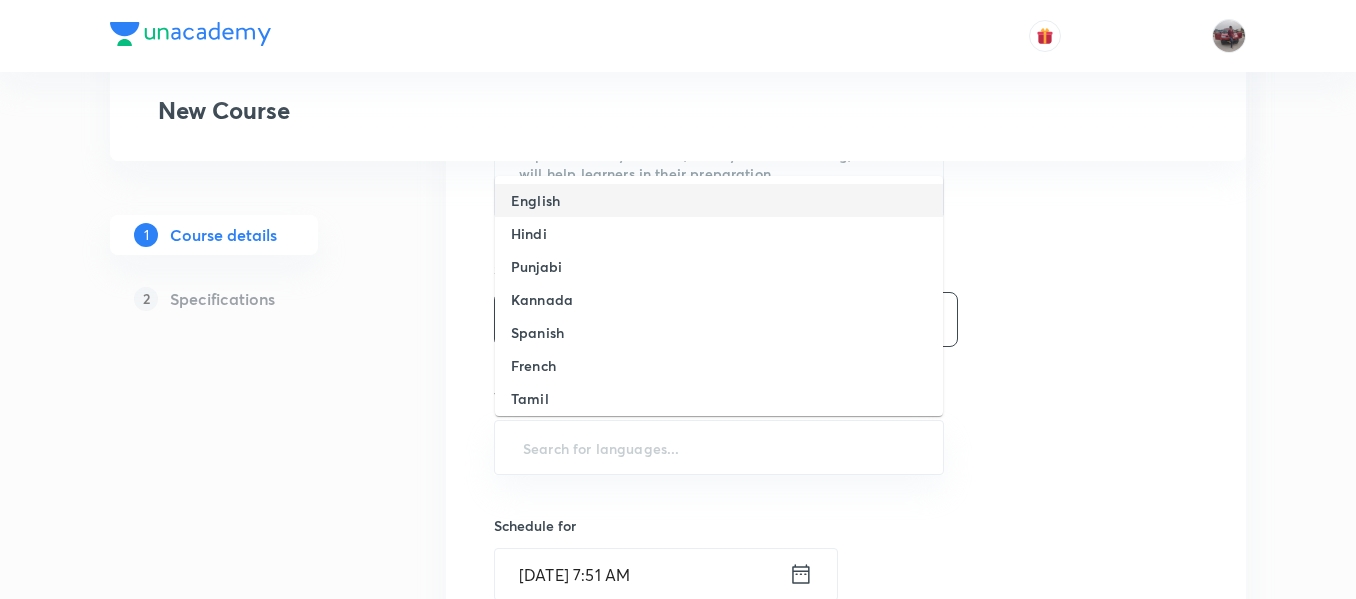 click on "English" at bounding box center (719, 200) 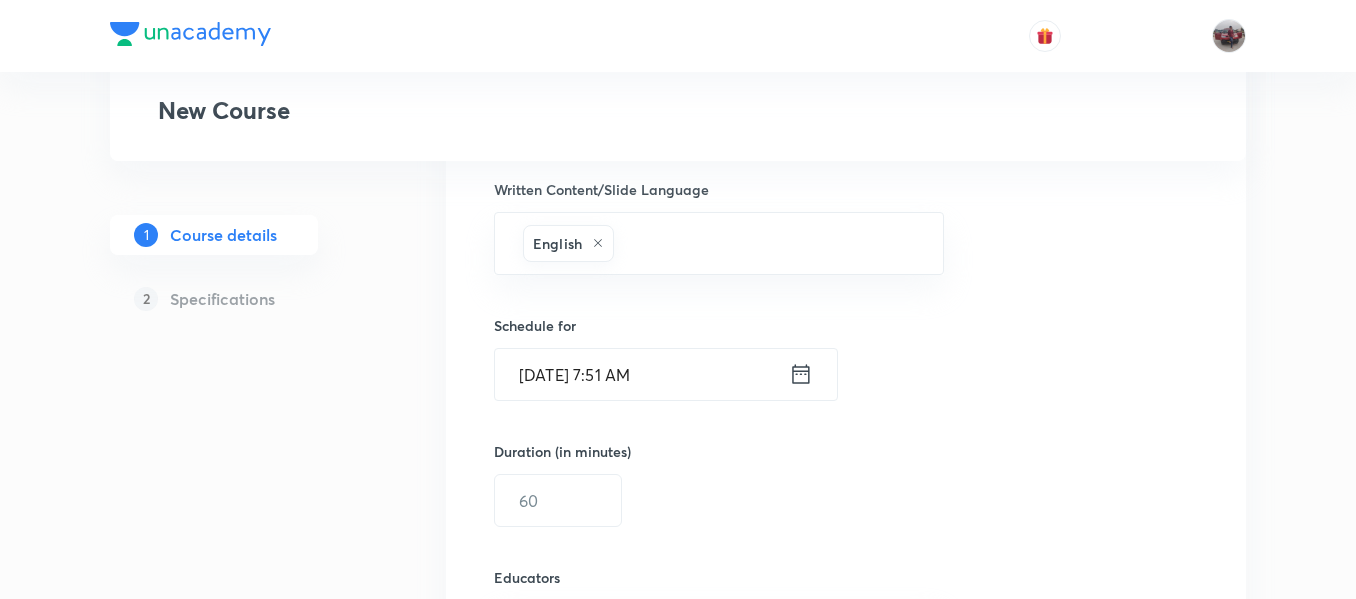 scroll, scrollTop: 1155, scrollLeft: 0, axis: vertical 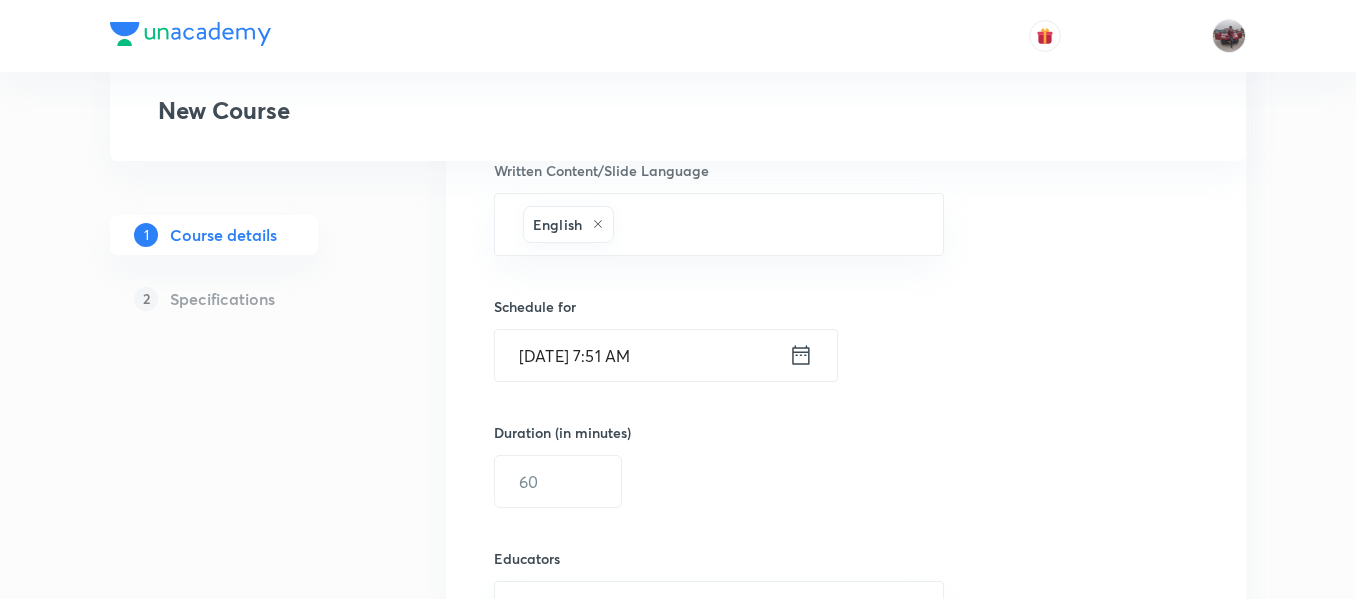 click 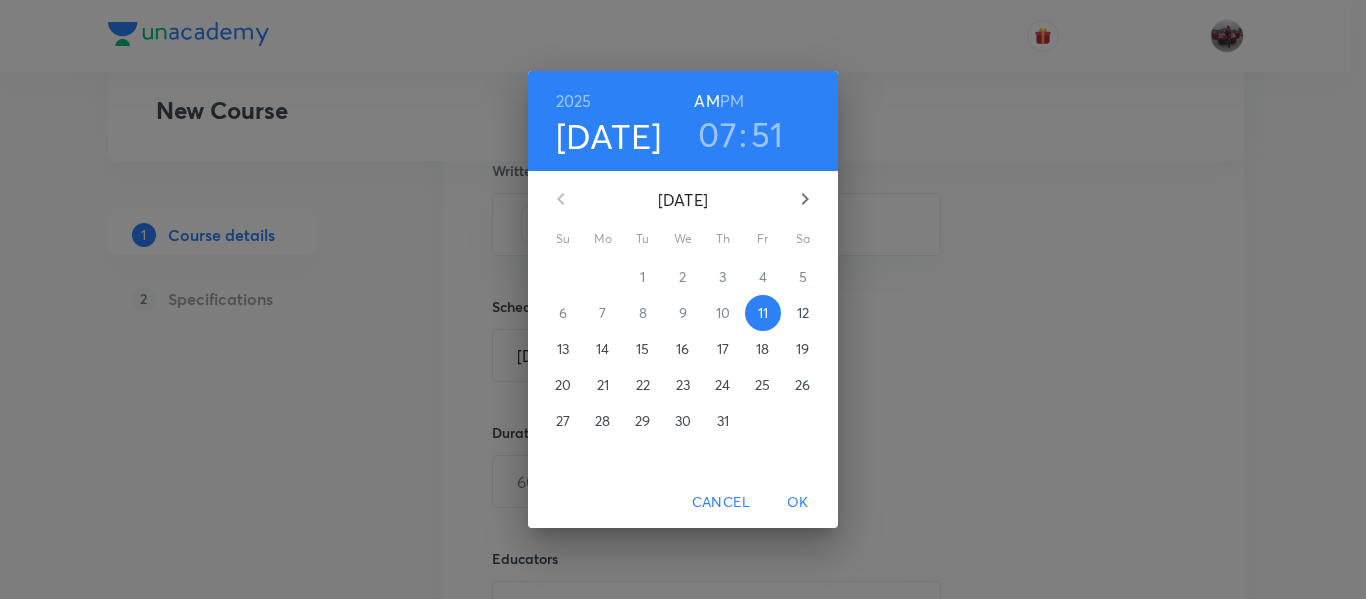 click on "18" at bounding box center (762, 349) 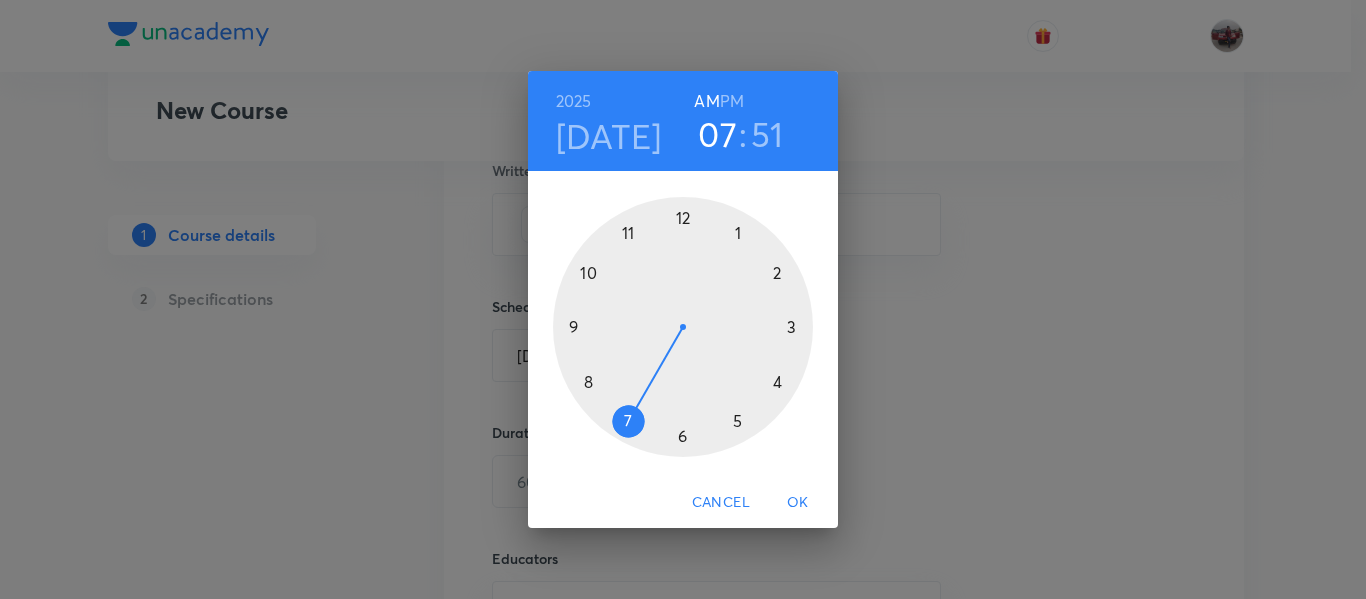 click on "51" at bounding box center [767, 134] 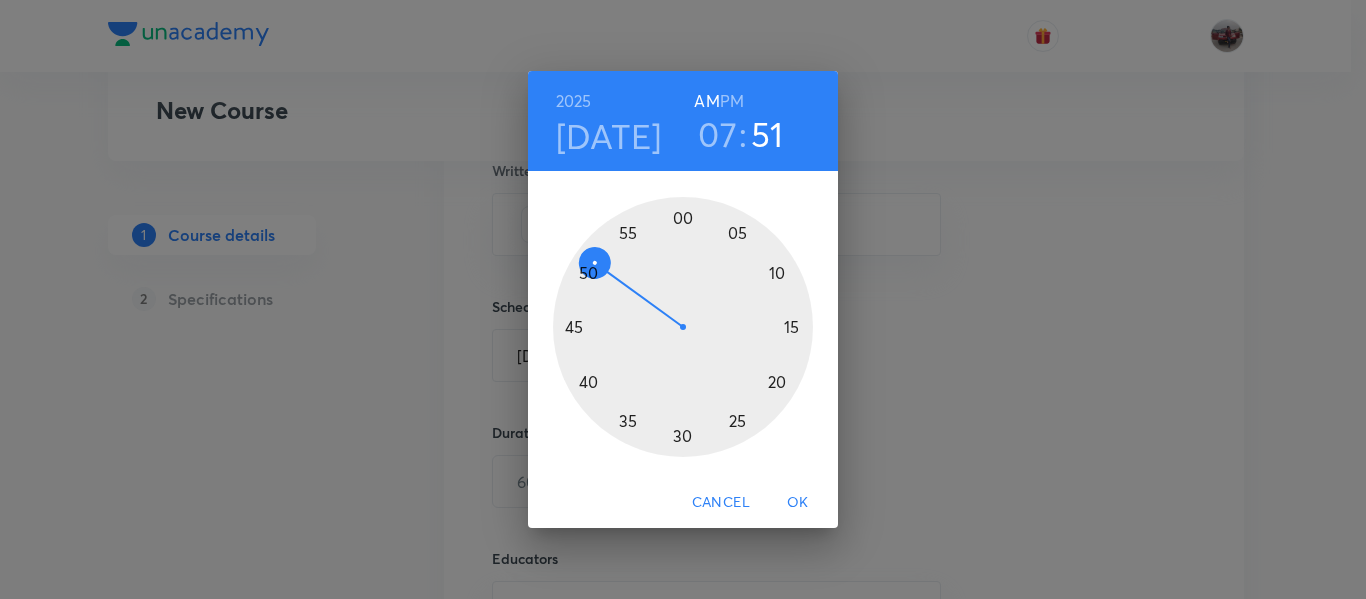 click on "PM" at bounding box center [732, 101] 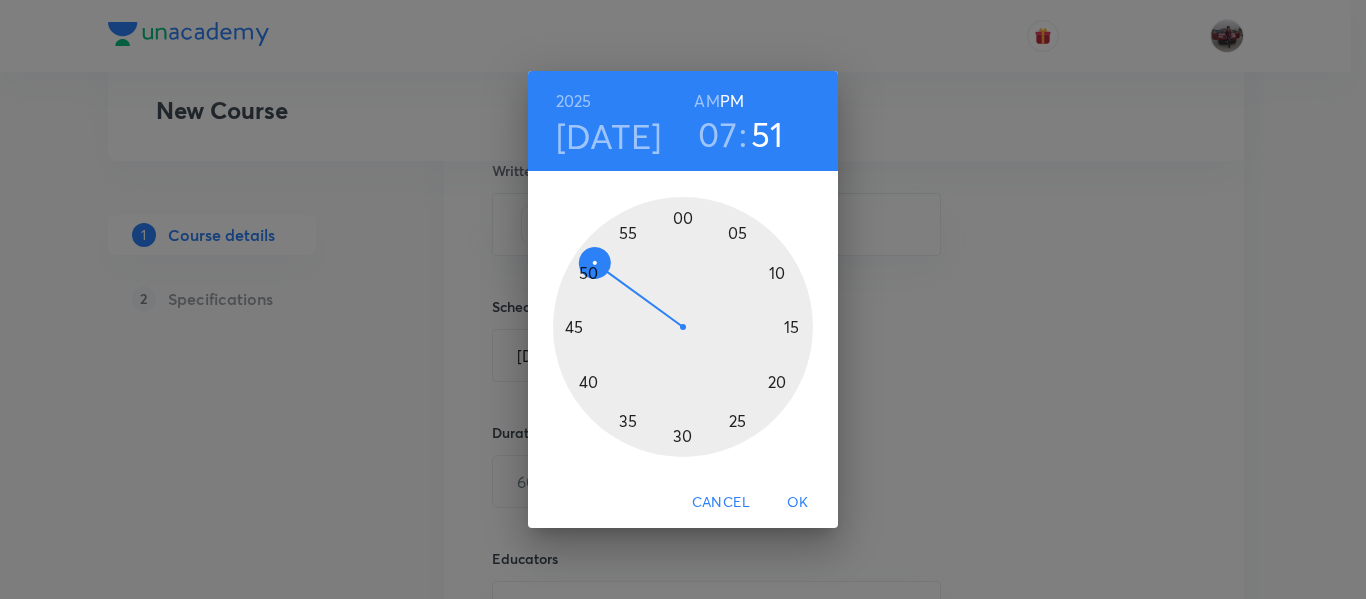 click at bounding box center (683, 327) 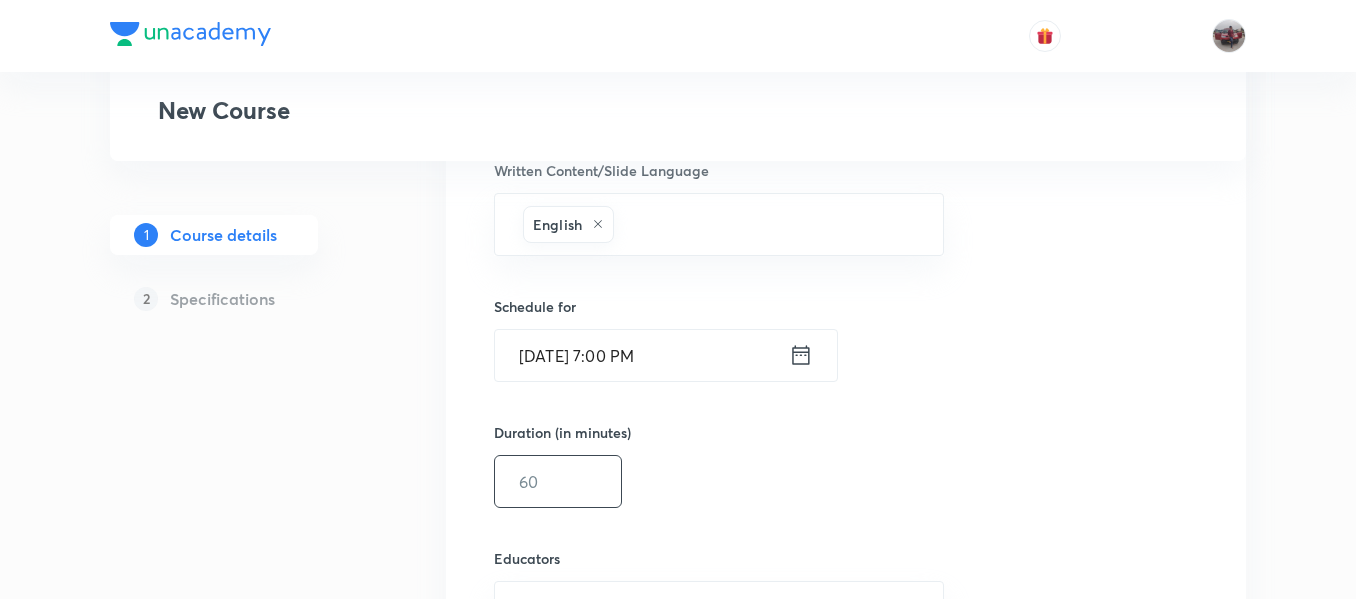click at bounding box center [558, 481] 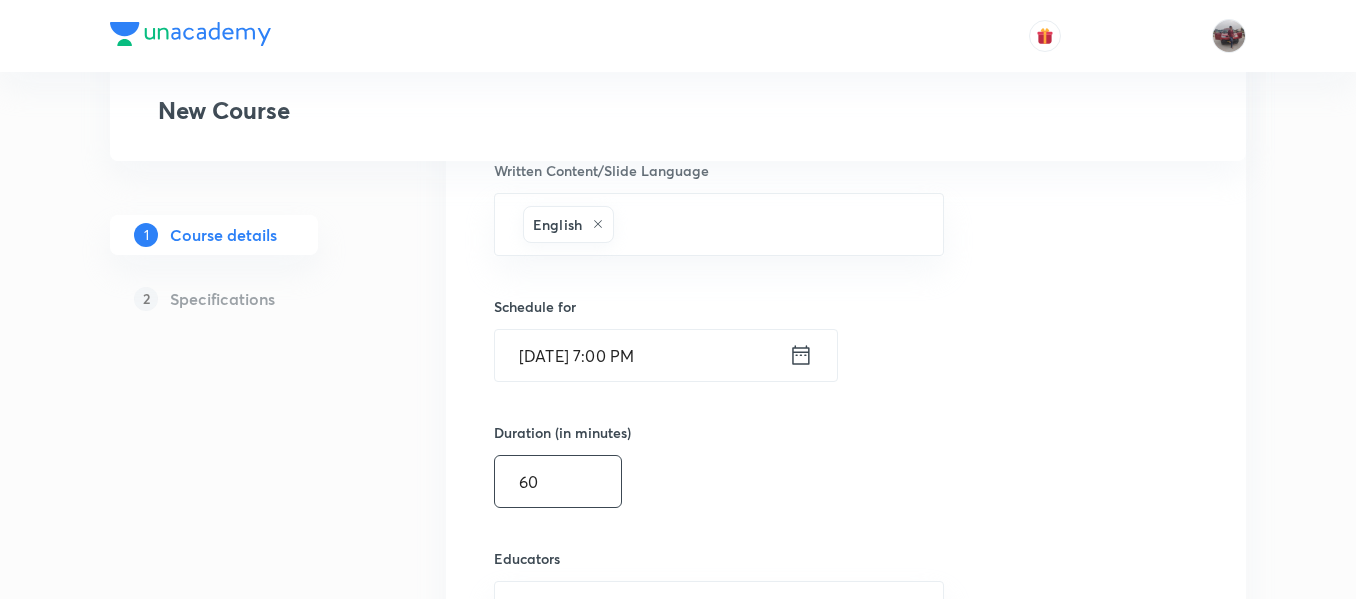 type on "60" 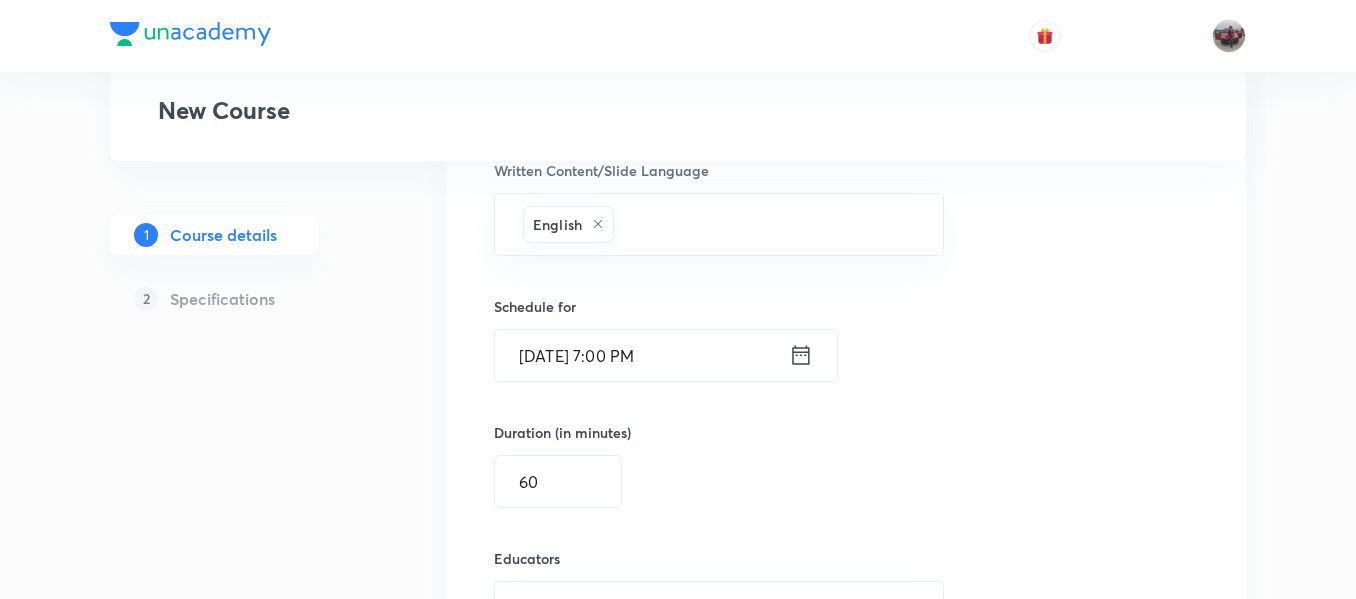 drag, startPoint x: 387, startPoint y: 449, endPoint x: 396, endPoint y: 203, distance: 246.16458 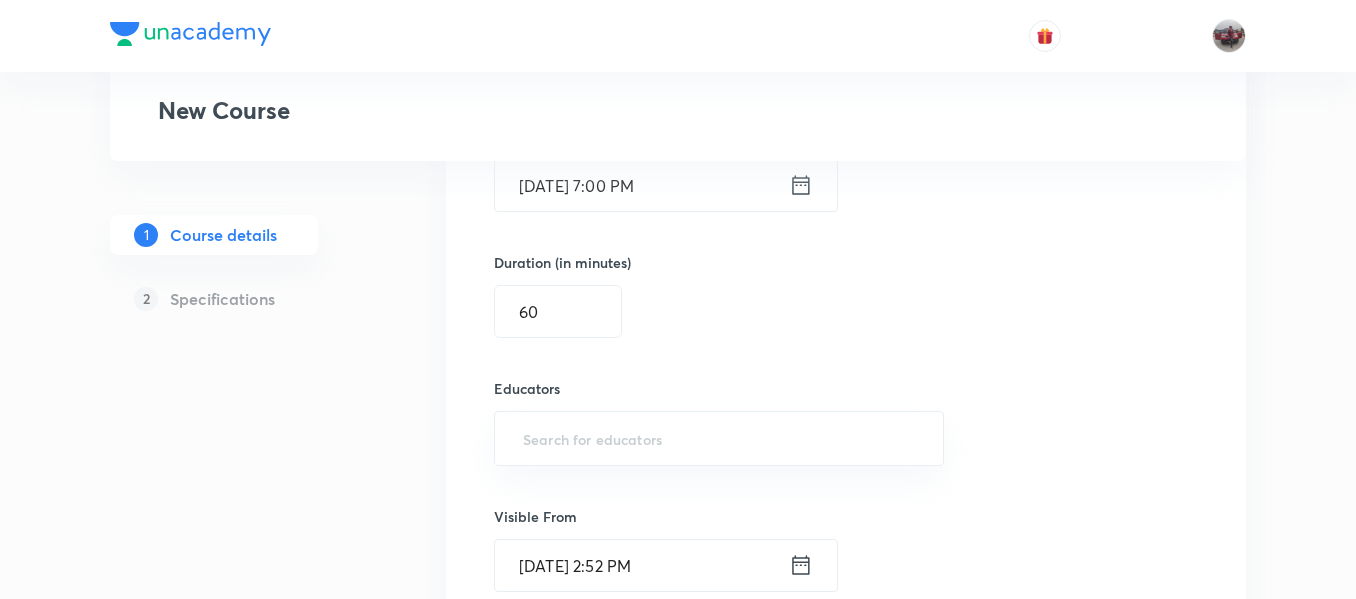 scroll, scrollTop: 1518, scrollLeft: 0, axis: vertical 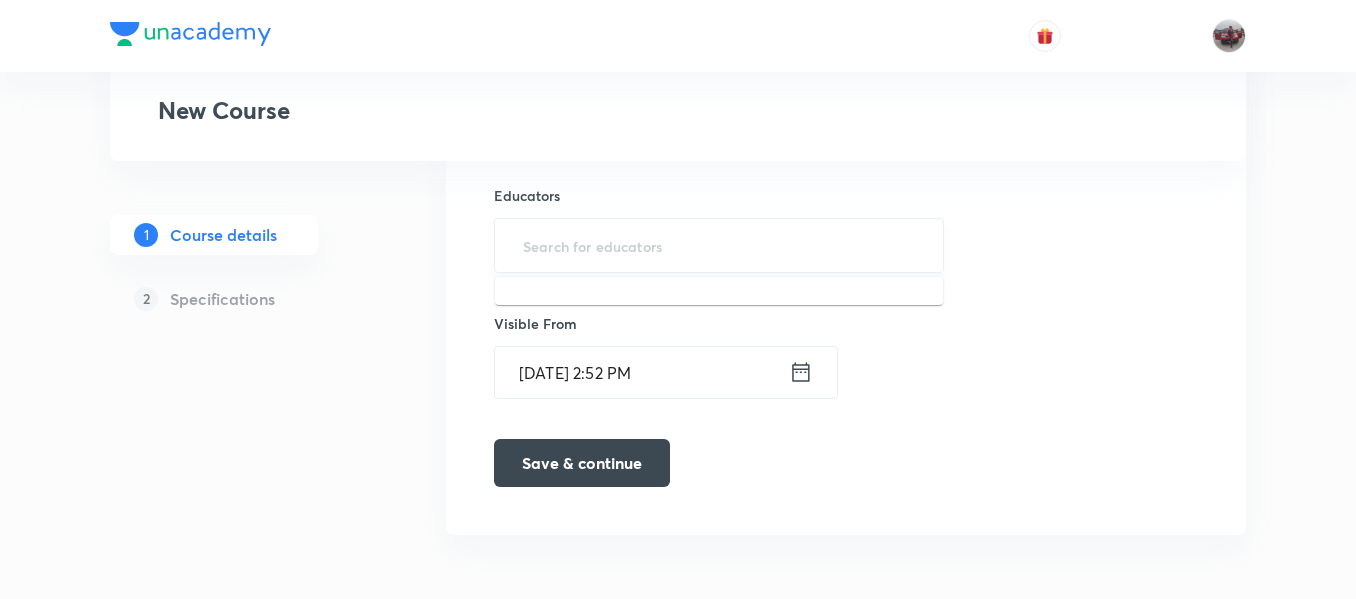 click at bounding box center [719, 245] 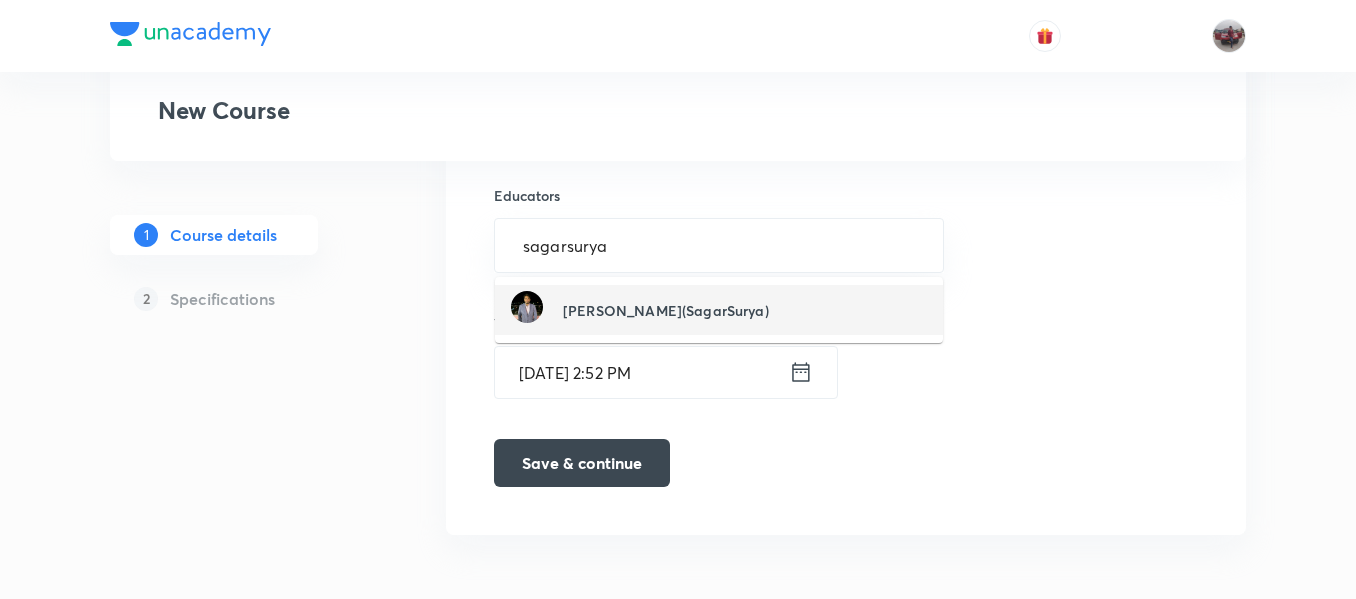 click on "[PERSON_NAME](SagarSurya)" at bounding box center (666, 310) 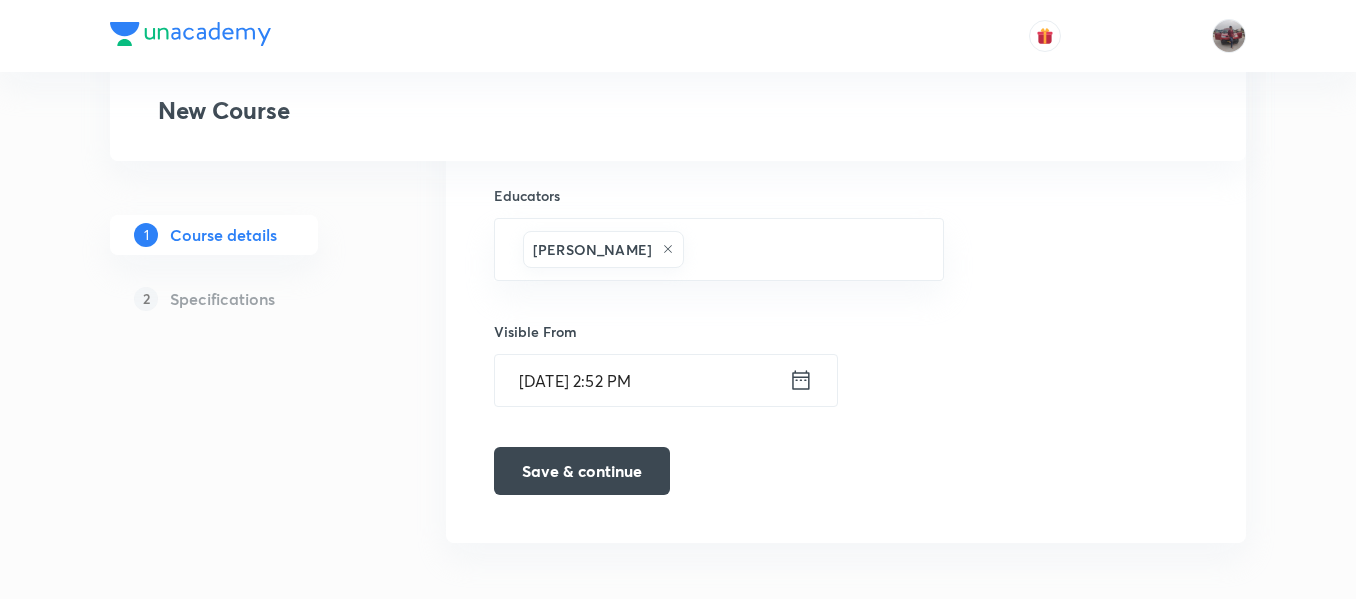 scroll, scrollTop: 1288, scrollLeft: 0, axis: vertical 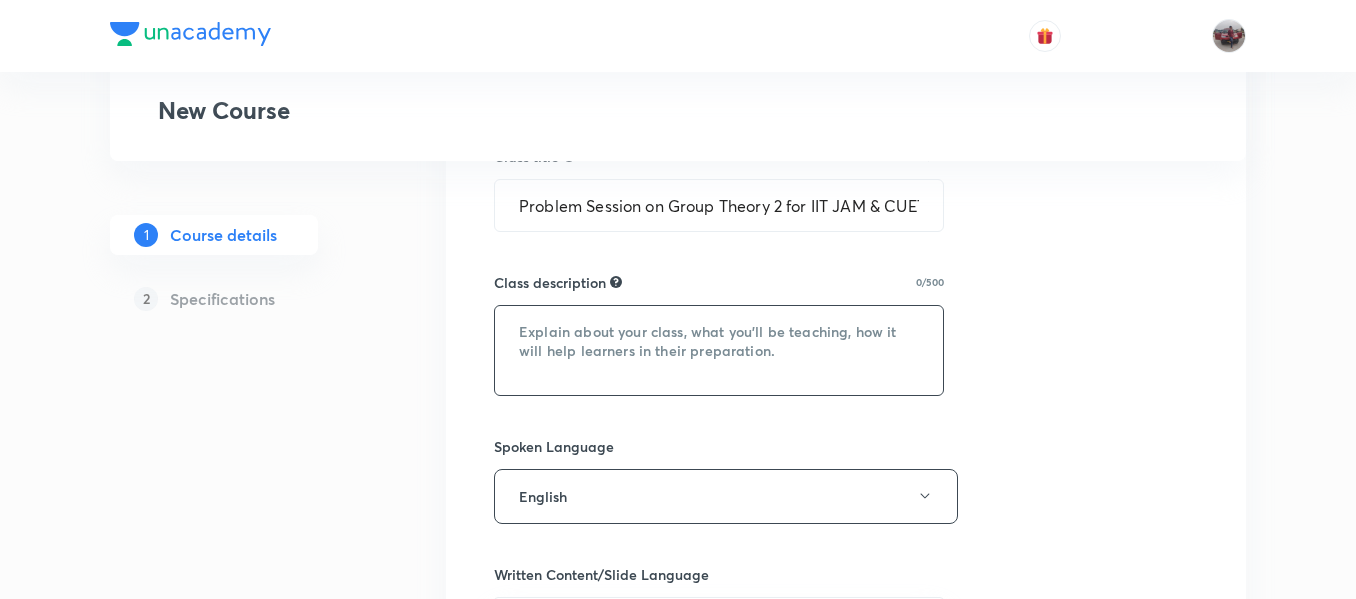 click at bounding box center [719, 350] 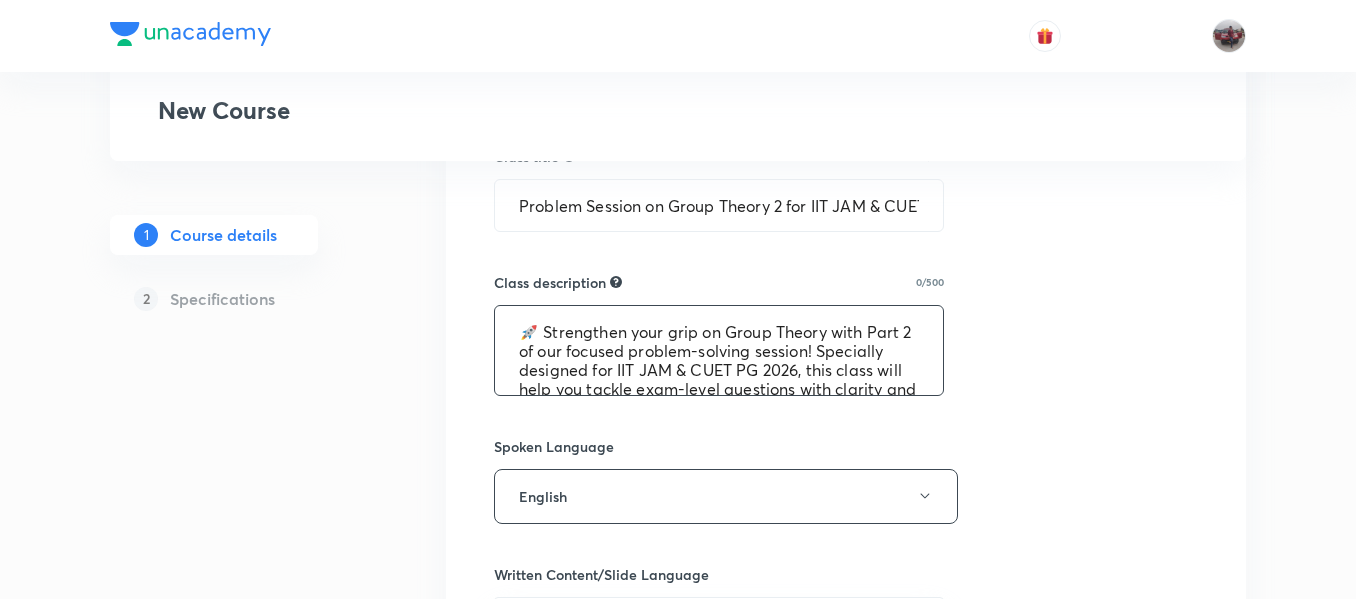 scroll, scrollTop: 23, scrollLeft: 0, axis: vertical 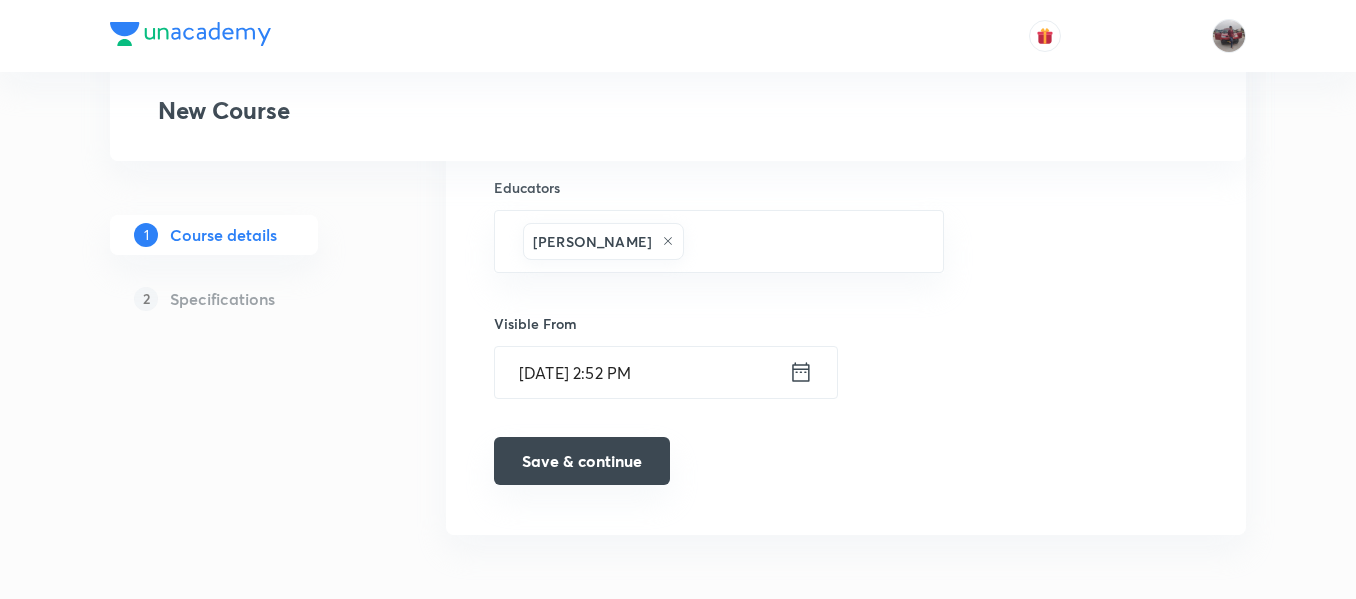 type on "🚀 Strengthen your grip on Group Theory with Part 2 of our focused problem-solving session! Specially designed for IIT JAM & CUET PG 2026, this class will help you tackle exam-level questions with clarity and confidence." 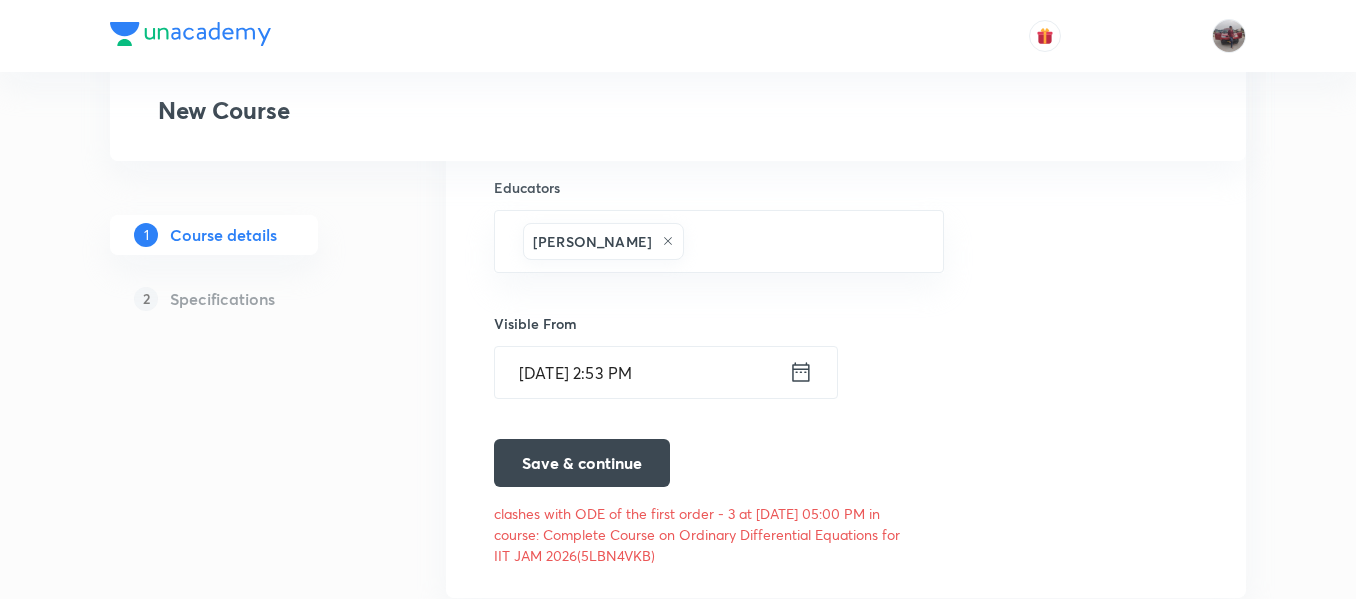 scroll, scrollTop: 1185, scrollLeft: 0, axis: vertical 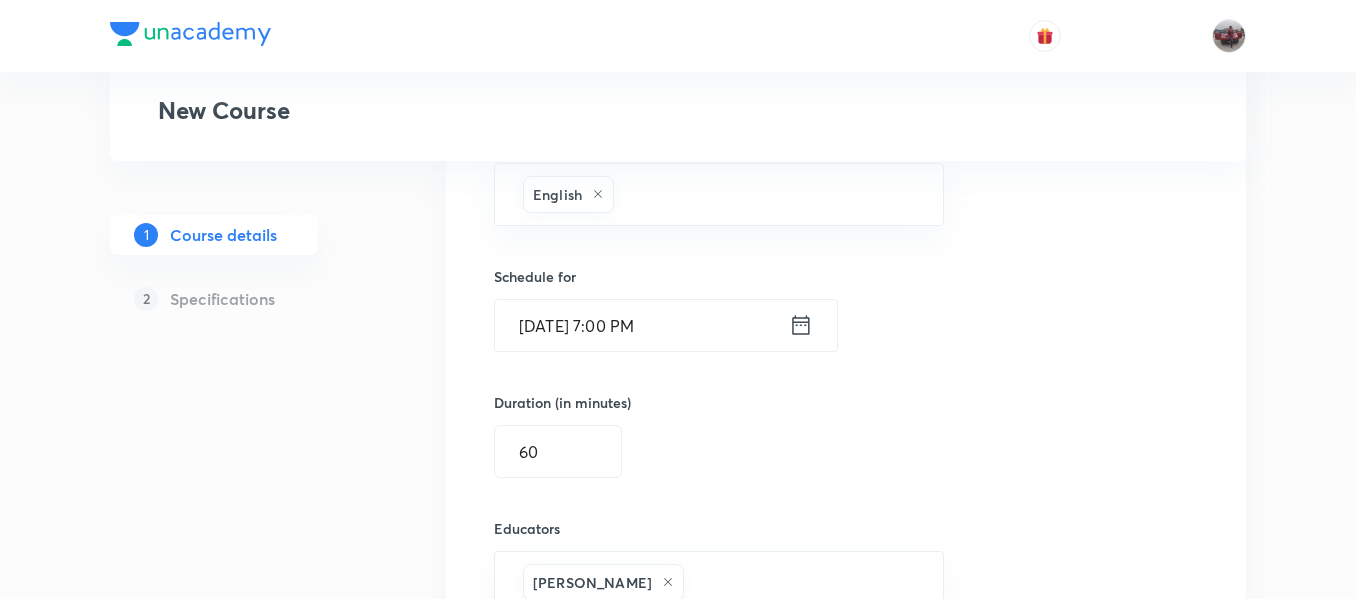 click 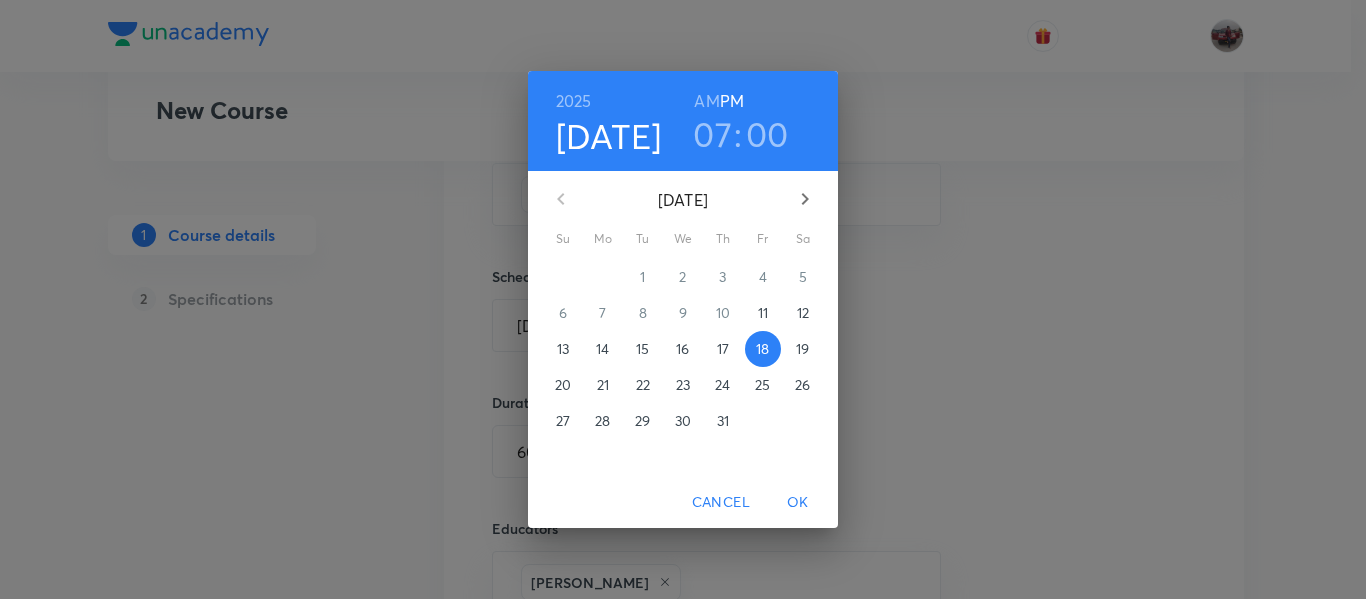 click on "00" at bounding box center [767, 134] 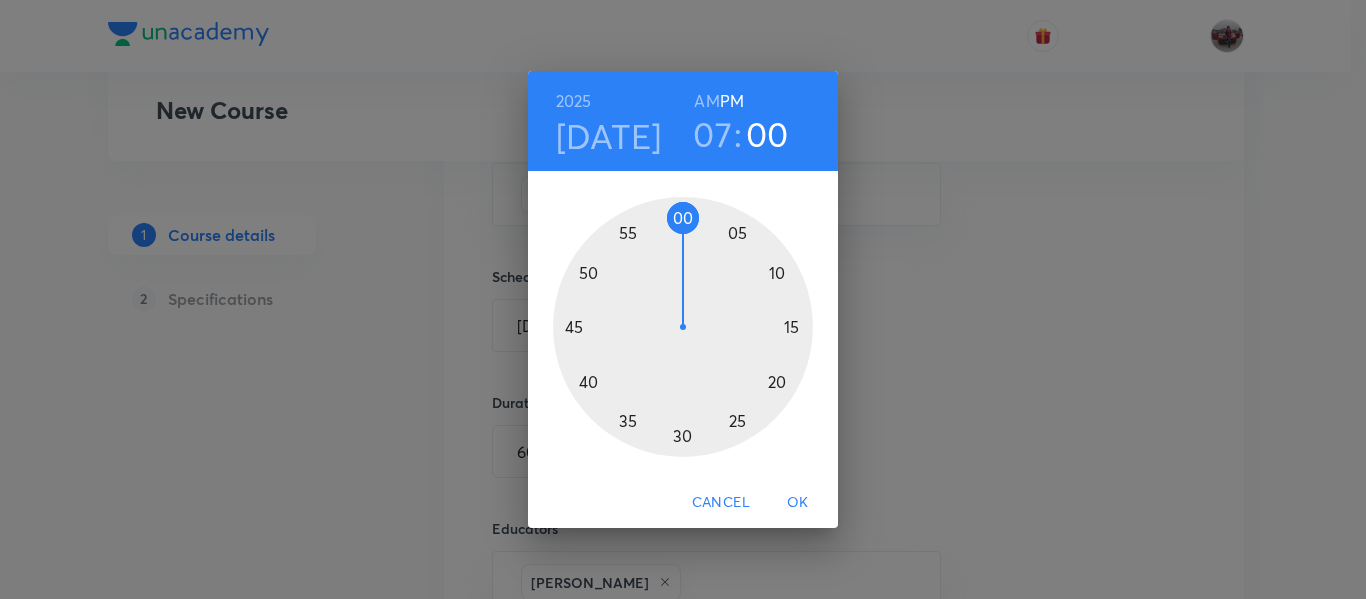 click at bounding box center [683, 327] 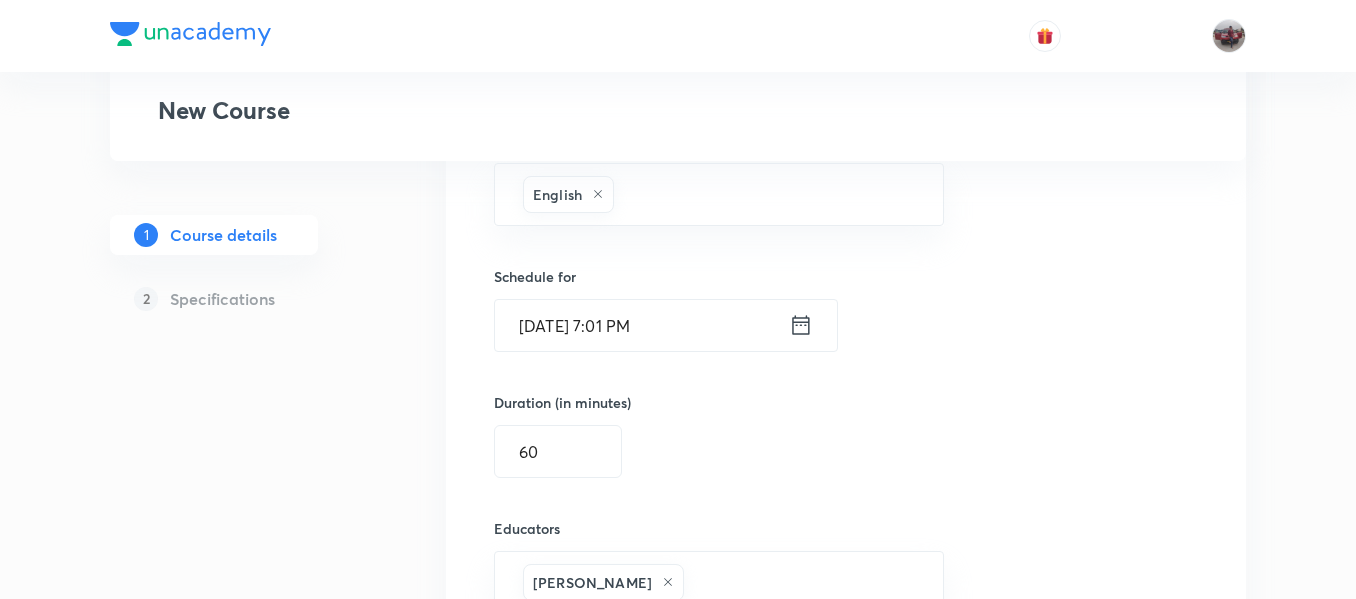 scroll, scrollTop: 1589, scrollLeft: 0, axis: vertical 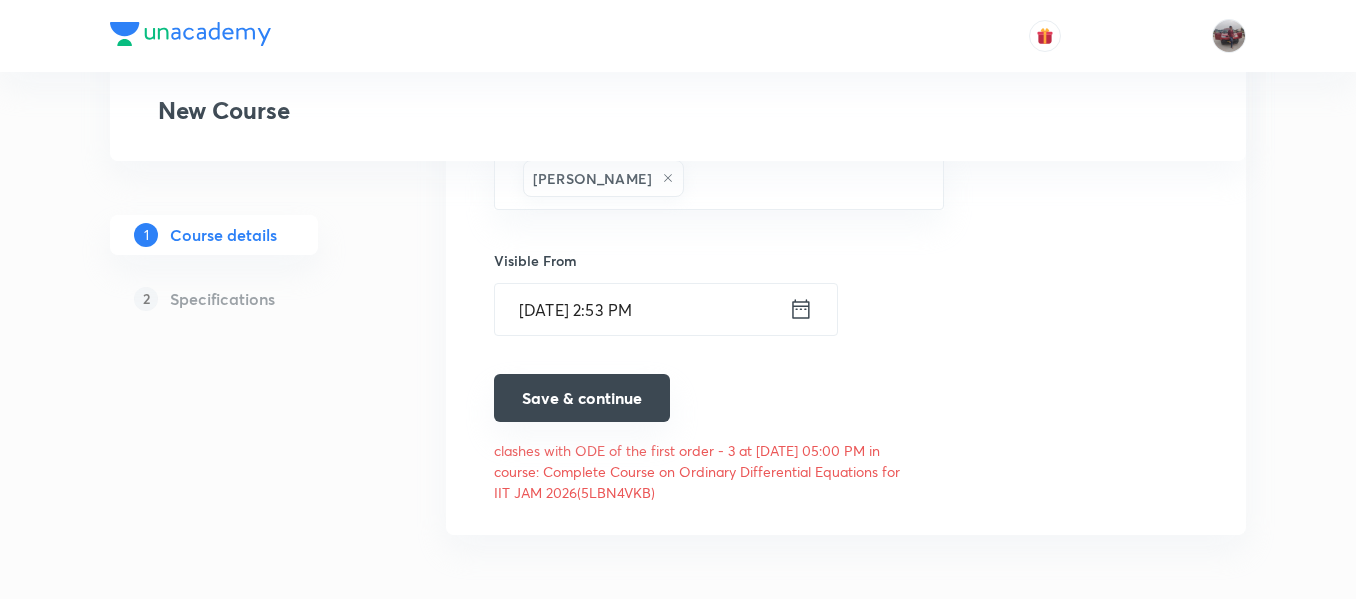 click on "Save & continue" at bounding box center (582, 398) 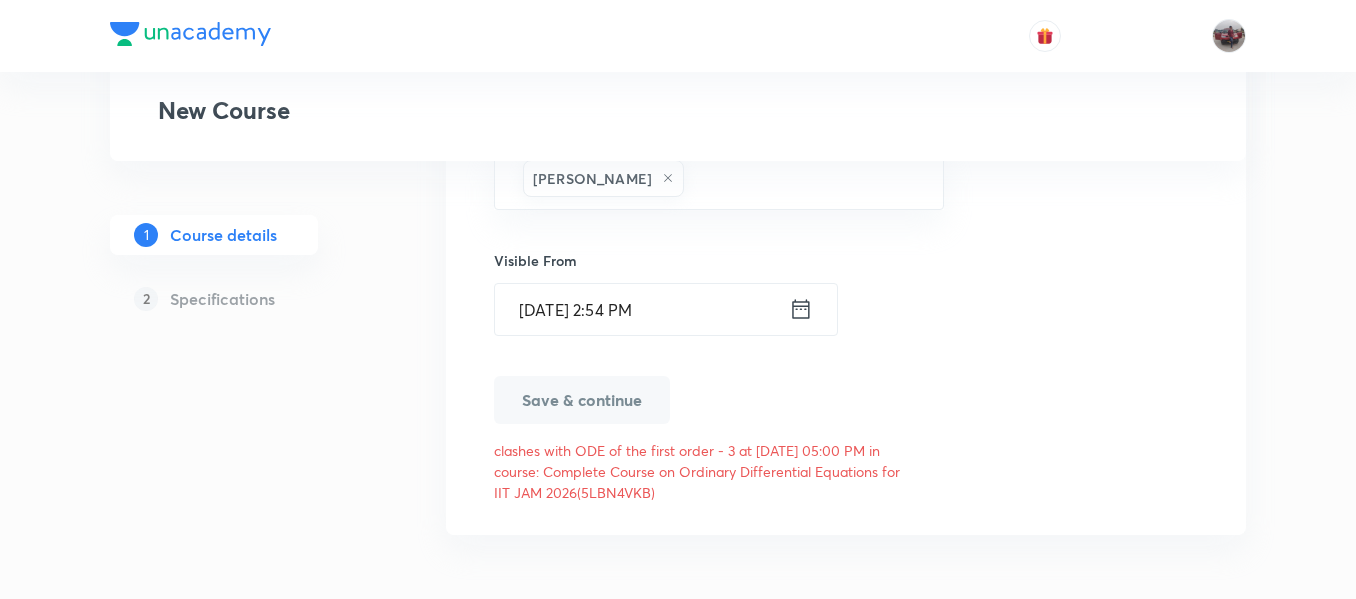 scroll, scrollTop: 1535, scrollLeft: 0, axis: vertical 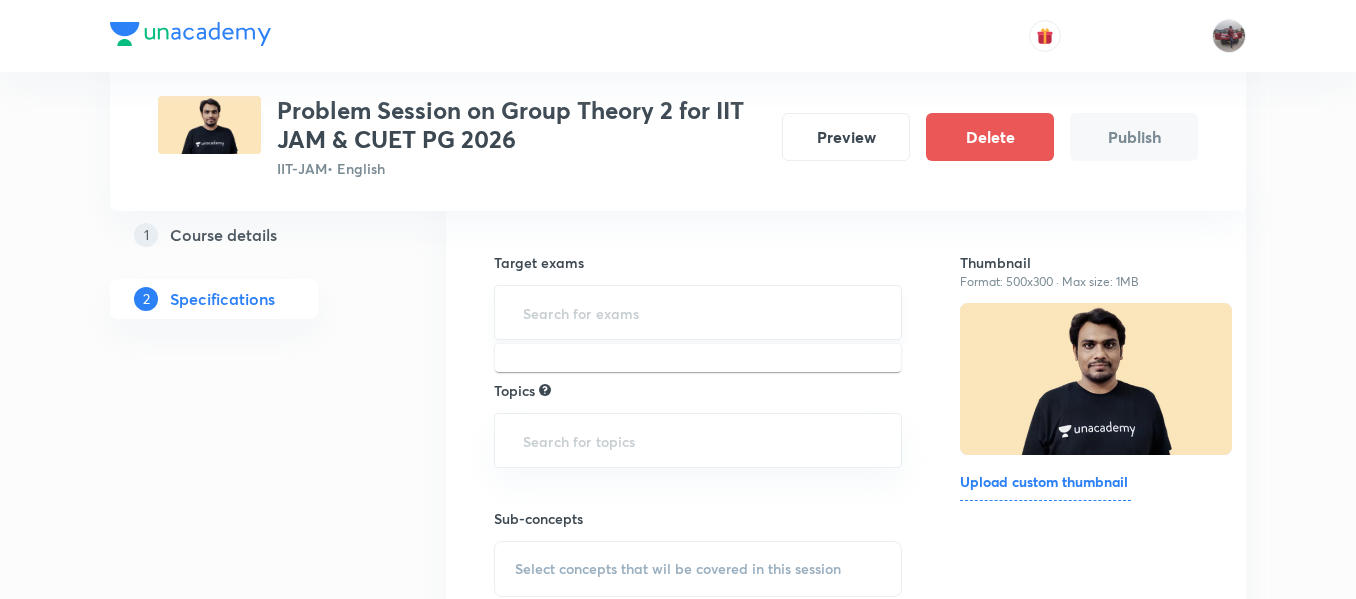 click at bounding box center [698, 312] 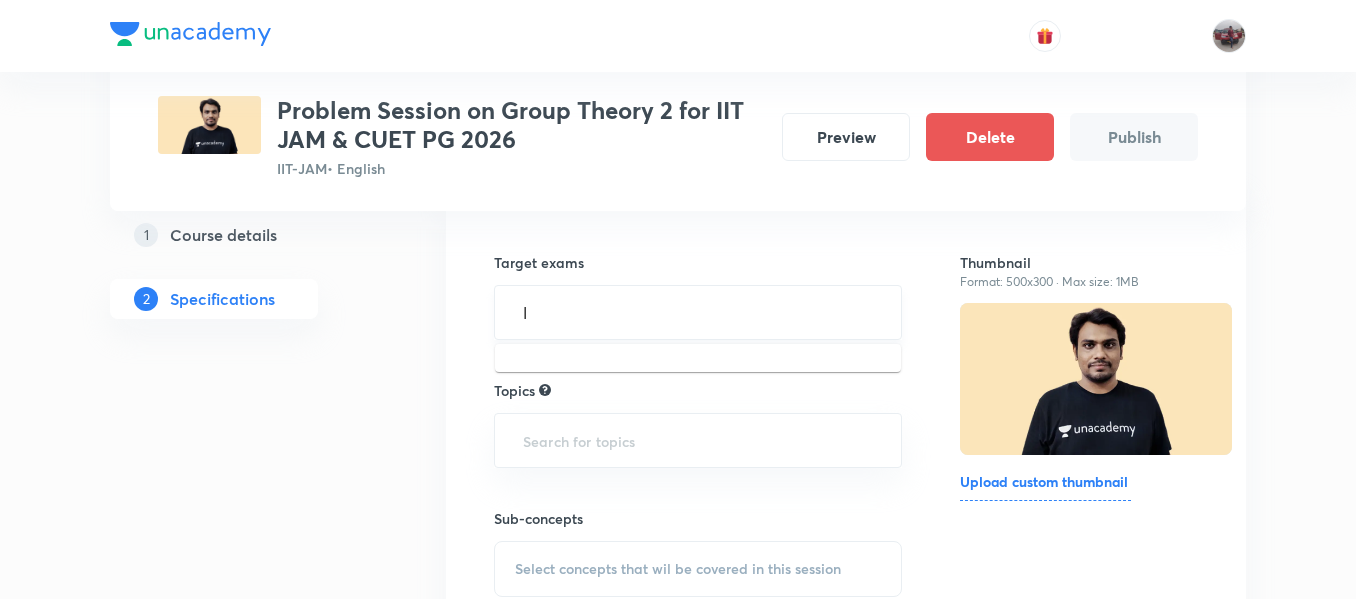 type on "II" 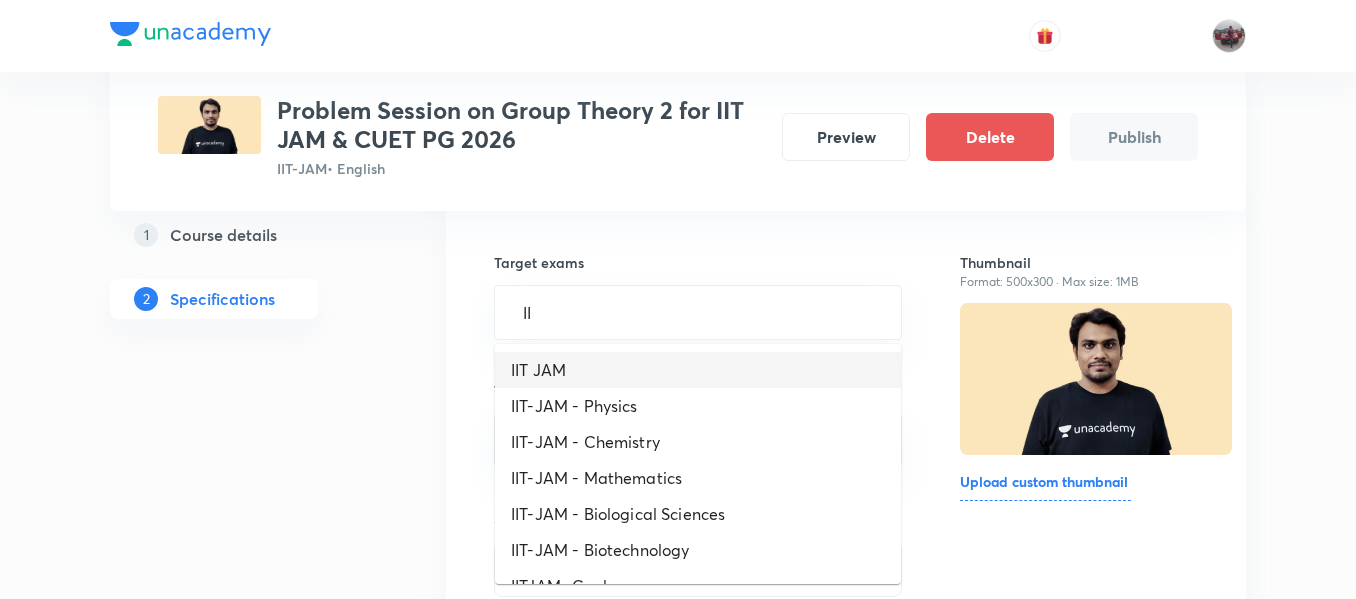 click on "IIT JAM" at bounding box center [698, 370] 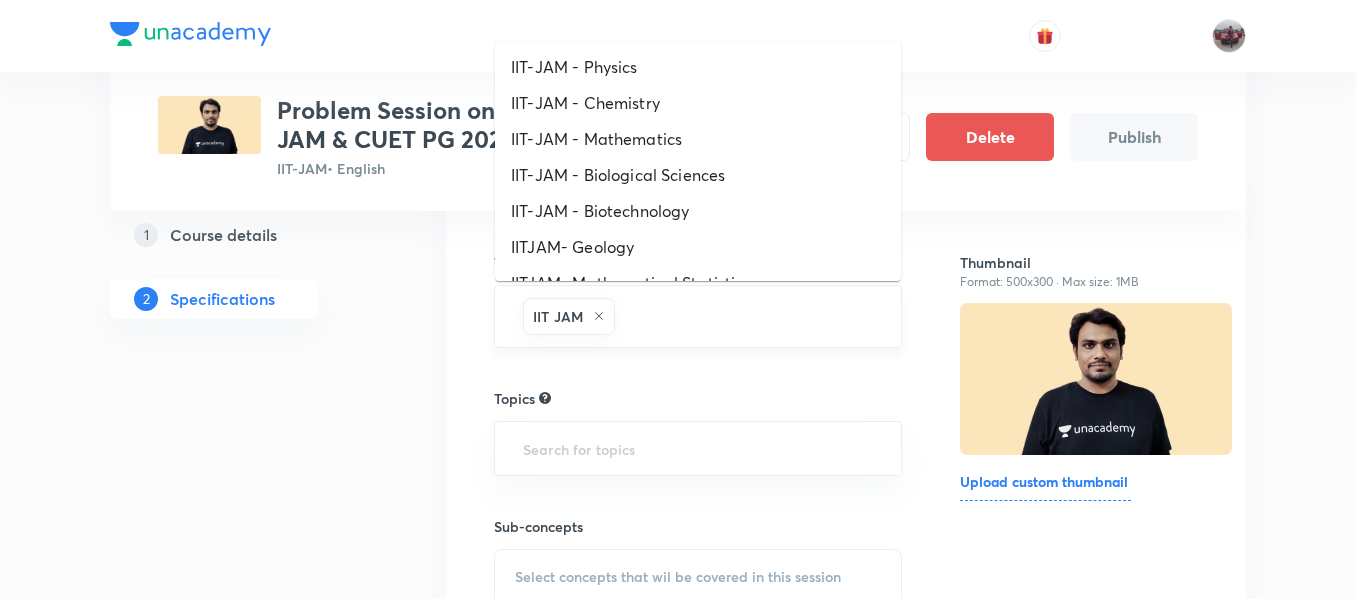 click at bounding box center [747, 316] 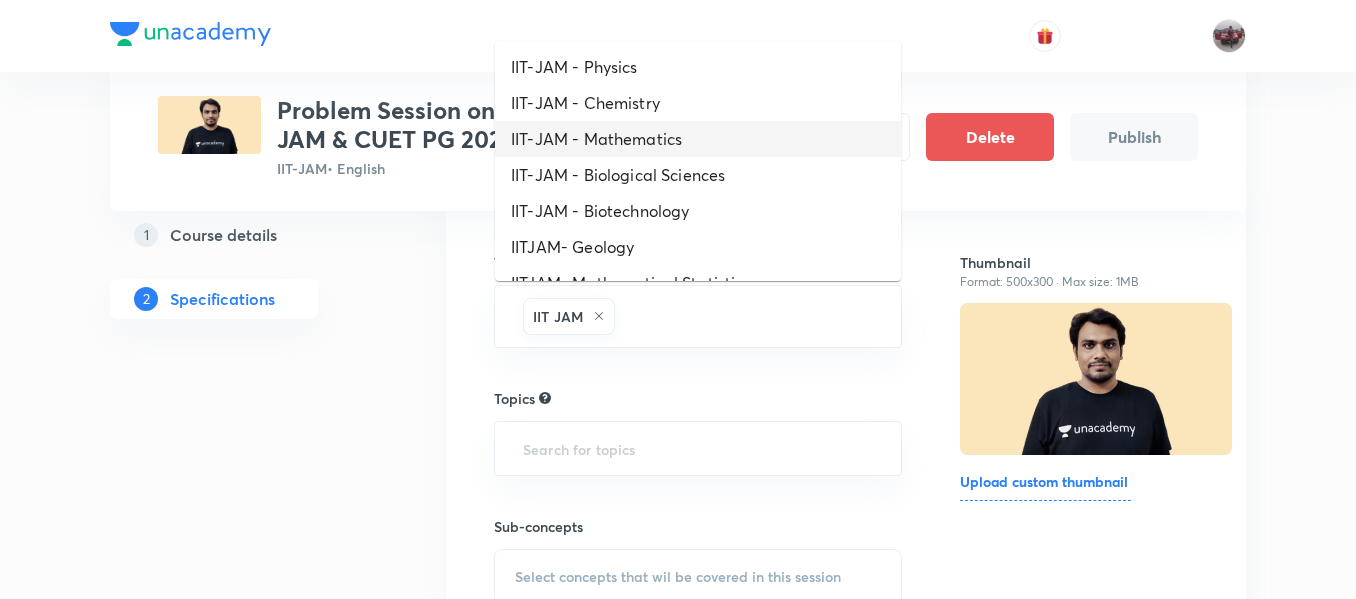 click on "IIT-JAM - Mathematics" at bounding box center [698, 139] 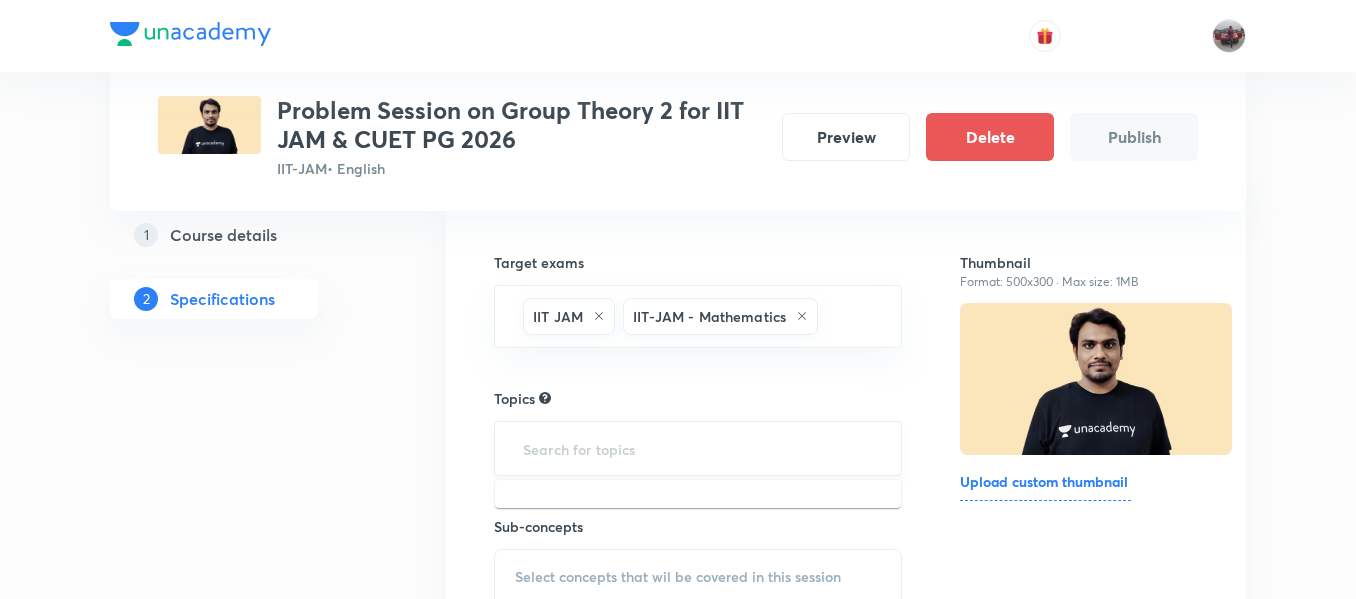 click at bounding box center (698, 448) 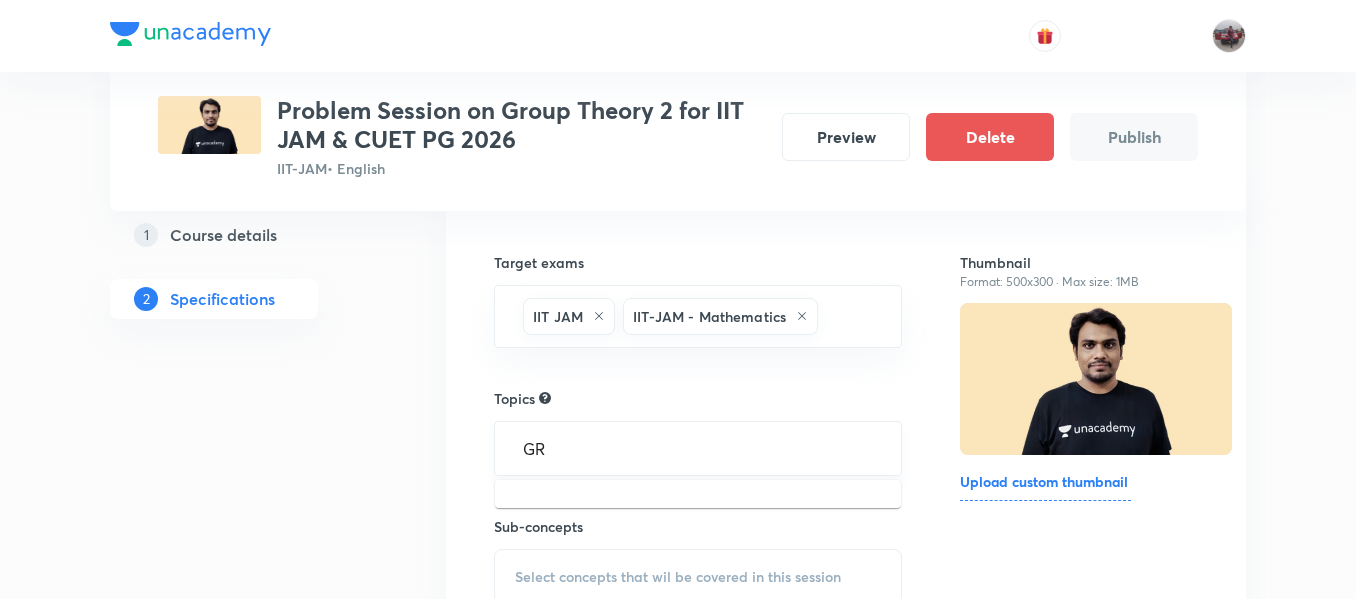 type on "GRO" 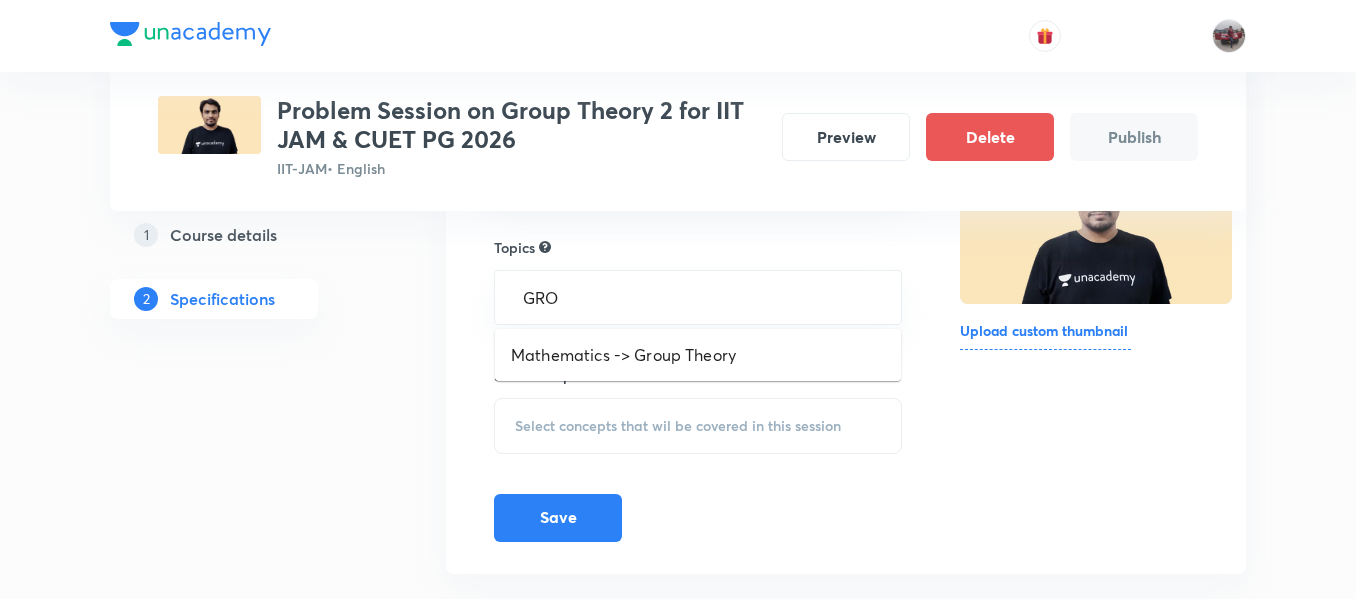 scroll, scrollTop: 343, scrollLeft: 0, axis: vertical 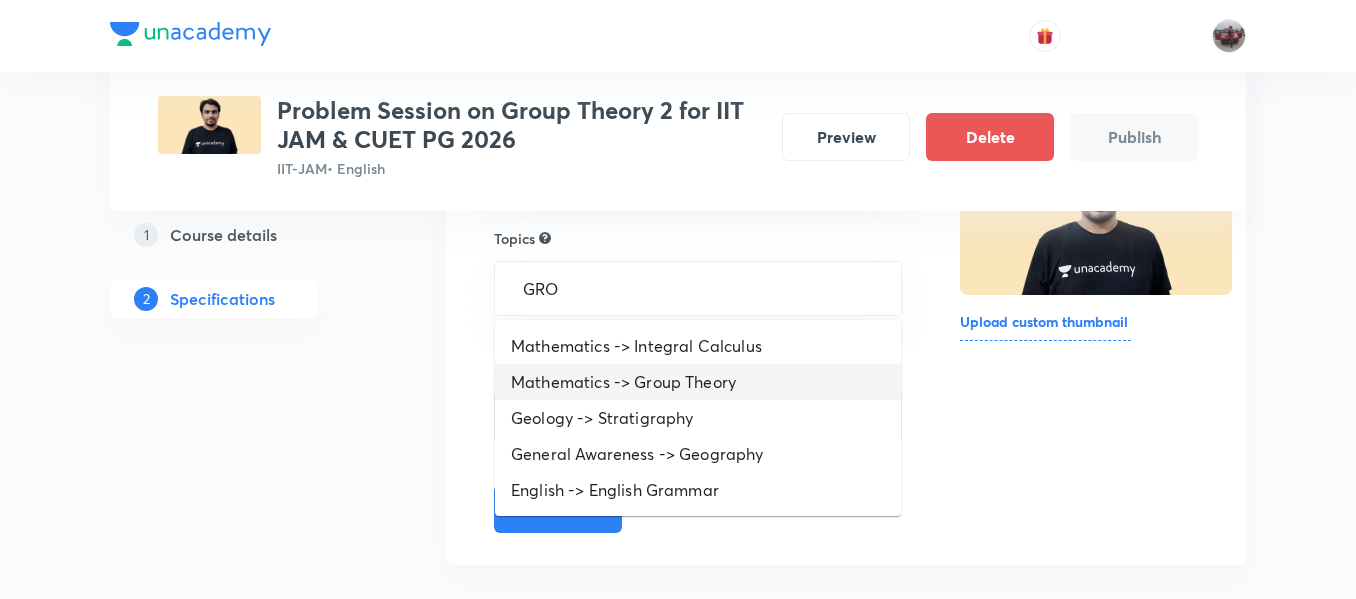 click on "Mathematics ->  Group Theory" at bounding box center [698, 382] 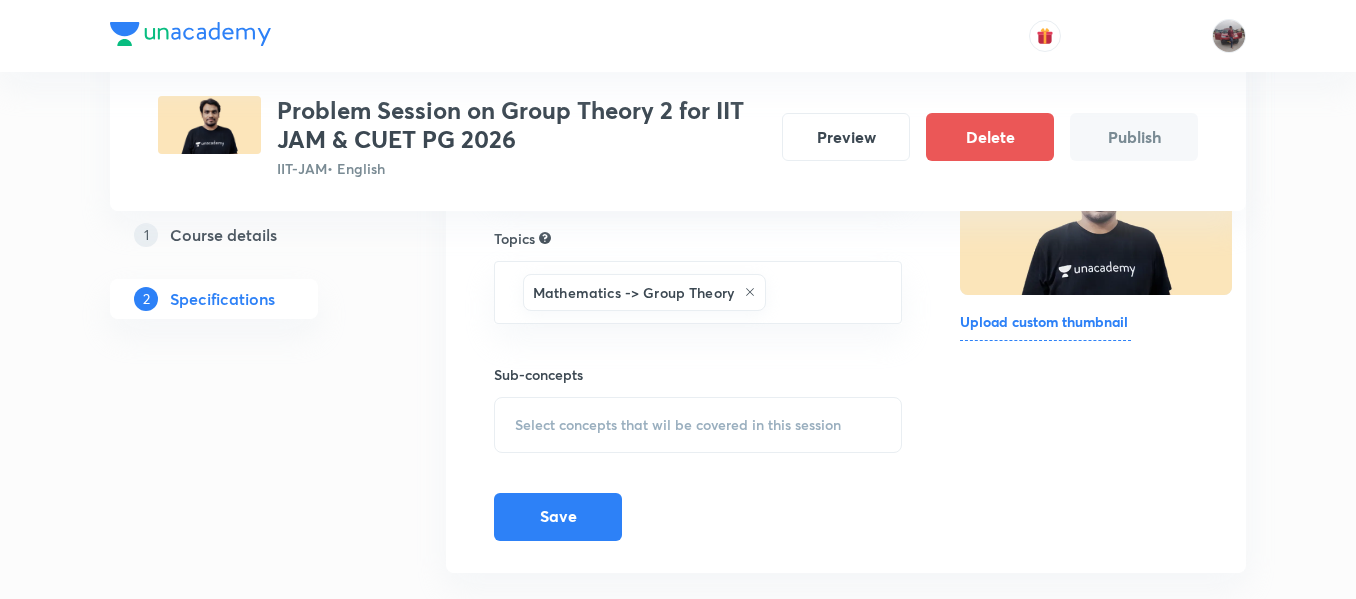 click on "Select concepts that wil be covered in this session" at bounding box center [698, 425] 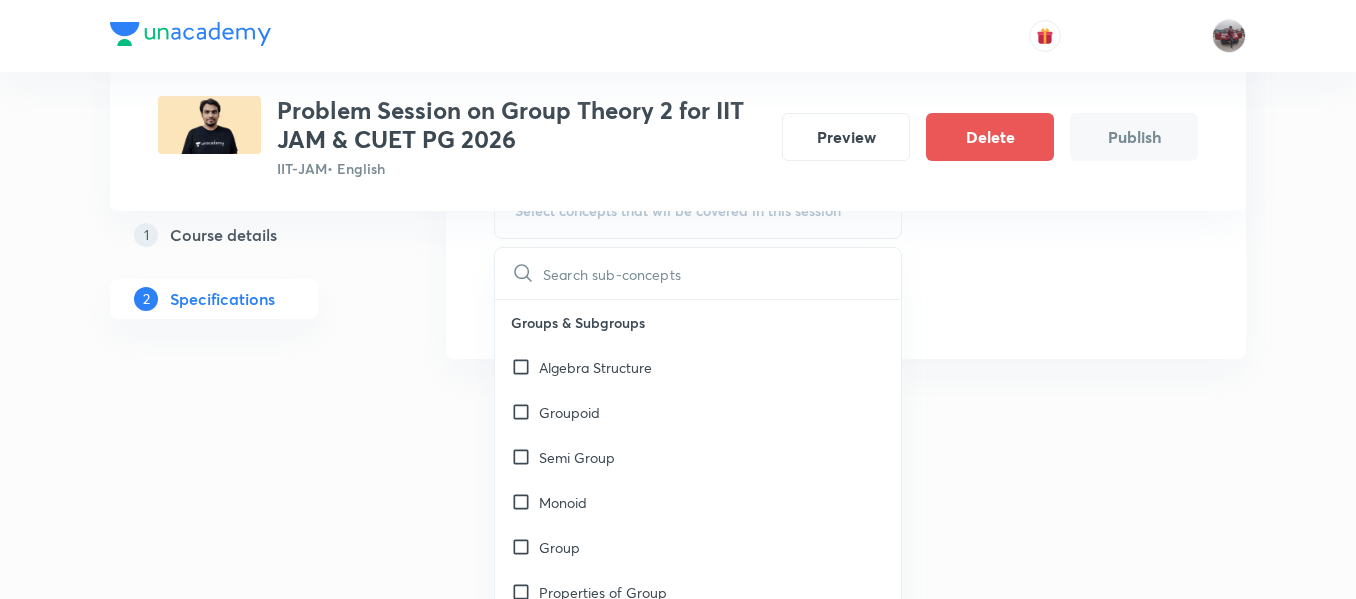 scroll, scrollTop: 558, scrollLeft: 0, axis: vertical 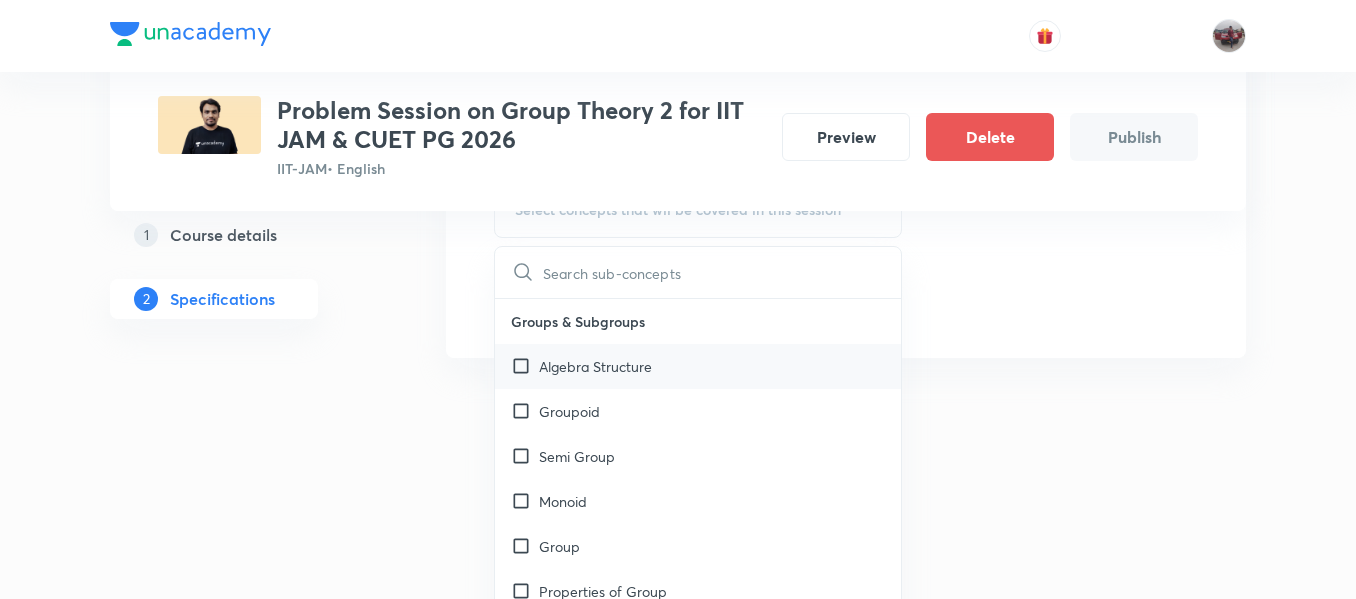 click at bounding box center (525, 366) 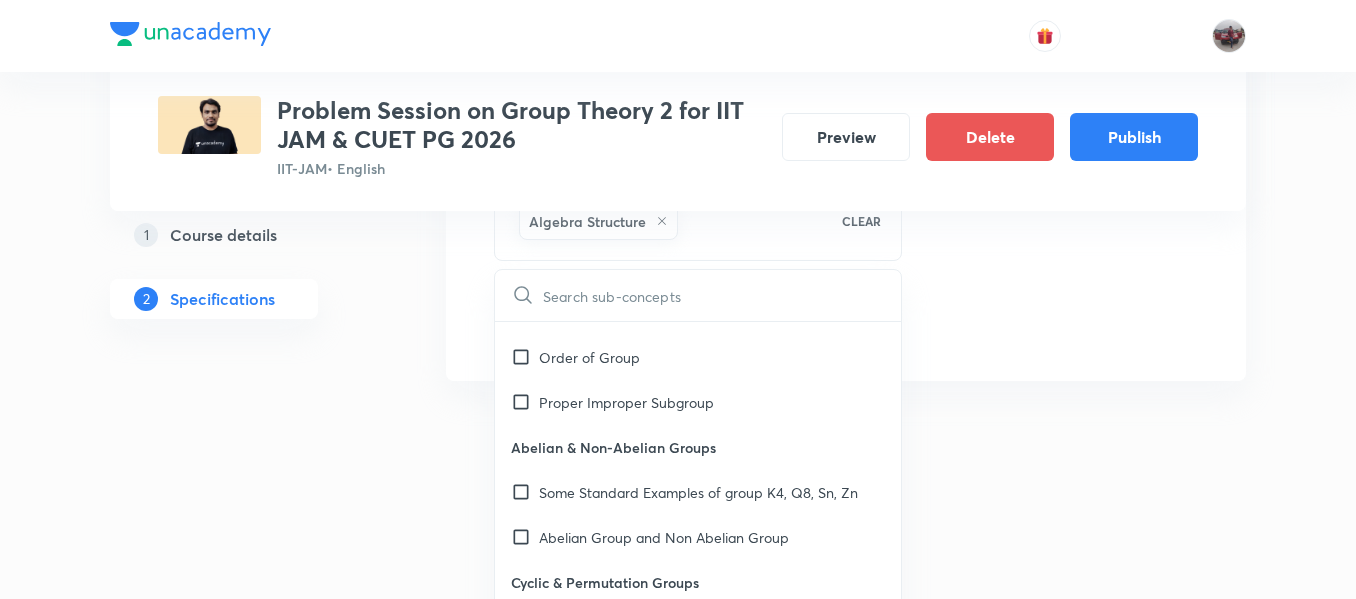 scroll, scrollTop: 303, scrollLeft: 0, axis: vertical 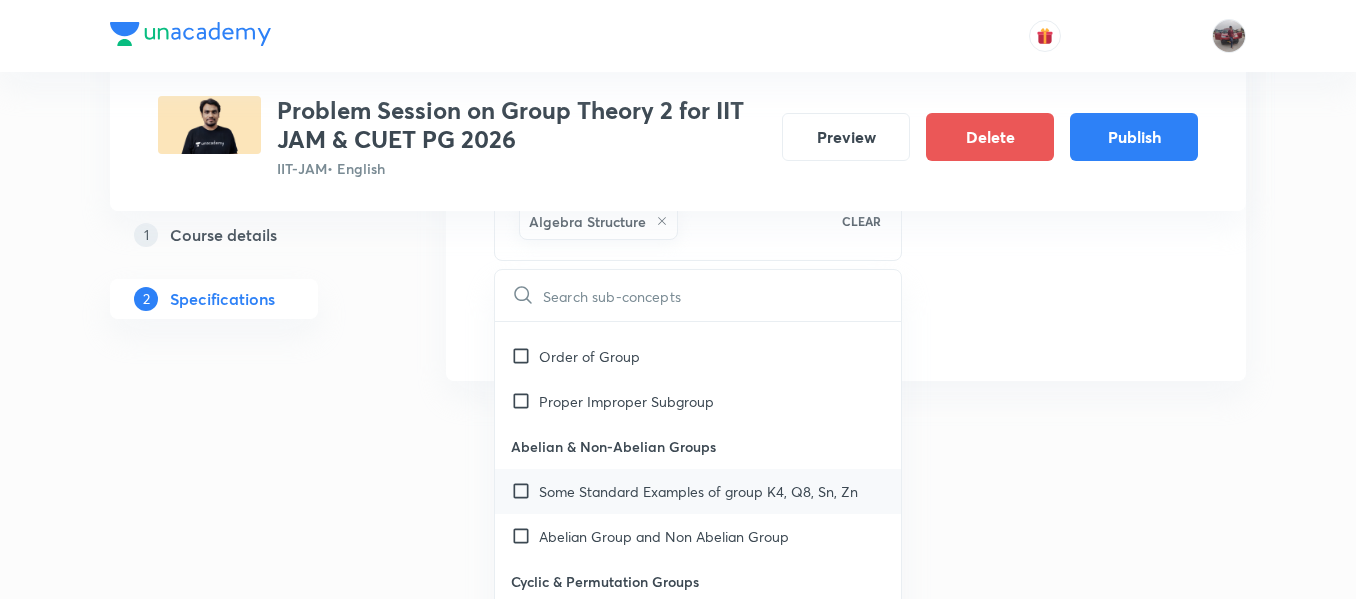 click at bounding box center [525, 491] 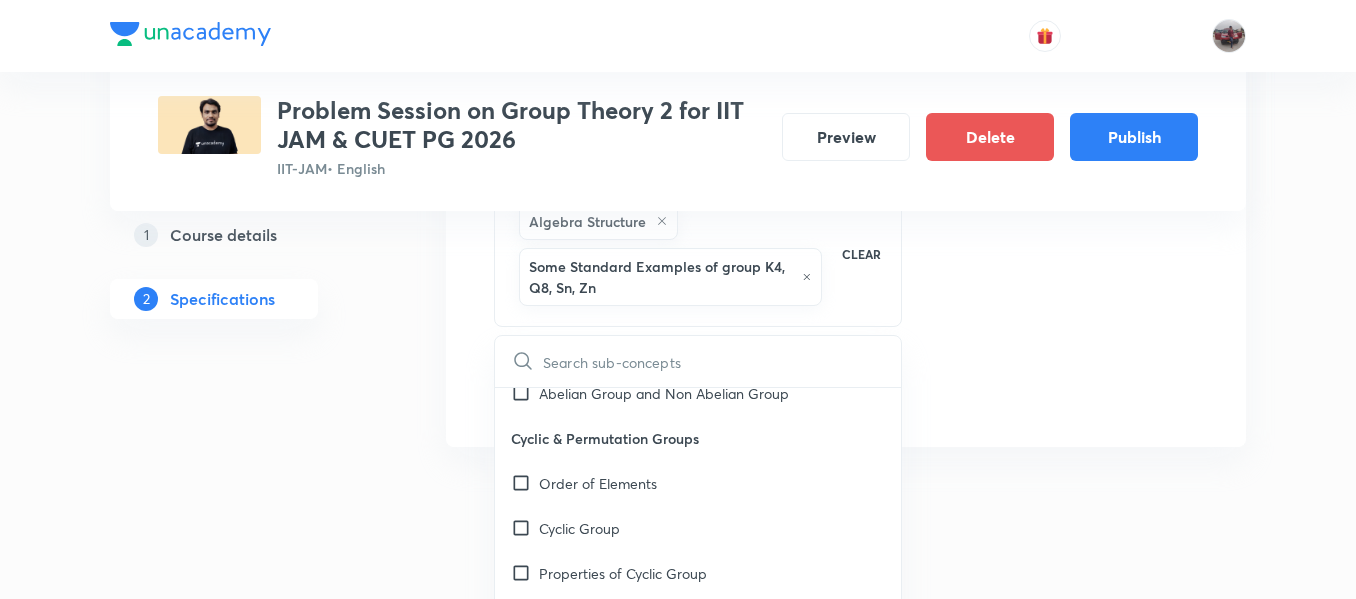 click at bounding box center (525, 483) 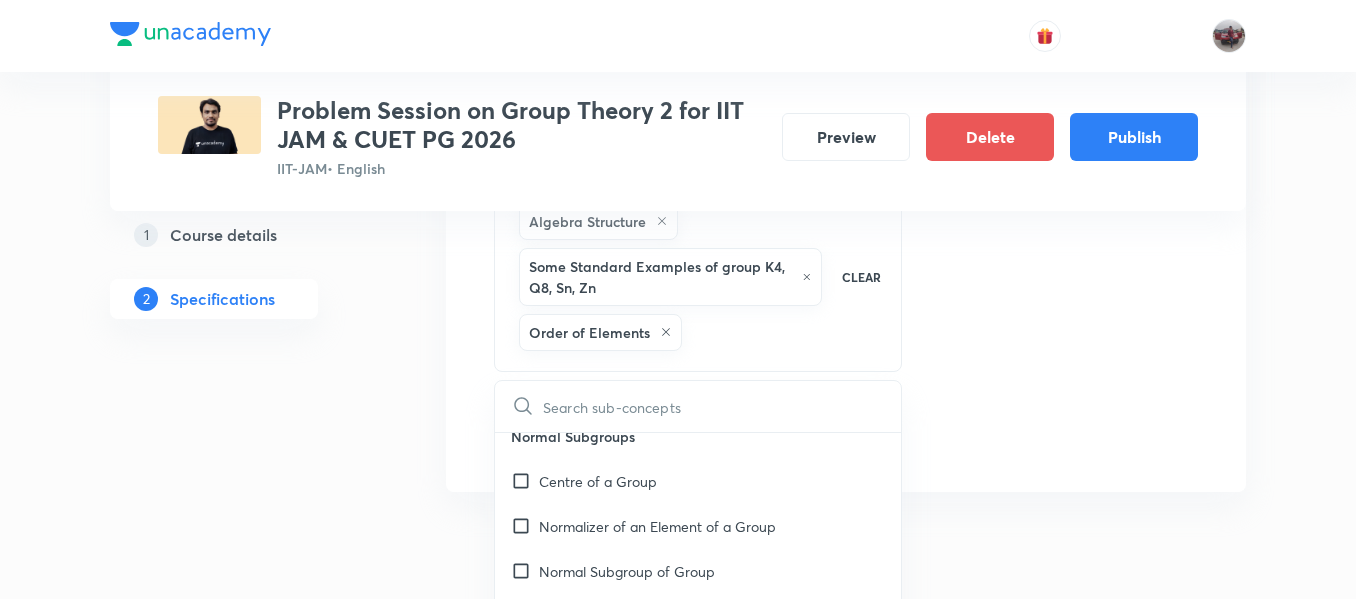 scroll, scrollTop: 1111, scrollLeft: 0, axis: vertical 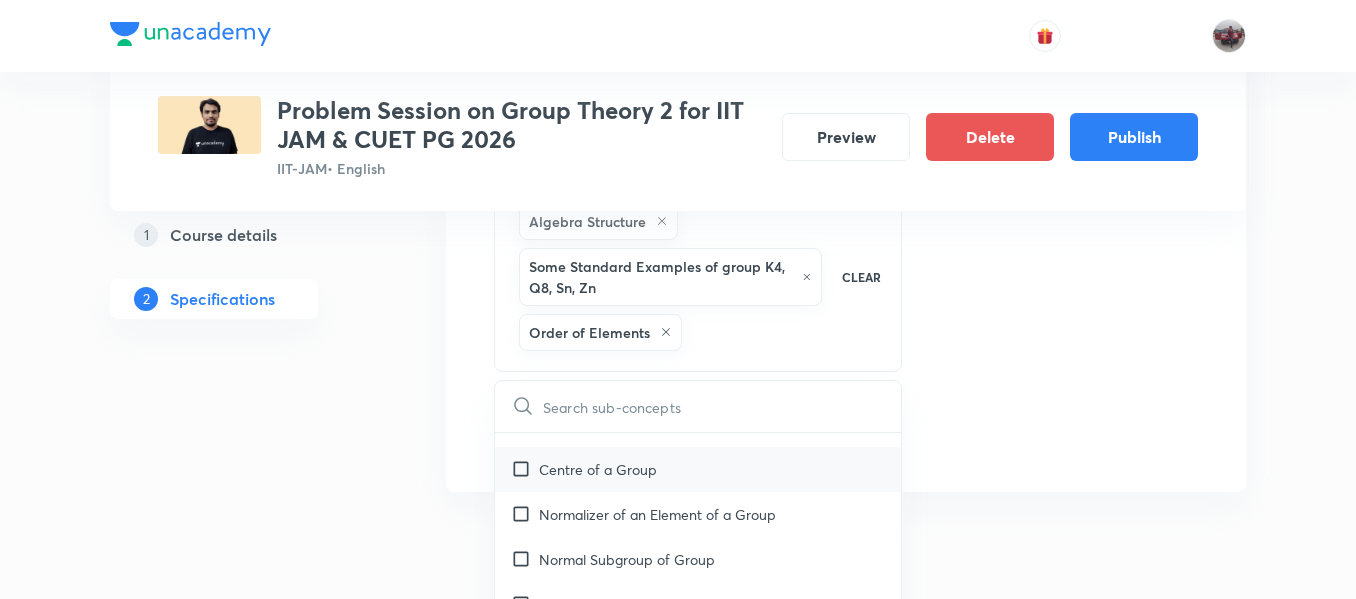 click at bounding box center (525, 469) 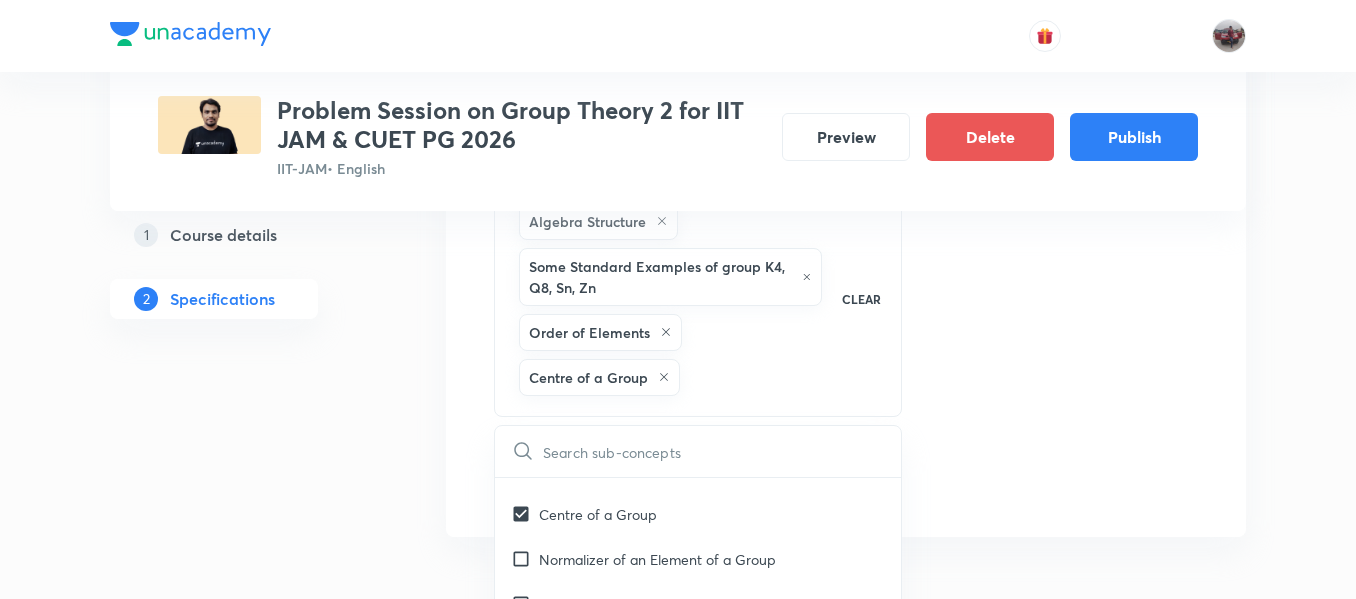 click on "Special Classes Problem Session on Group Theory 2 for IIT JAM & CUET PG 2026 IIT-JAM   • English Preview Delete Publish 1 Course details 2 Specifications Target exams IIT JAM IIT-JAM - Mathematics ​ Topics Mathematics ->  Group Theory ​ Sub-concepts Algebra Structure Some Standard Examples of group K4, Q8, Sn, Zn Order of Elements Centre of a Group CLEAR ​ Groups & Subgroups Algebra Structure Groupoid Semi Group Monoid Group Properties of Group Order of Group Proper Improper Subgroup Abelian & Non-Abelian Groups Some Standard Examples of group K4, Q8, Sn, Zn Abelian Group and Non Abelian Group Cyclic & Permutation Groups Order of Elements Cyclic Group Properties of Cyclic Group Number of Generators Number of Subgroup of Cyclic Group Composition of Two Permutation Group Of Permutation Transposition Order of Permutation Even and Odd Permutation Alternating Group Normal Subgroups Centre of a Group Normalizer of an Element of a Group Normal Subgroup of Group Proper and Improper Normal Subgroup Cosets Save" at bounding box center (678, 59) 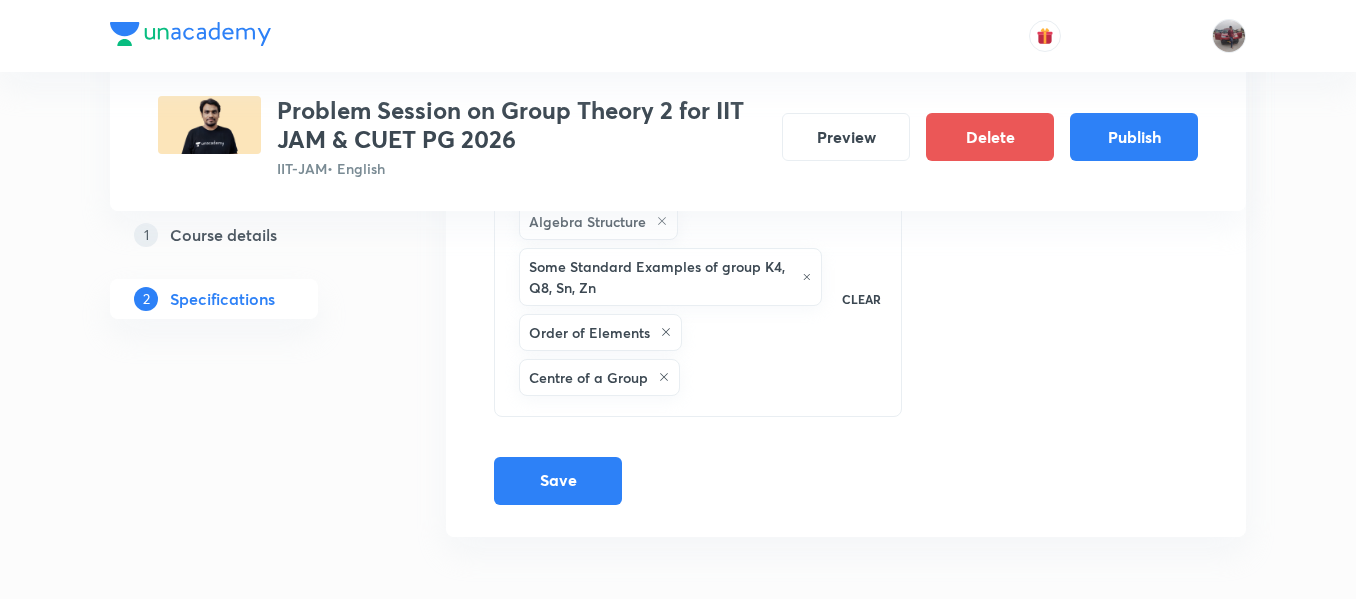 scroll, scrollTop: 560, scrollLeft: 0, axis: vertical 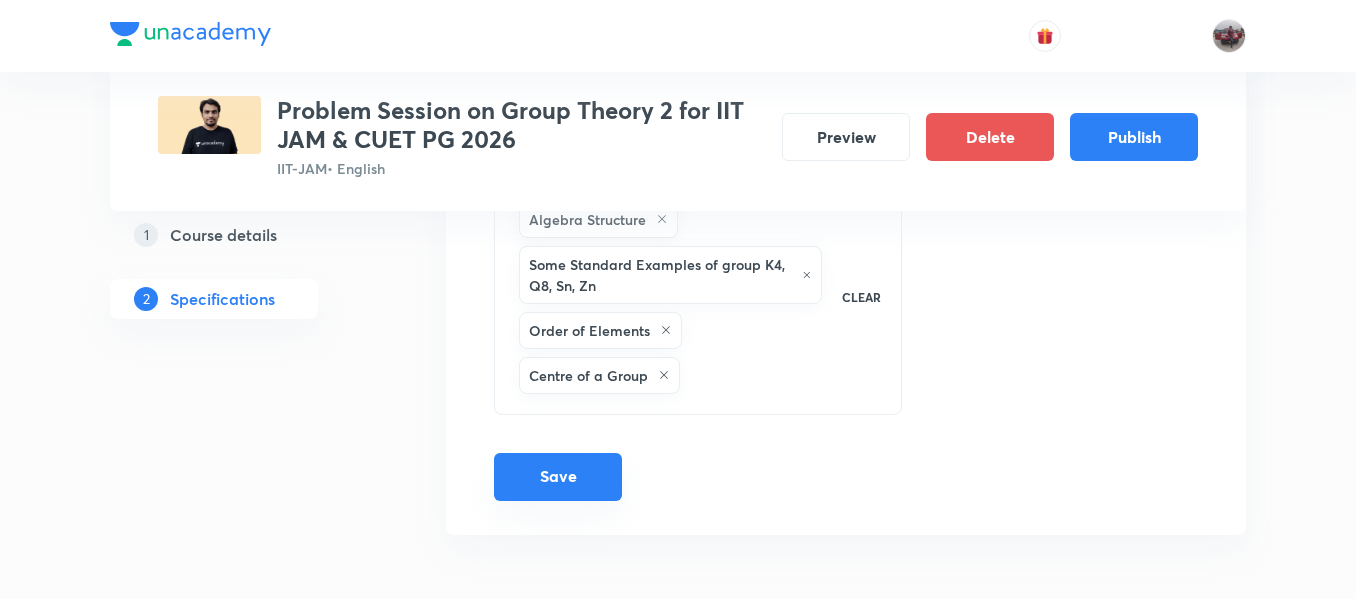 click on "Save" at bounding box center (558, 477) 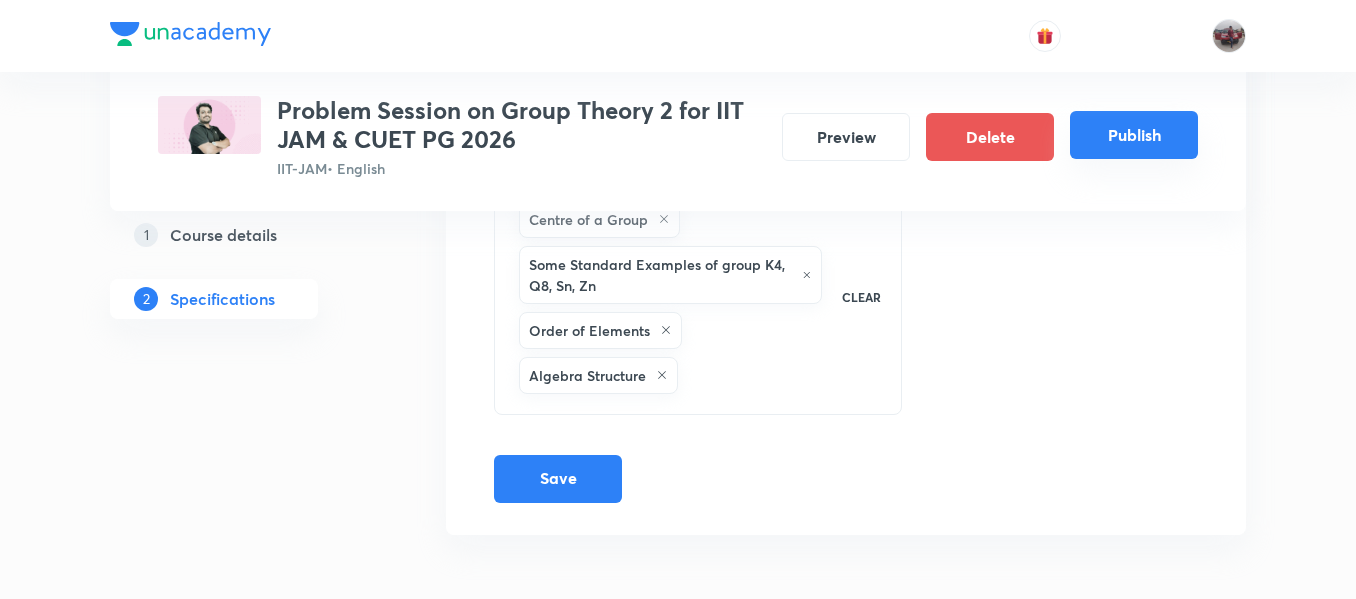 click on "Publish" at bounding box center [1134, 135] 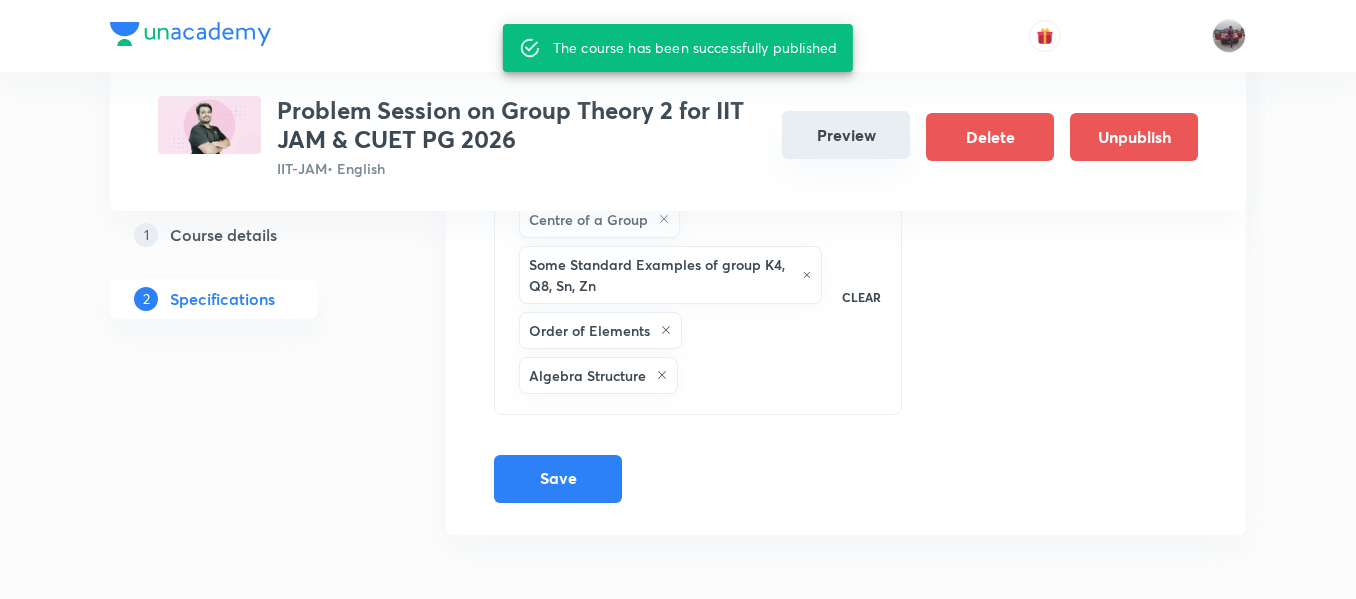 click on "Preview" at bounding box center [846, 135] 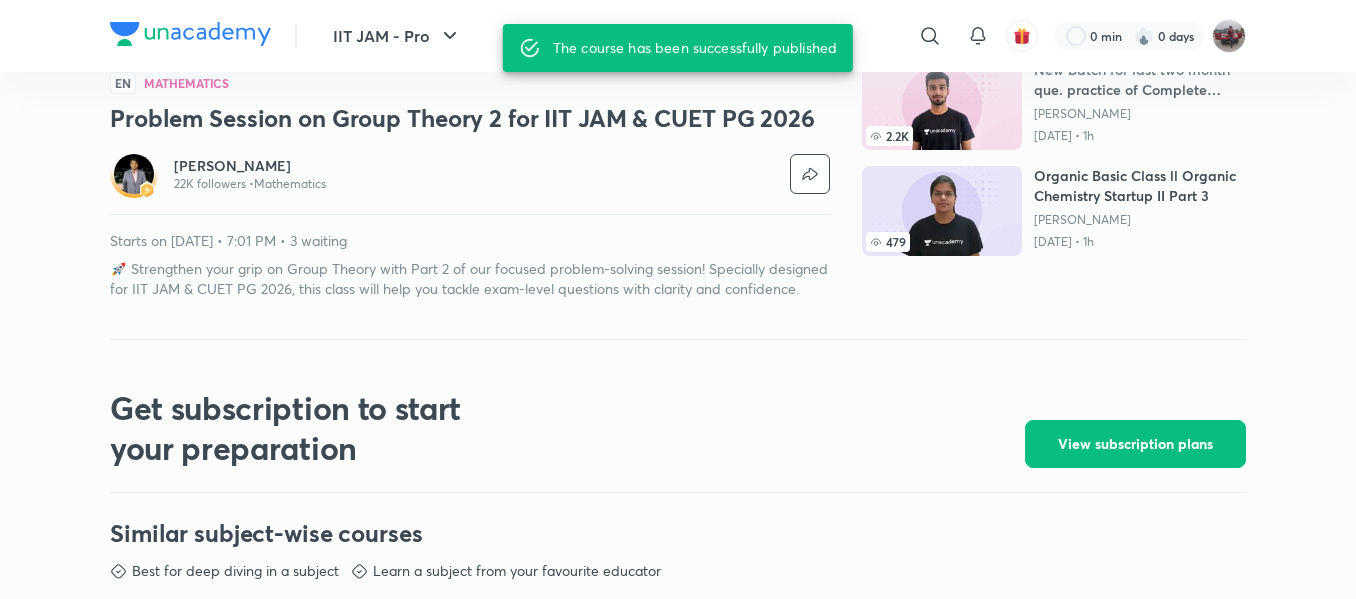 scroll, scrollTop: 0, scrollLeft: 0, axis: both 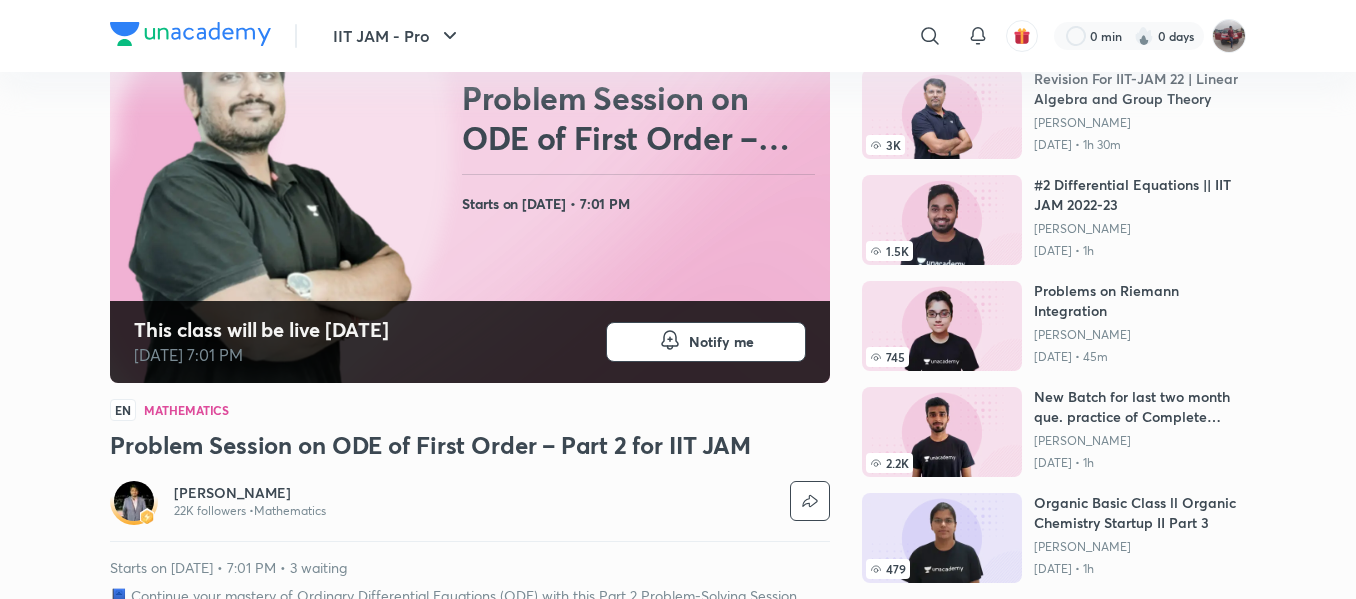 click on "Problem Session on ODE of First Order – Part 2 for IIT JAM" at bounding box center (470, 445) 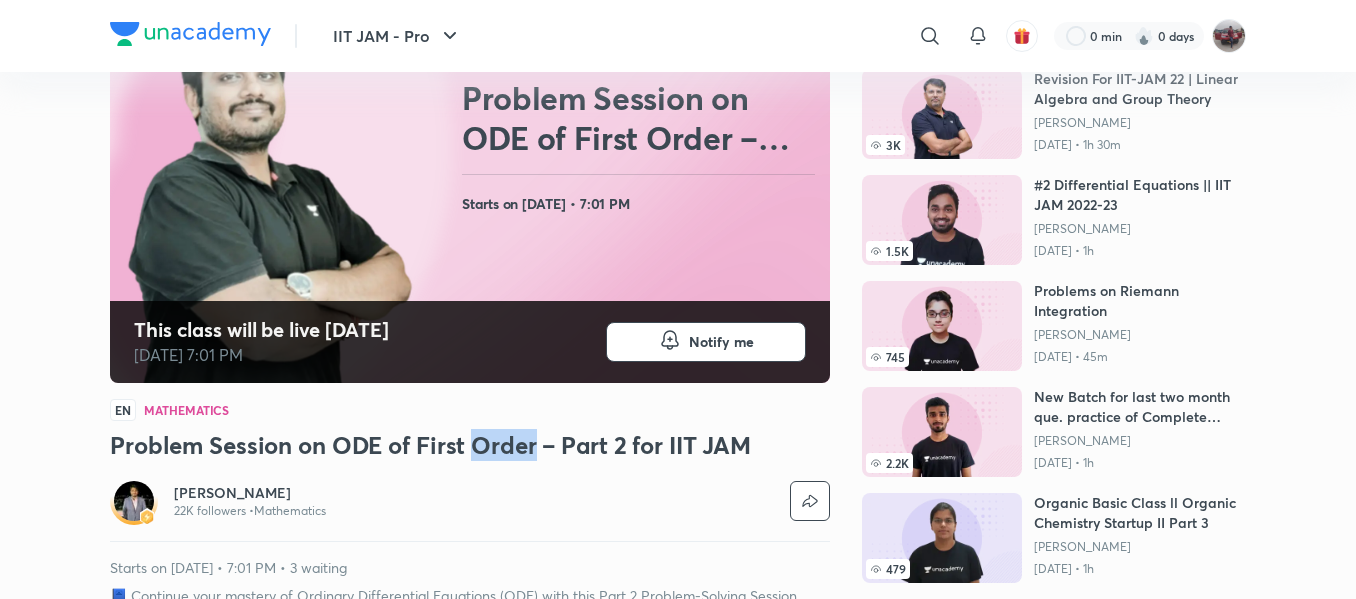 click on "Problem Session on ODE of First Order – Part 2 for IIT JAM" at bounding box center (470, 445) 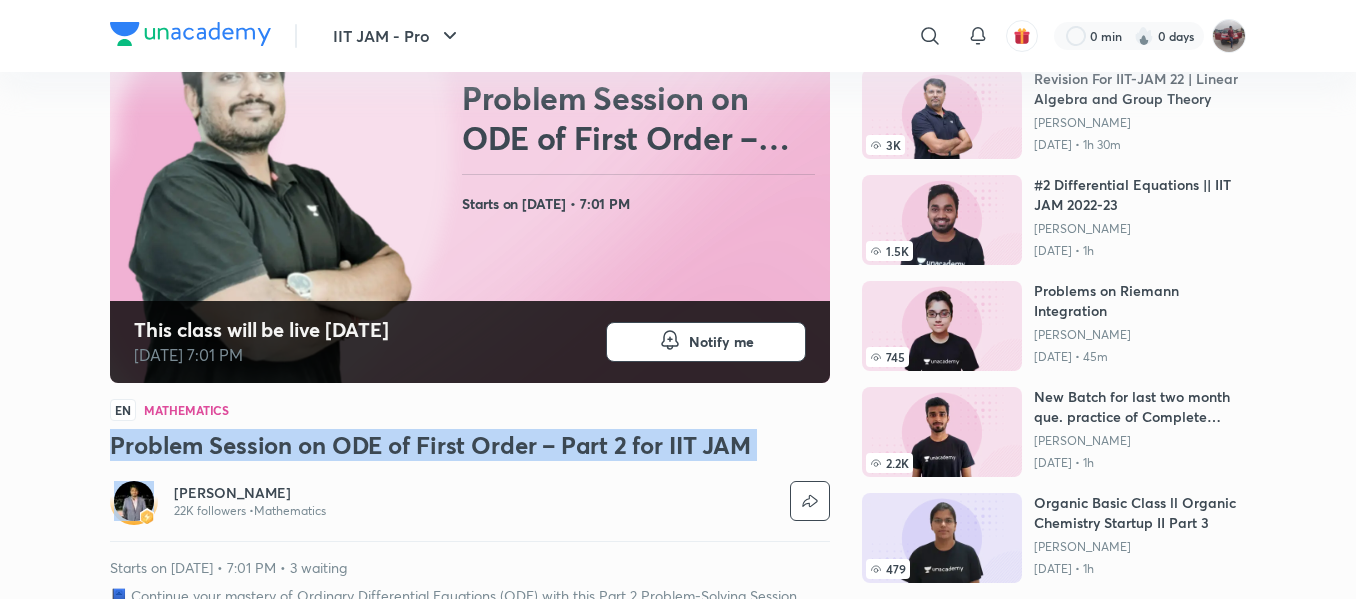 click on "Problem Session on ODE of First Order – Part 2 for IIT JAM" at bounding box center (470, 445) 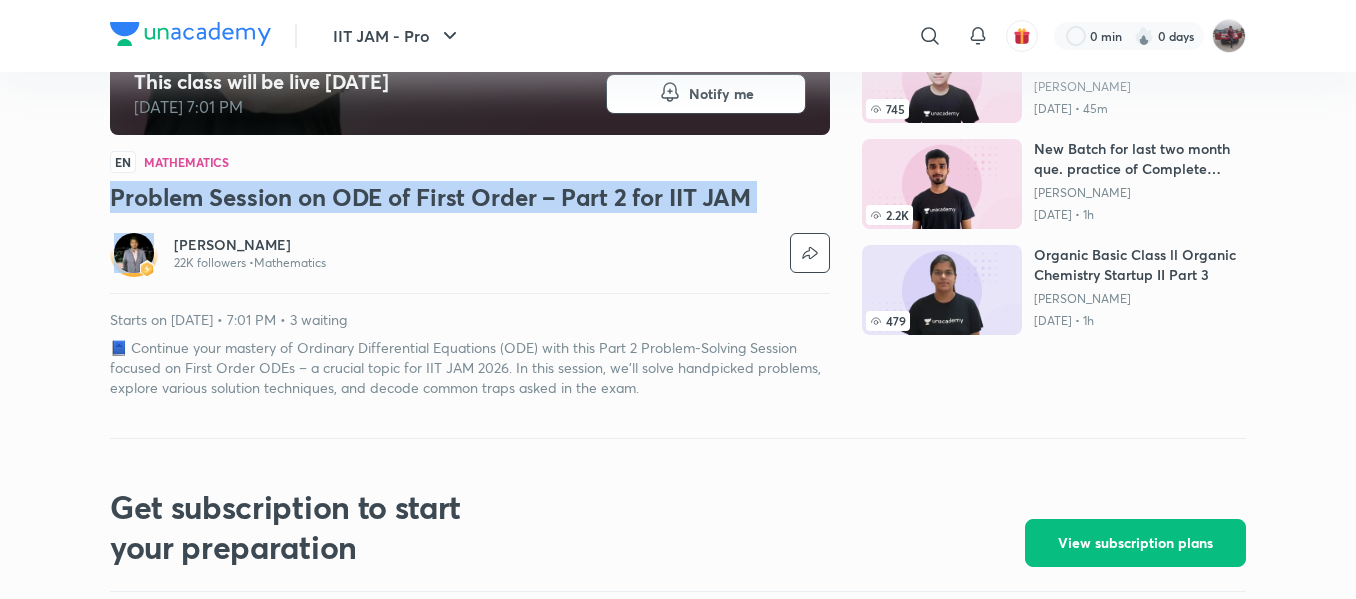 scroll, scrollTop: 483, scrollLeft: 0, axis: vertical 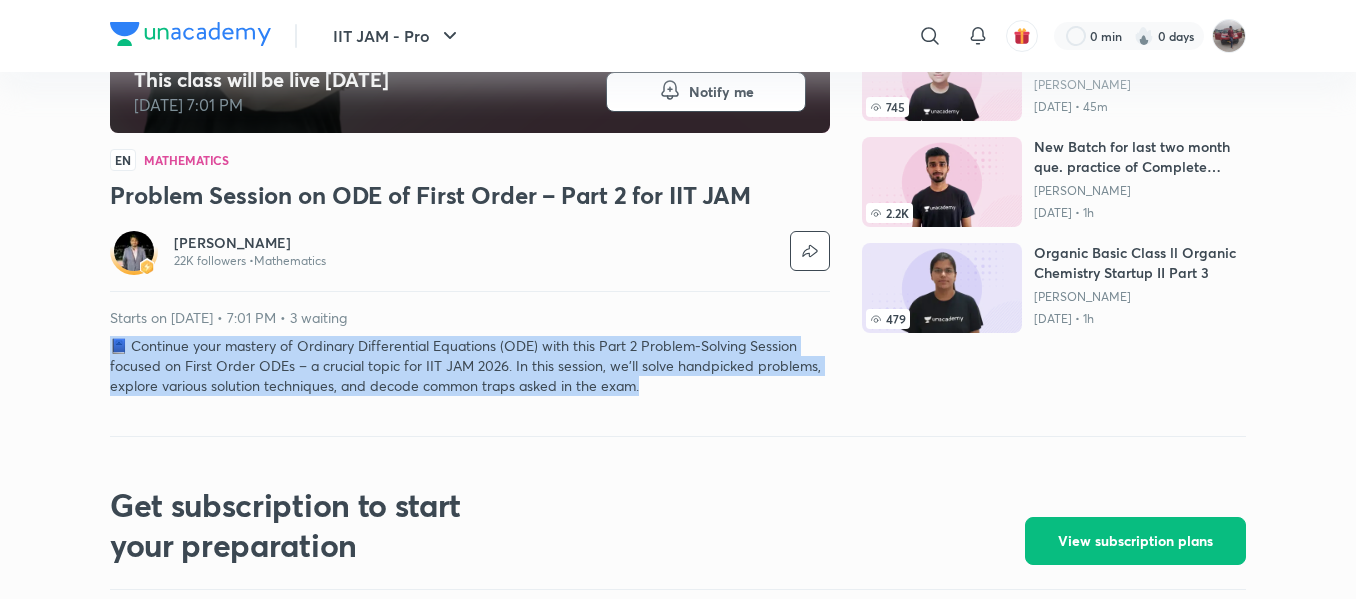 drag, startPoint x: 115, startPoint y: 348, endPoint x: 712, endPoint y: 395, distance: 598.8472 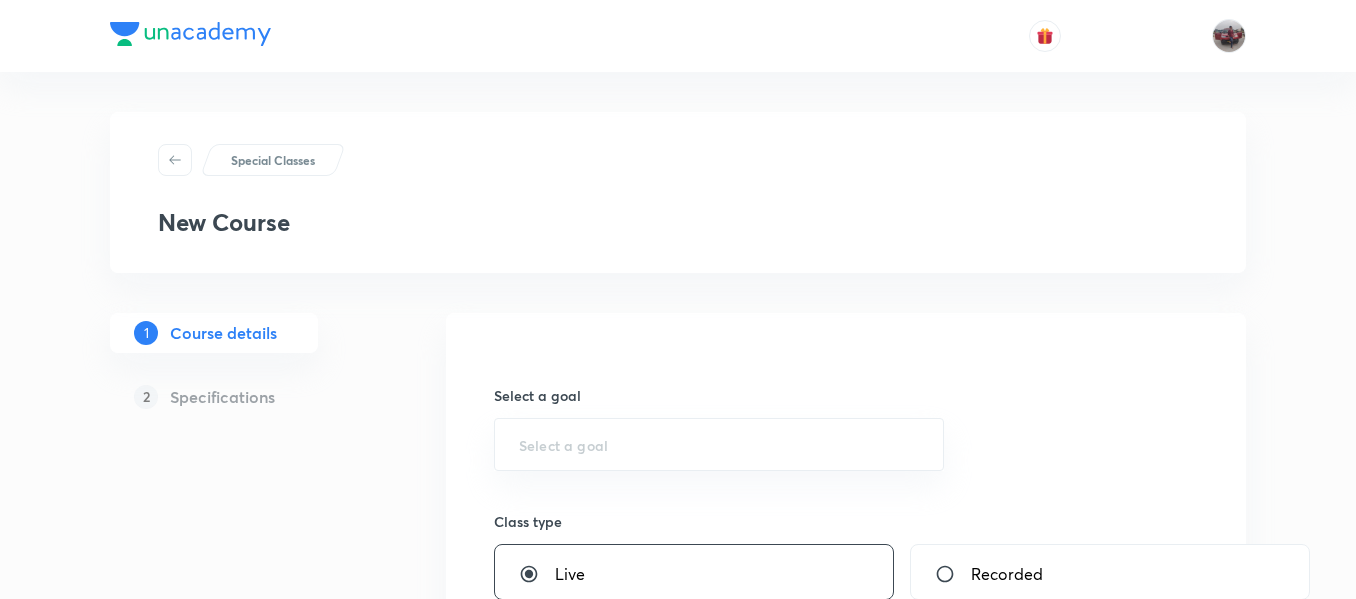 scroll, scrollTop: 0, scrollLeft: 0, axis: both 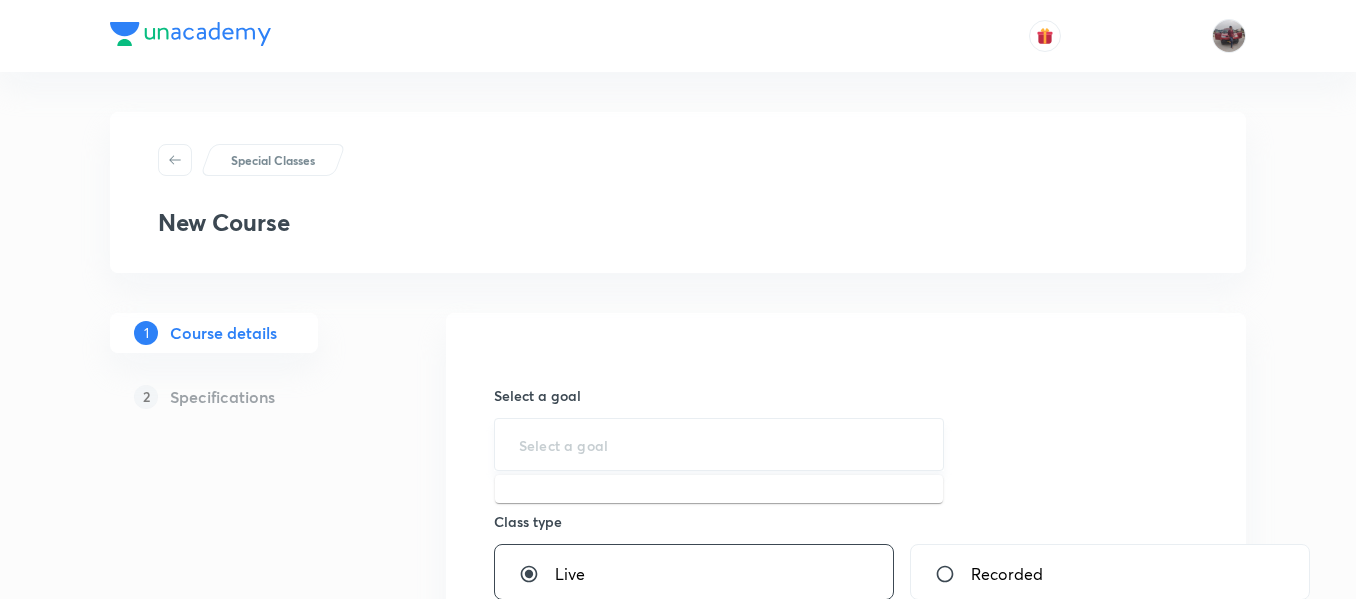 click at bounding box center (719, 444) 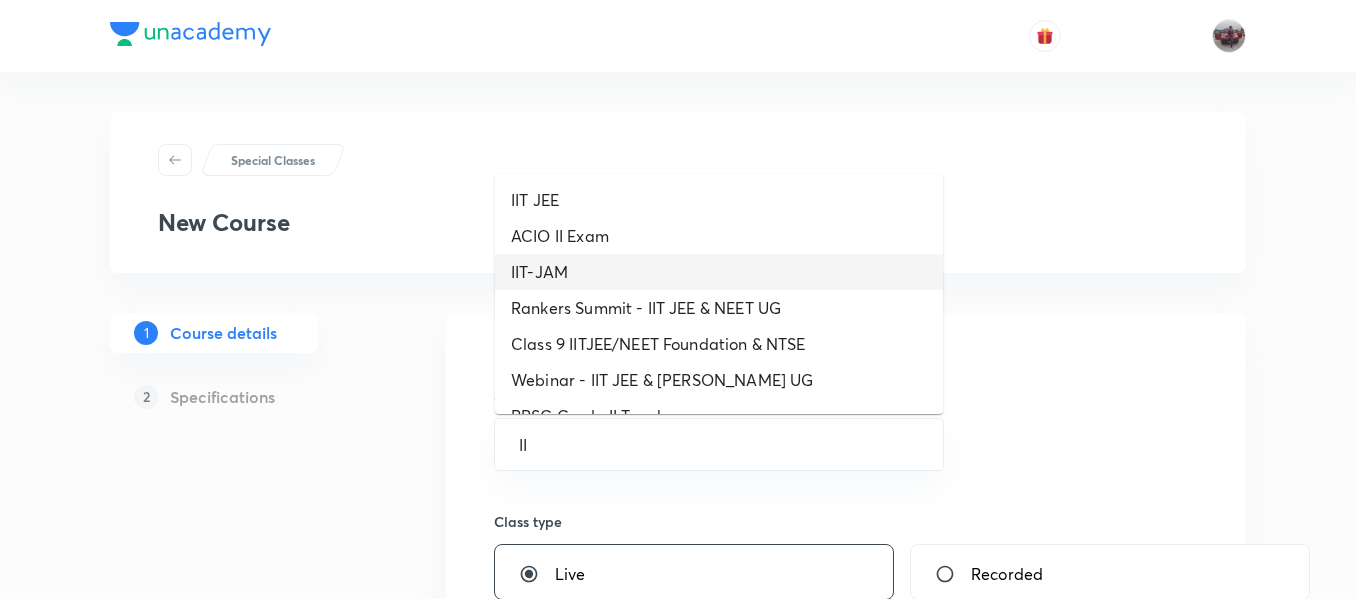 click on "IIT-JAM" at bounding box center (719, 272) 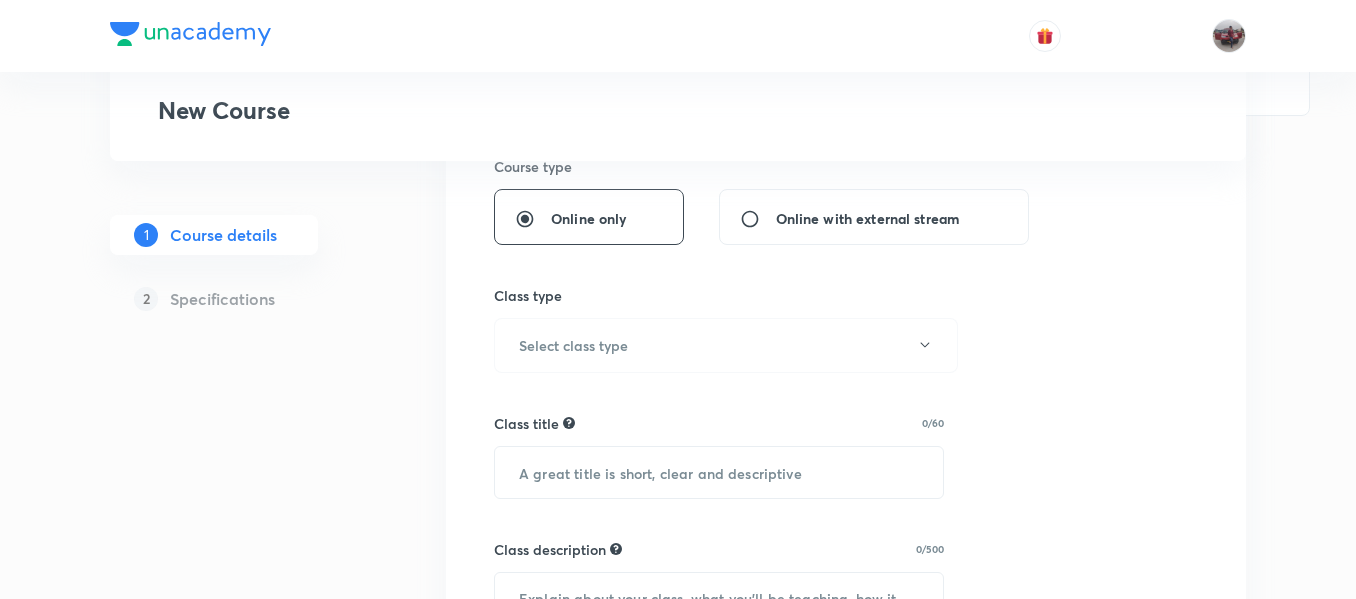 scroll, scrollTop: 487, scrollLeft: 0, axis: vertical 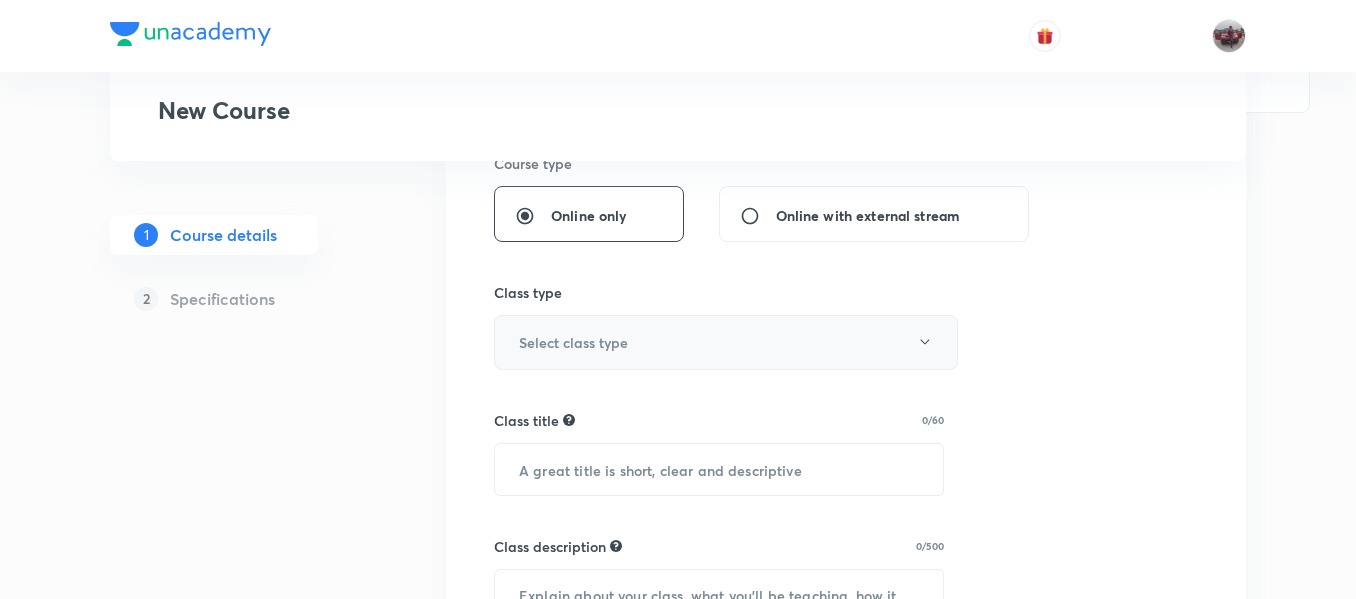 click on "Select class type" at bounding box center (726, 342) 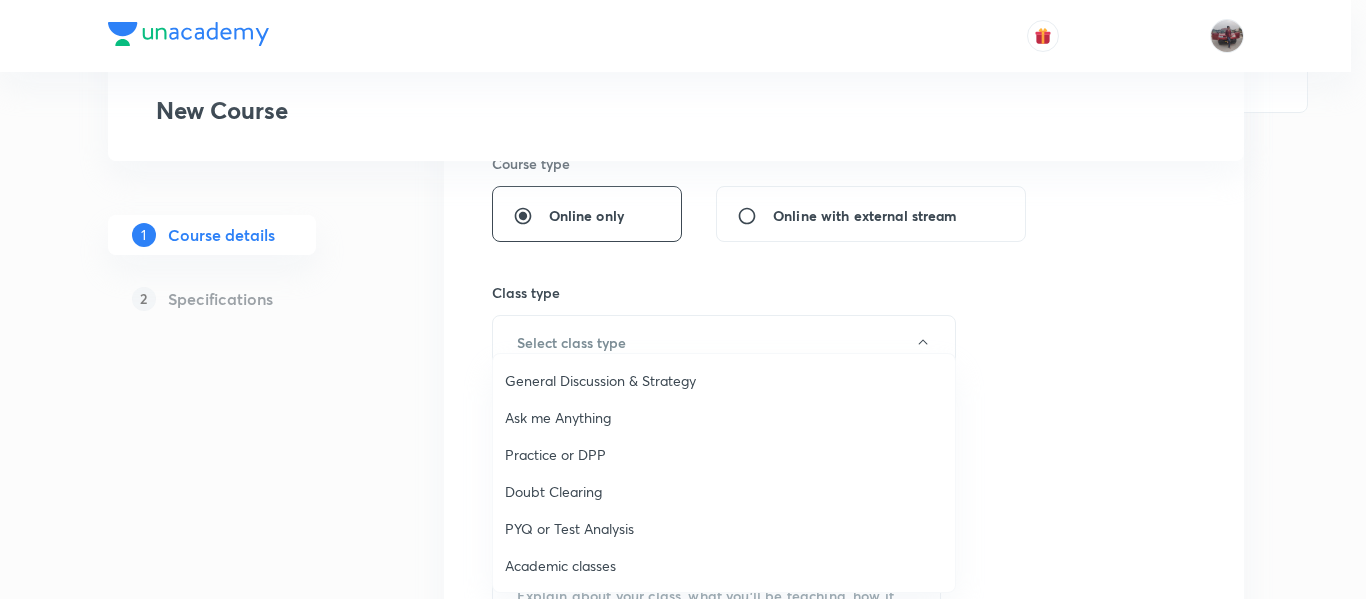 click on "Practice or DPP" at bounding box center [724, 454] 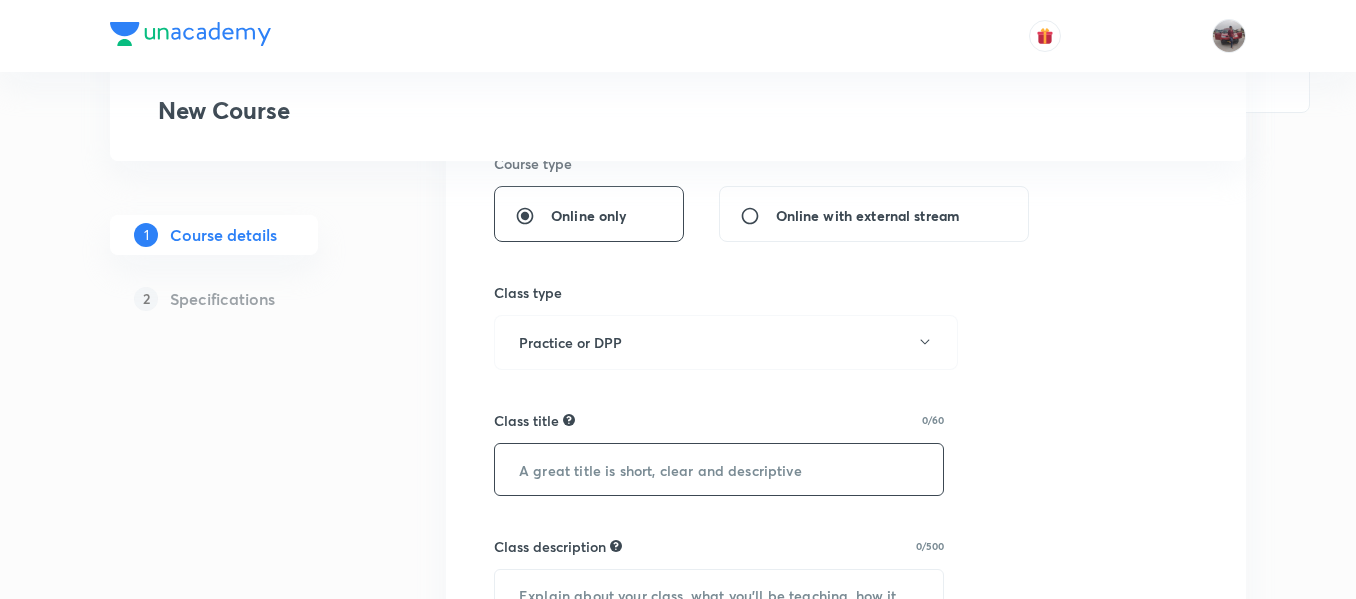 click at bounding box center (719, 469) 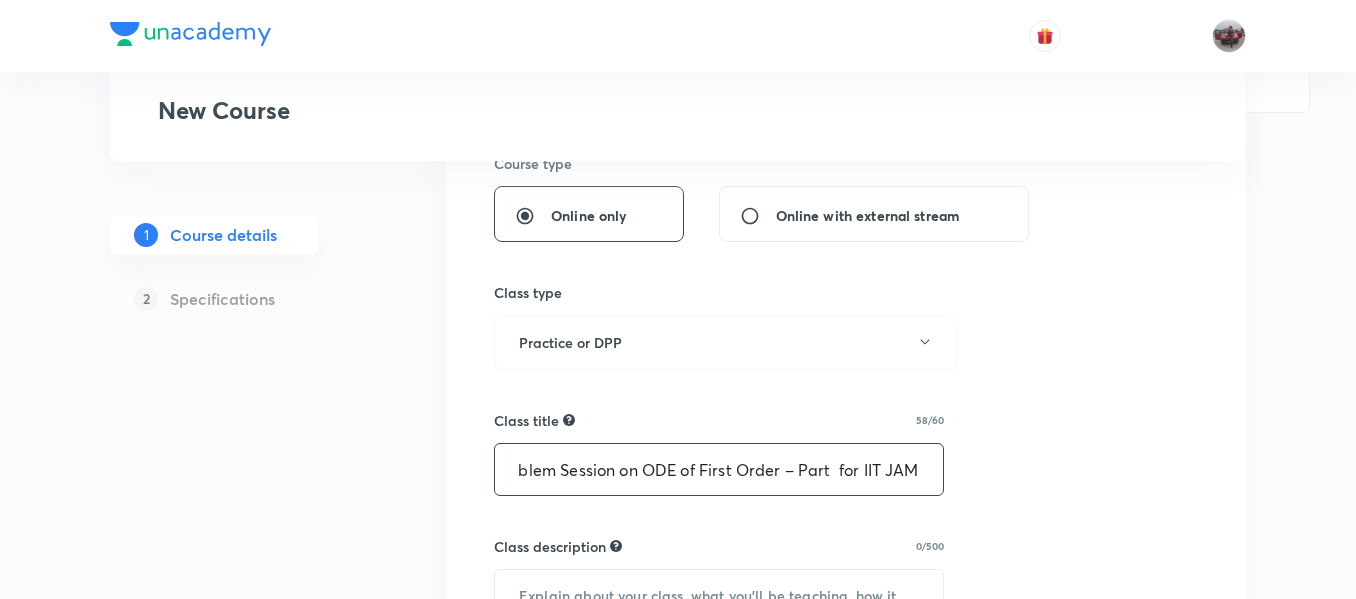 scroll, scrollTop: 0, scrollLeft: 29, axis: horizontal 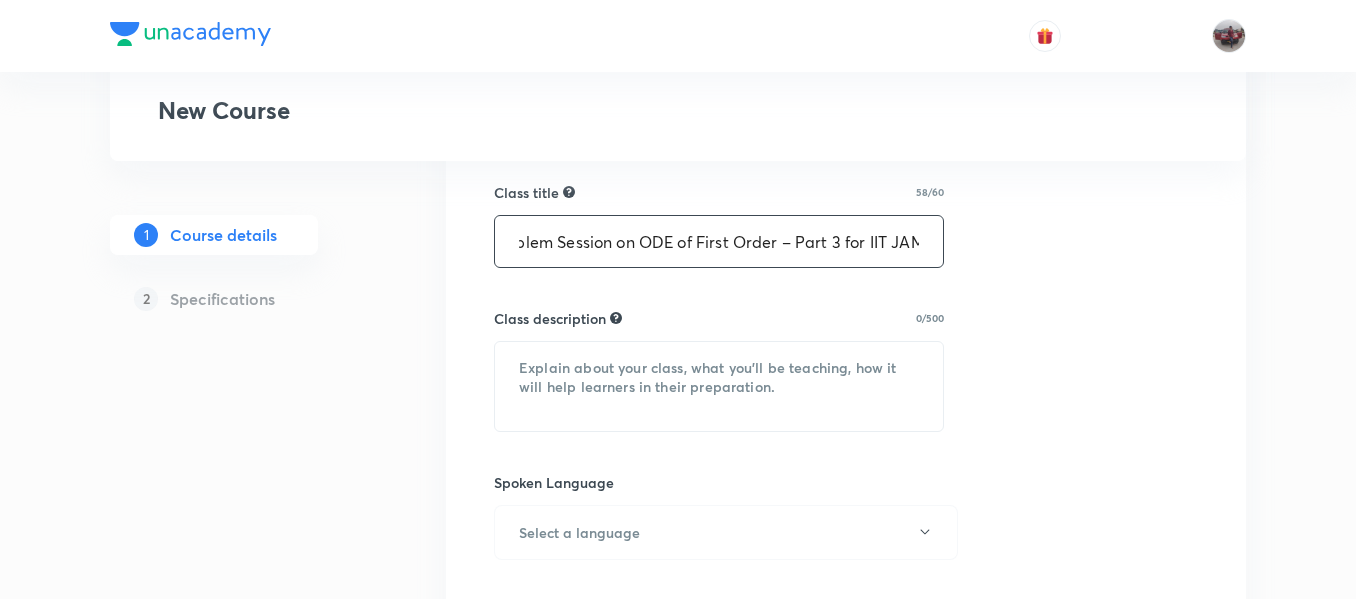 type on "Problem Session on ODE of First Order – Part 3 for IIT JAM" 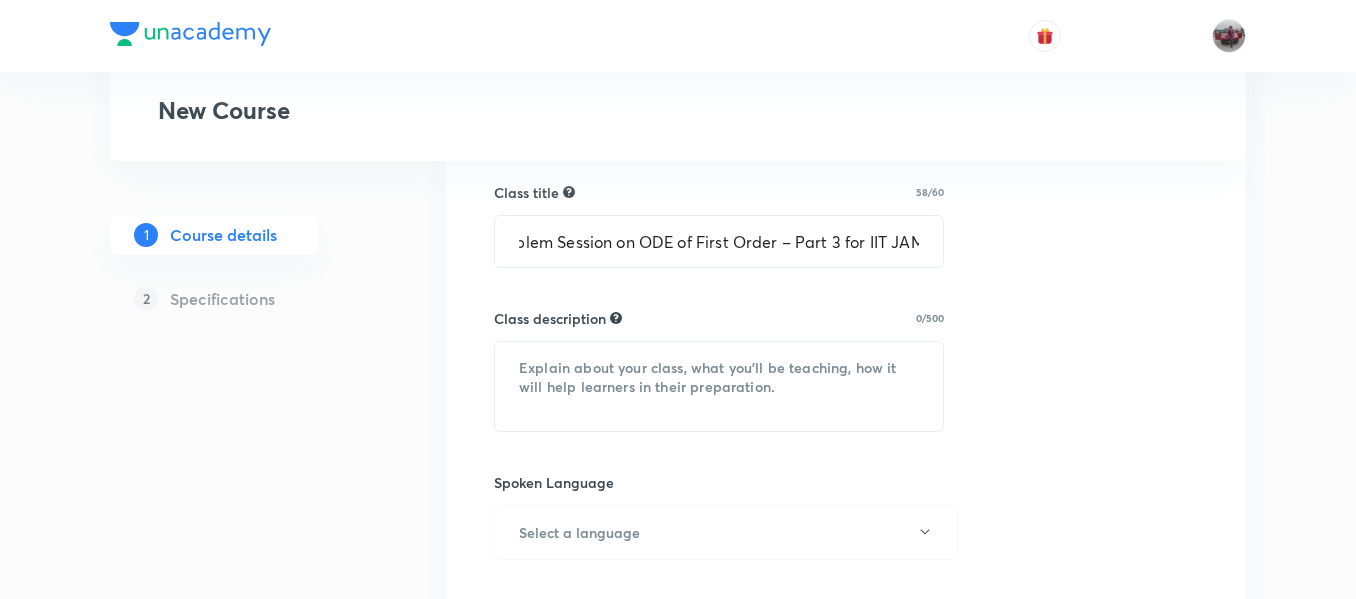 scroll, scrollTop: 0, scrollLeft: 0, axis: both 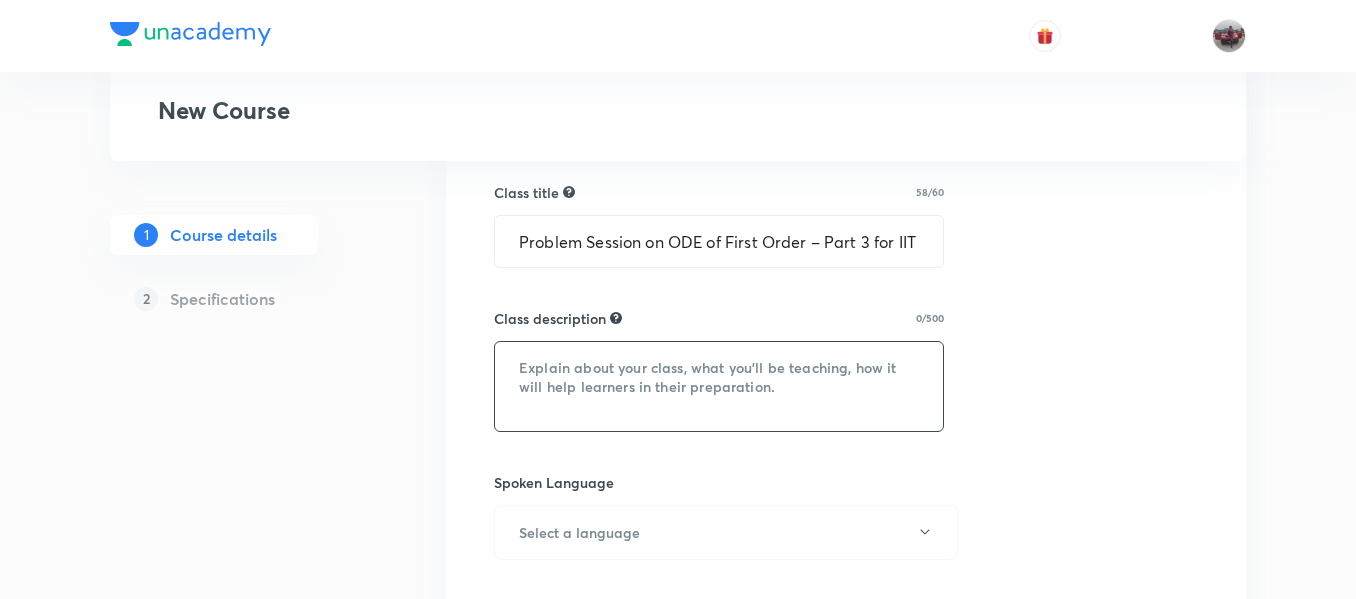 click at bounding box center (719, 386) 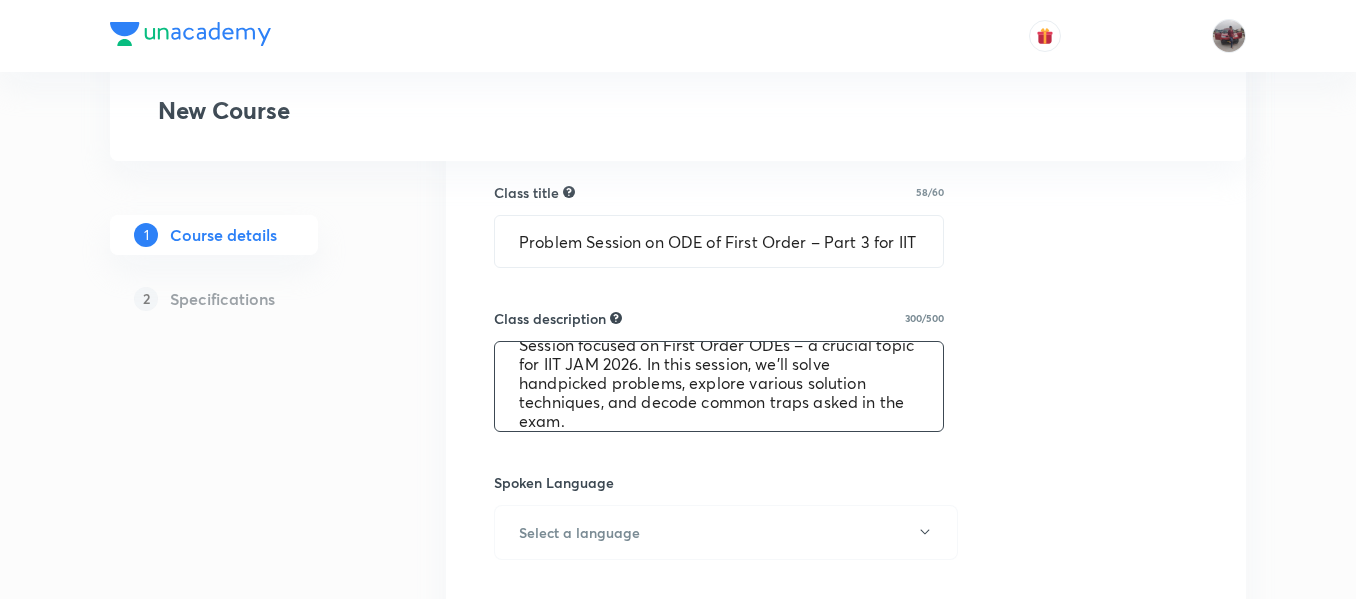 scroll, scrollTop: 0, scrollLeft: 0, axis: both 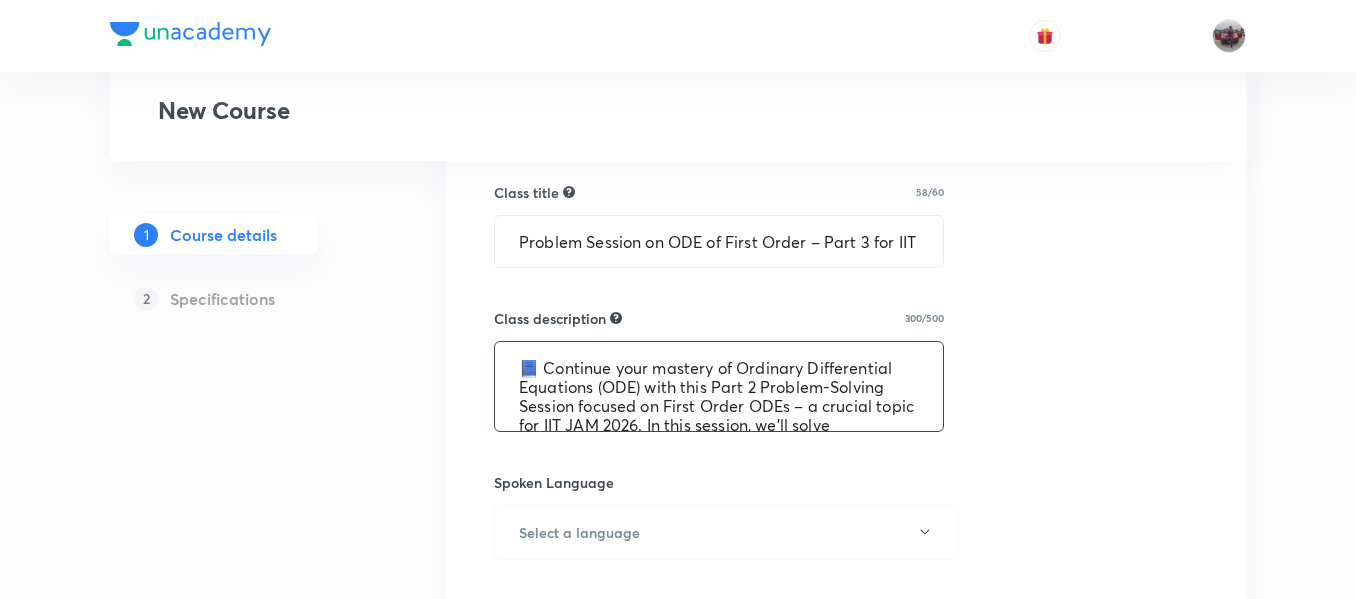 click on "📘 Continue your mastery of Ordinary Differential Equations (ODE) with this Part 2 Problem-Solving Session focused on First Order ODEs – a crucial topic for IIT JAM 2026. In this session, we’ll solve handpicked problems, explore various solution techniques, and decode common traps asked in the exam." at bounding box center [719, 386] 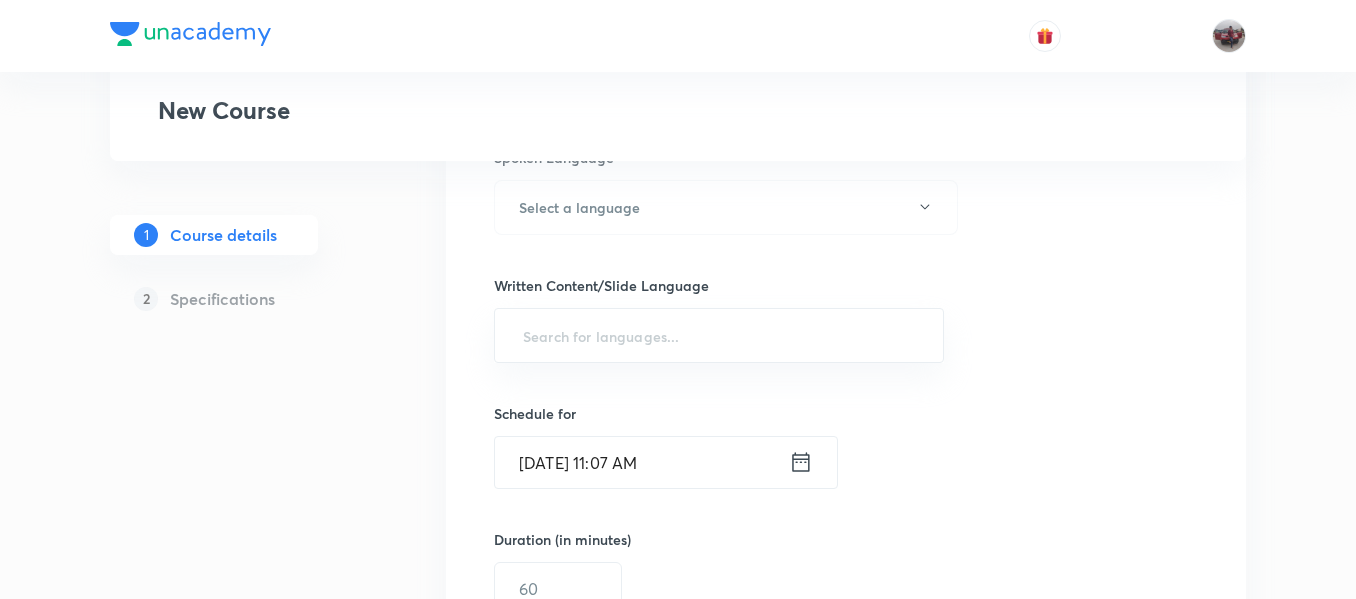 scroll, scrollTop: 1042, scrollLeft: 0, axis: vertical 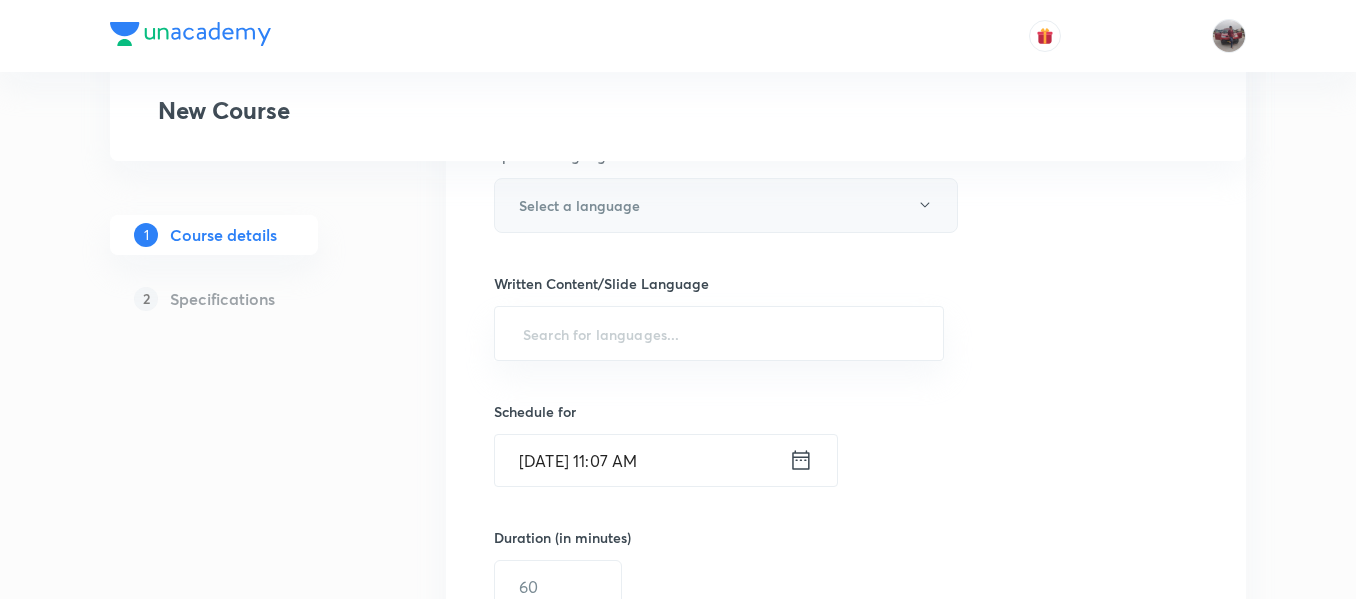 type on "📘 Continue your mastery of Ordinary Differential Equations (ODE) with this Part 3 Problem-Solving Session focused on First Order ODEs – a crucial topic for IIT JAM 2026. In this session, we’ll solve handpicked problems, explore various solution techniques, and decode common traps asked in the exam." 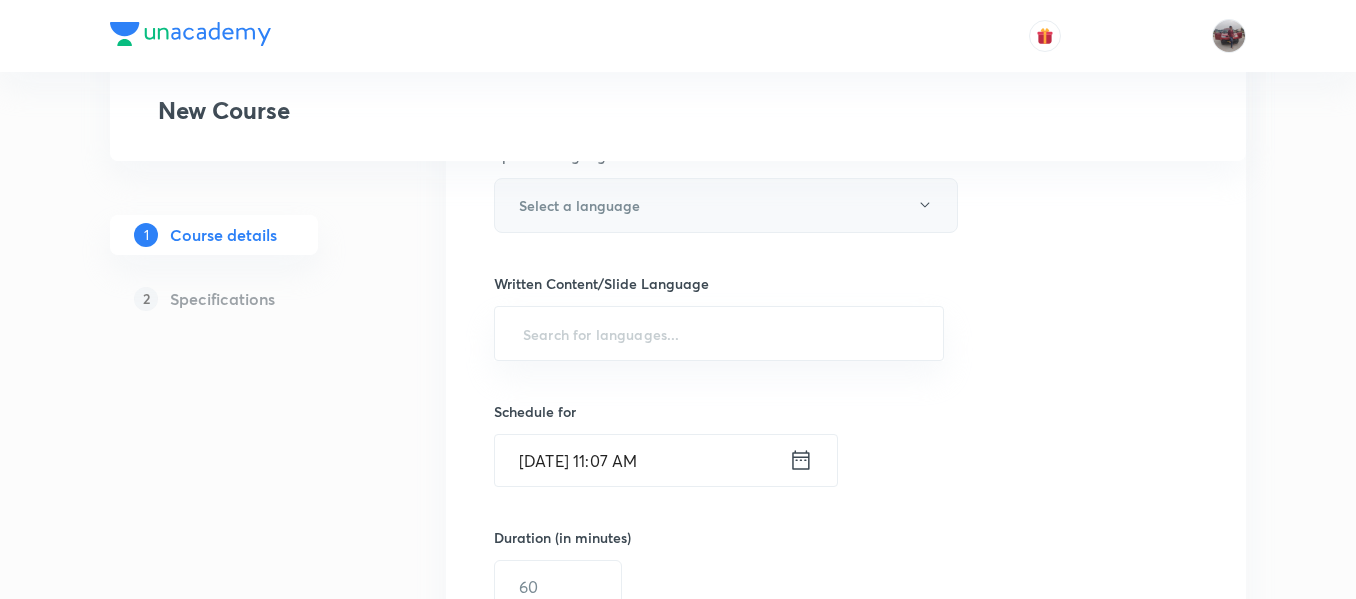 click on "Select a language" at bounding box center [726, 205] 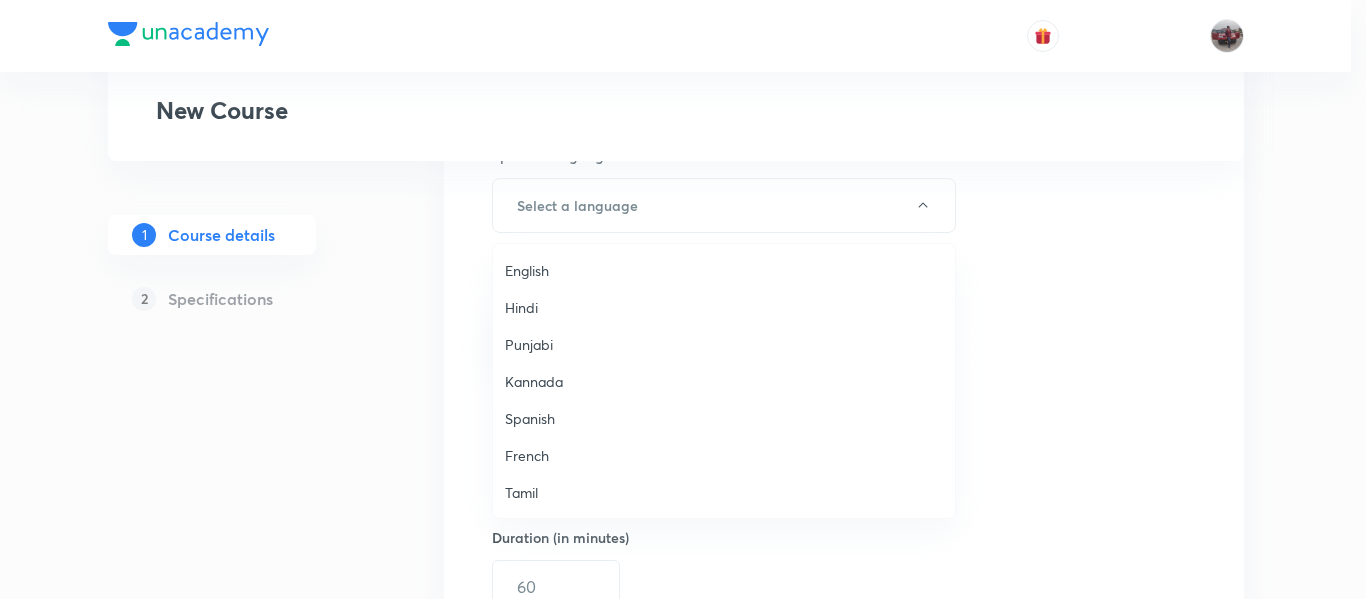 click on "English" at bounding box center [724, 270] 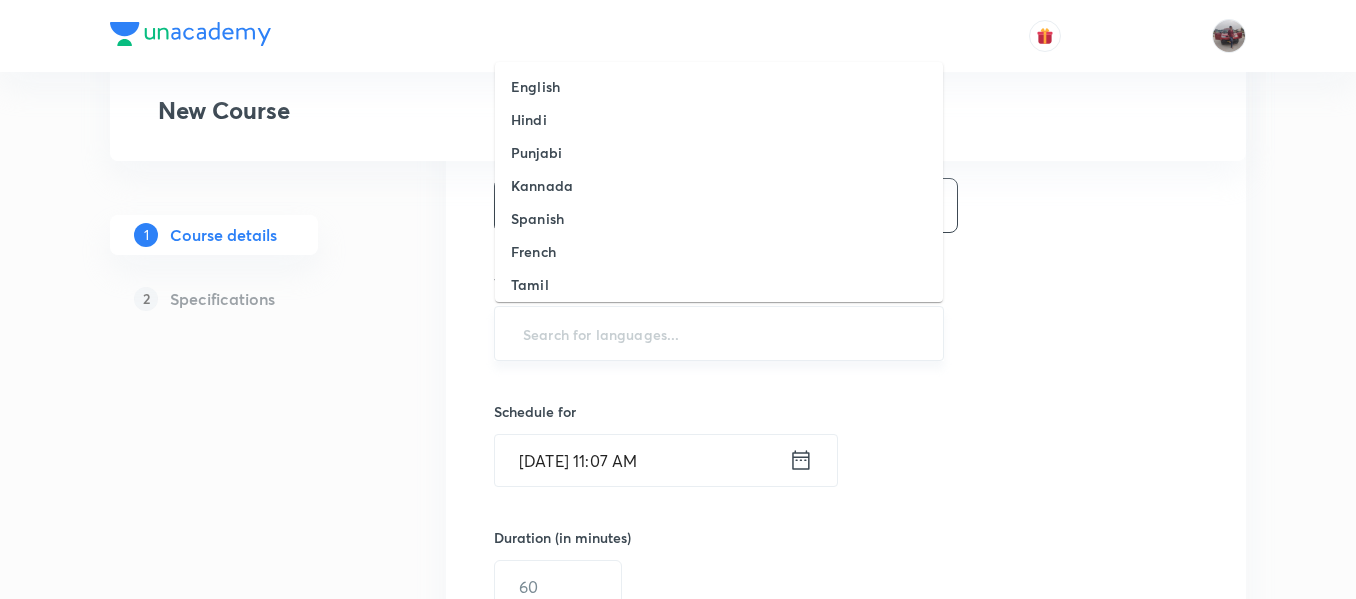 click at bounding box center (719, 333) 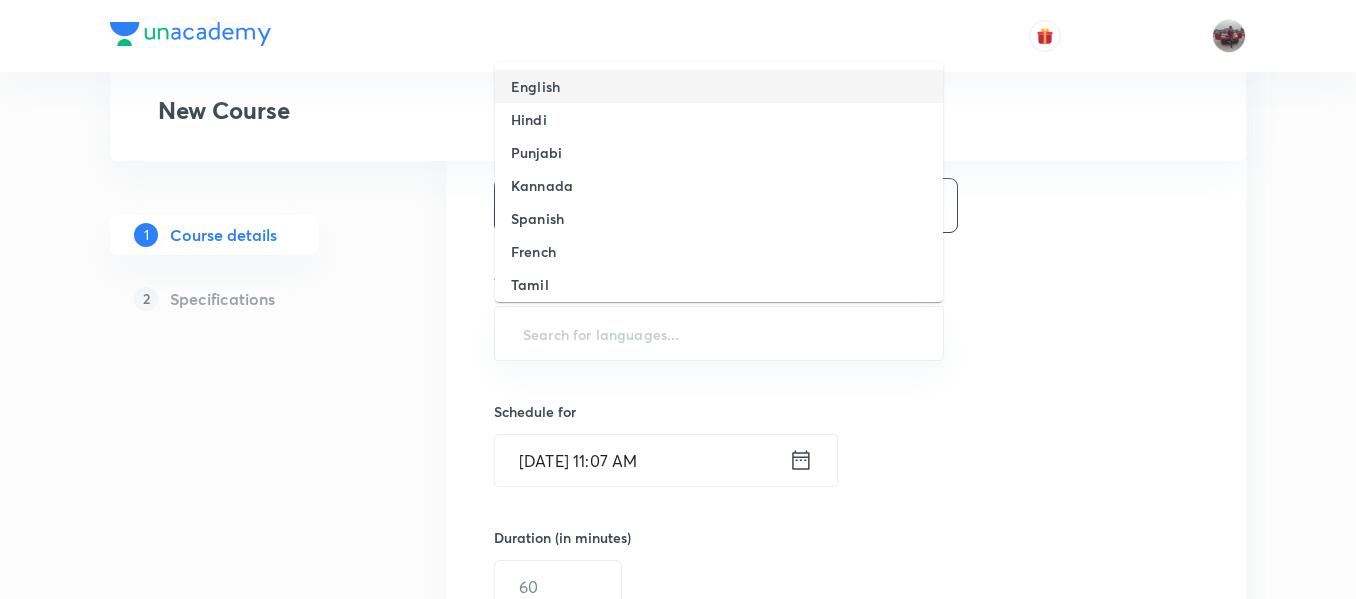click on "English" at bounding box center [535, 86] 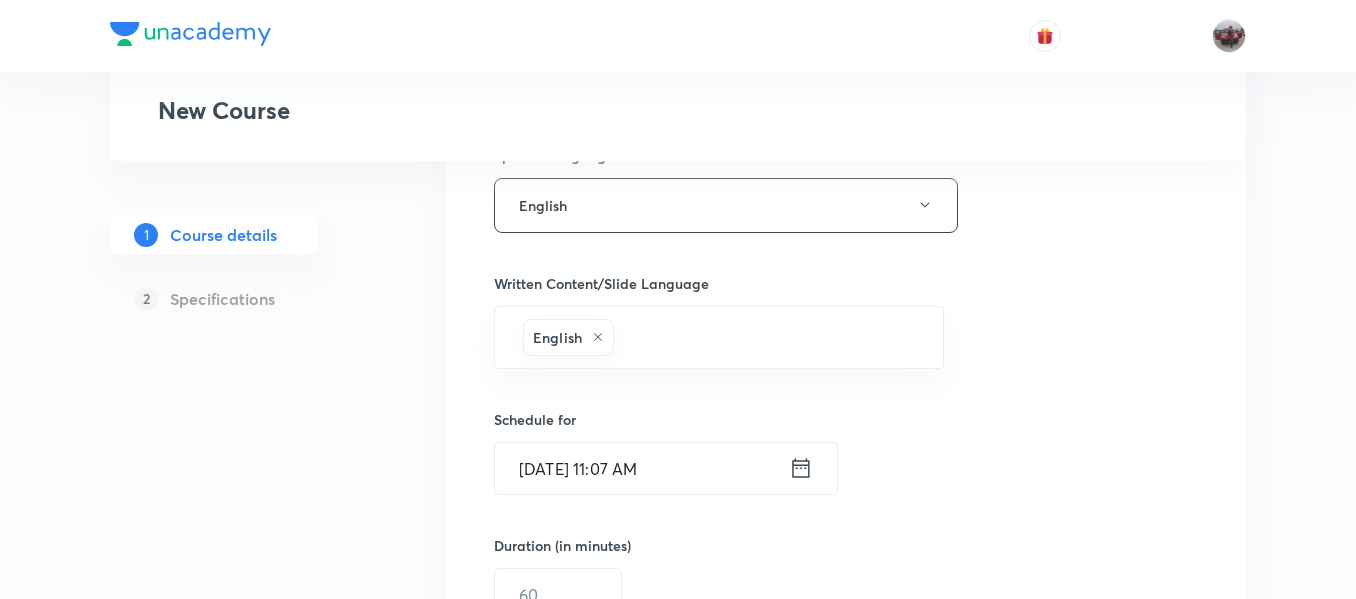 click 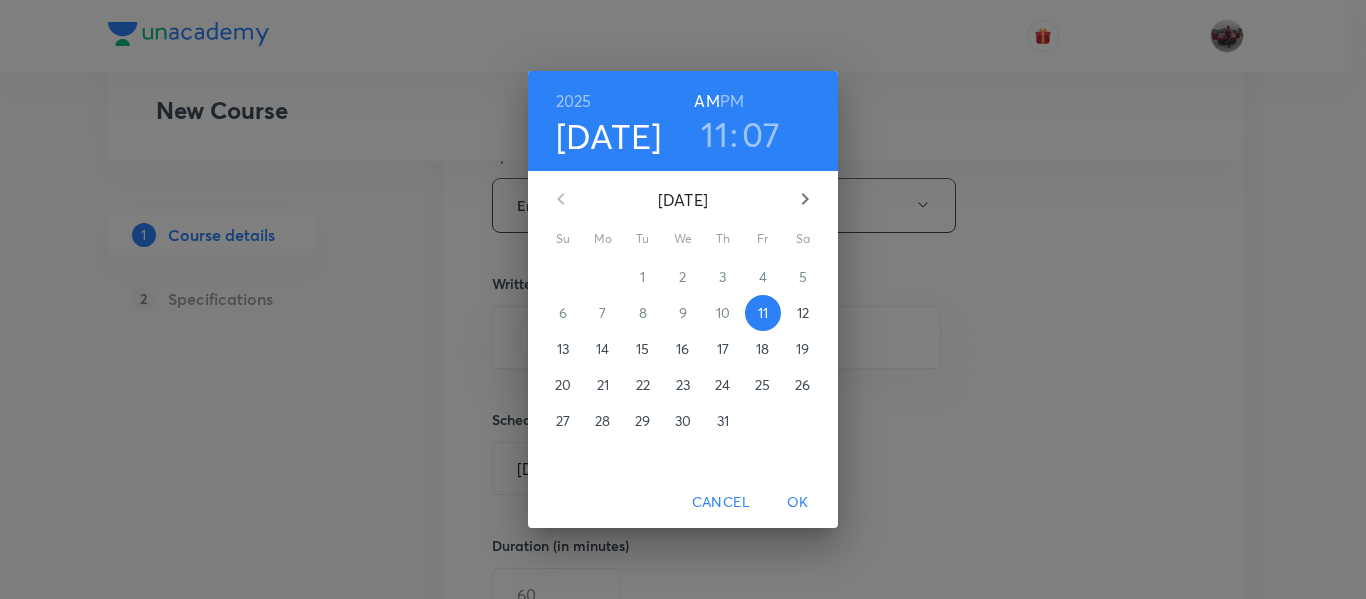 click on "19" at bounding box center (802, 349) 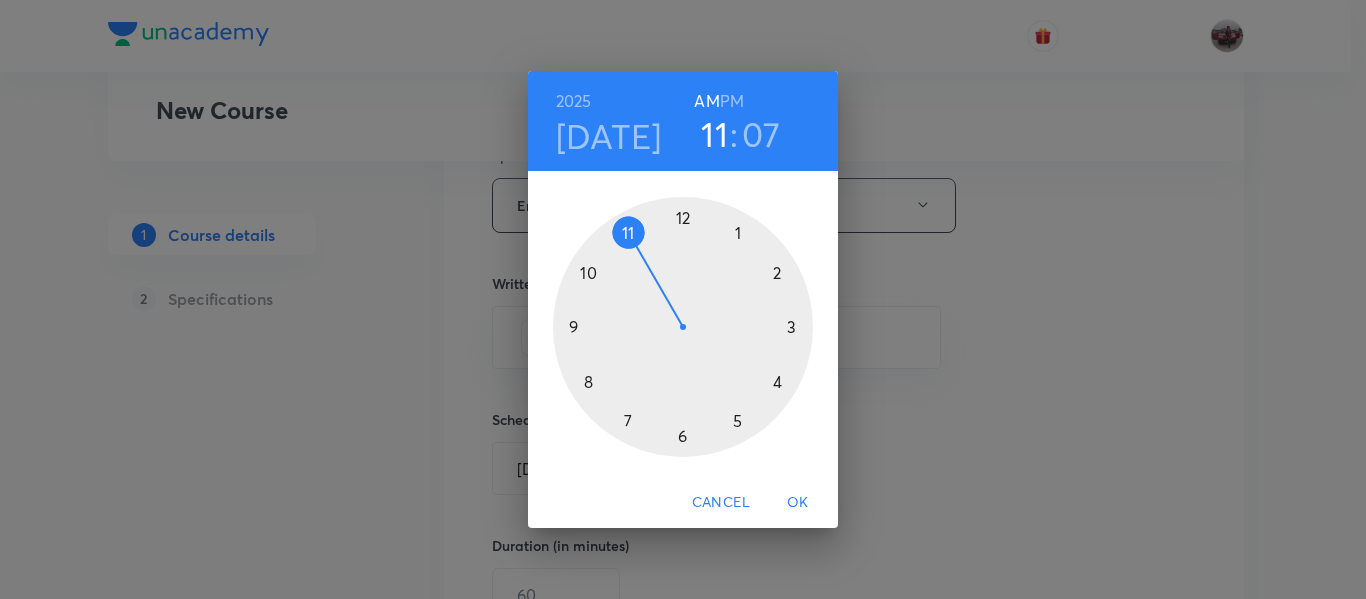 click on "PM" at bounding box center (732, 101) 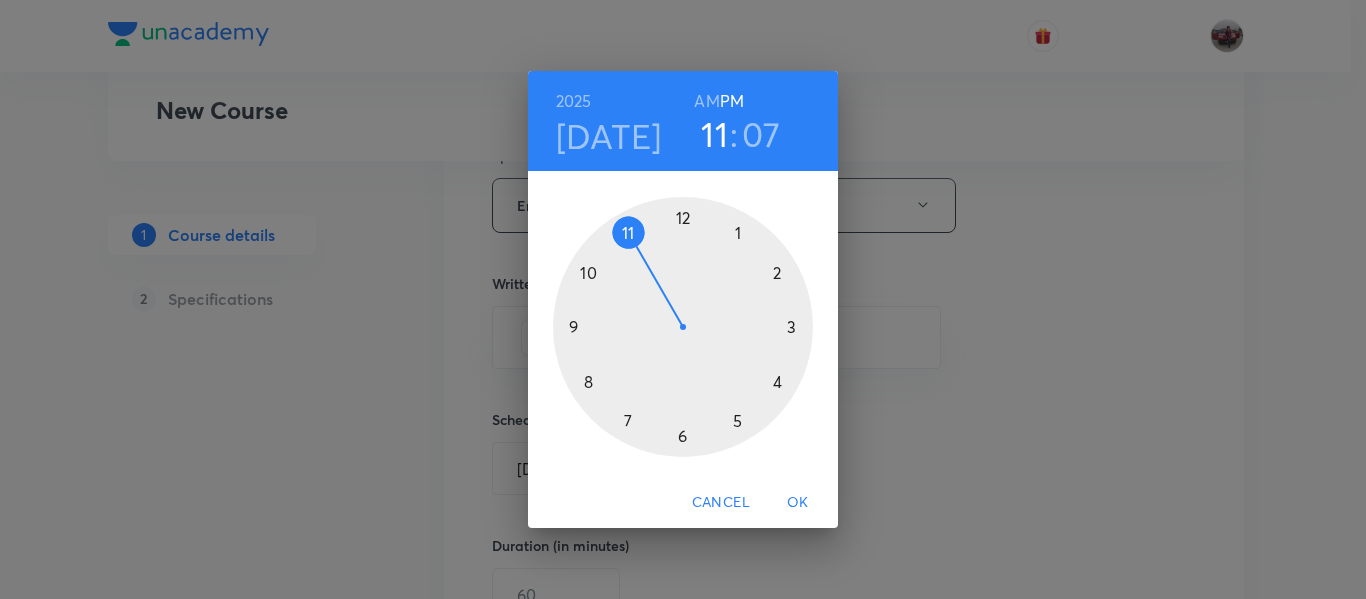 click at bounding box center [683, 327] 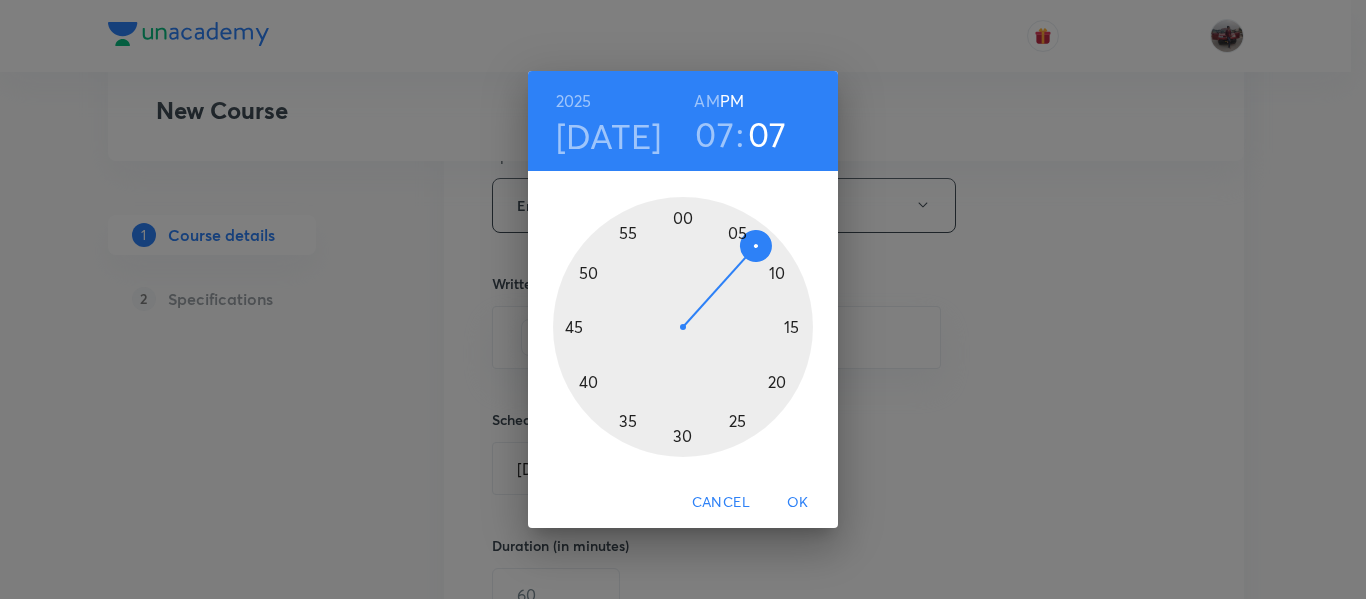 click at bounding box center [683, 327] 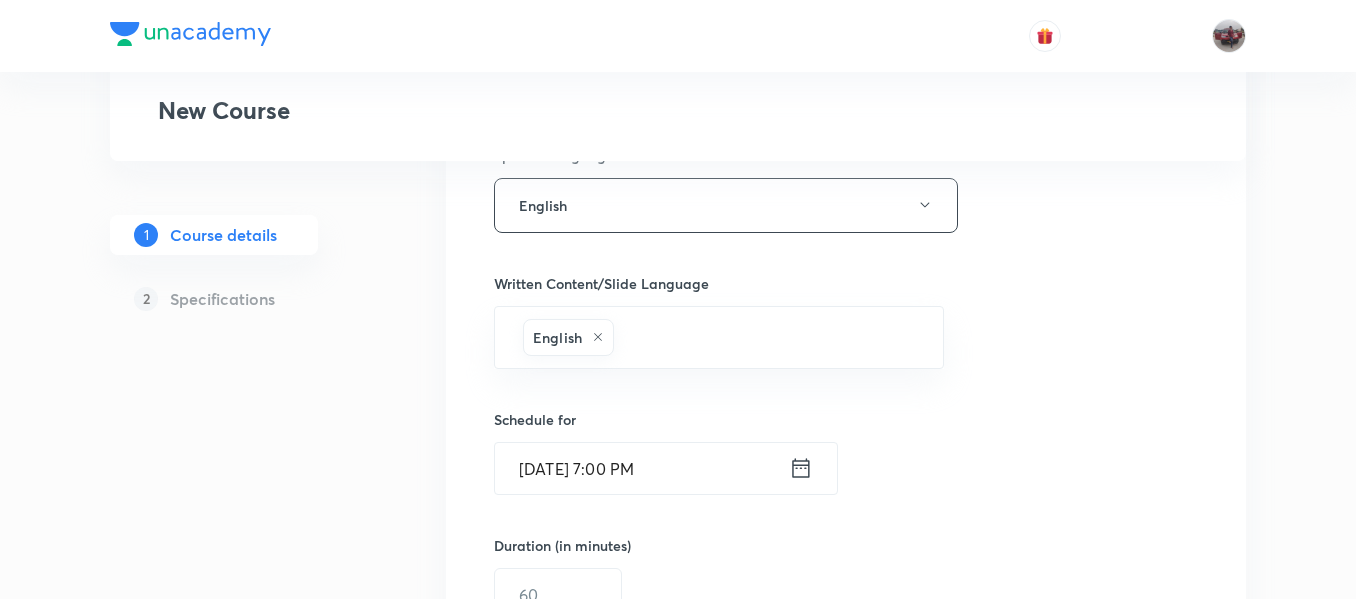 click 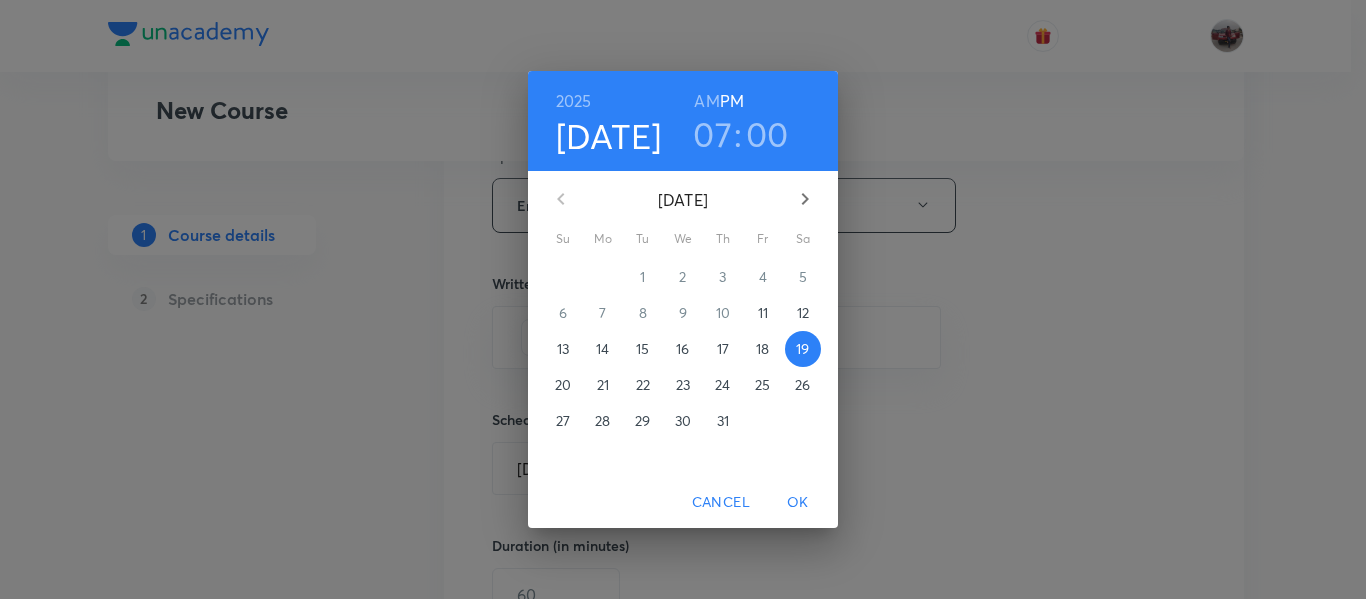 click on "00" at bounding box center [767, 134] 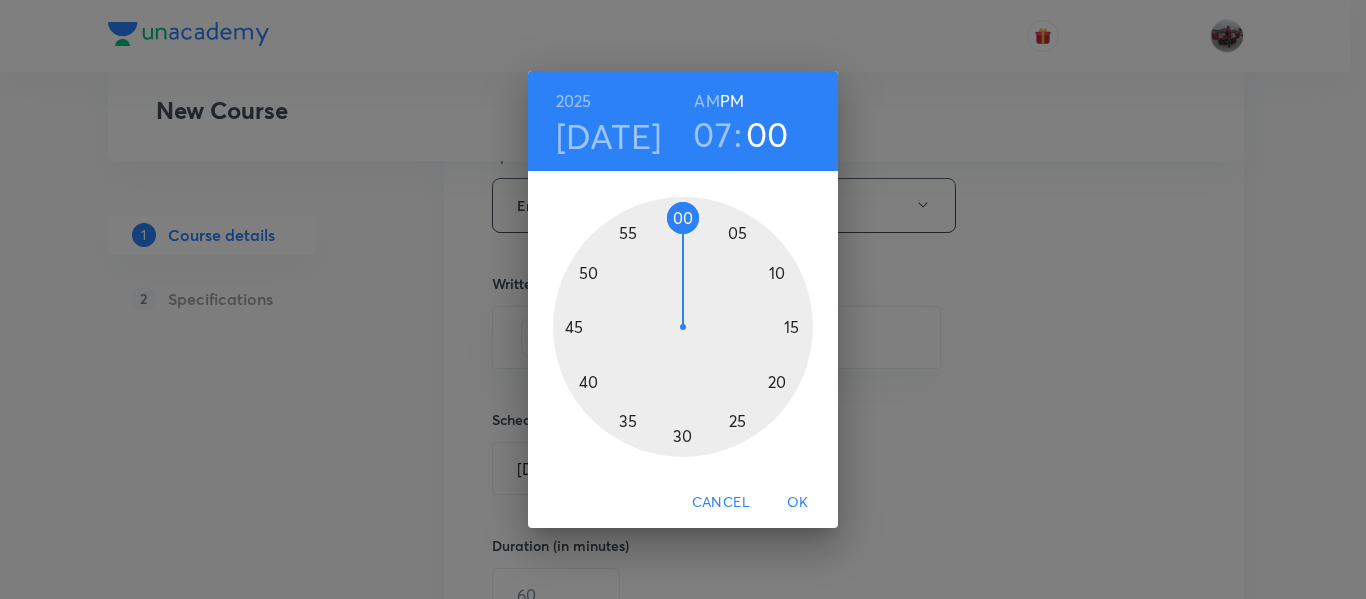 click at bounding box center [683, 327] 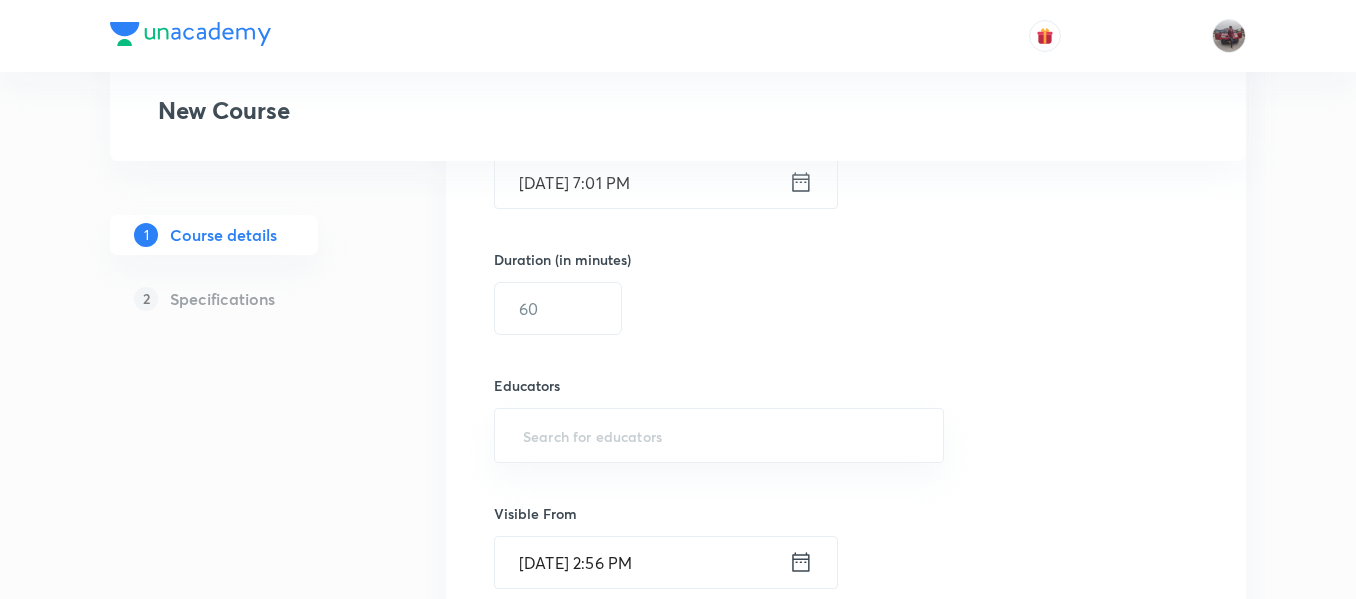 scroll, scrollTop: 1331, scrollLeft: 0, axis: vertical 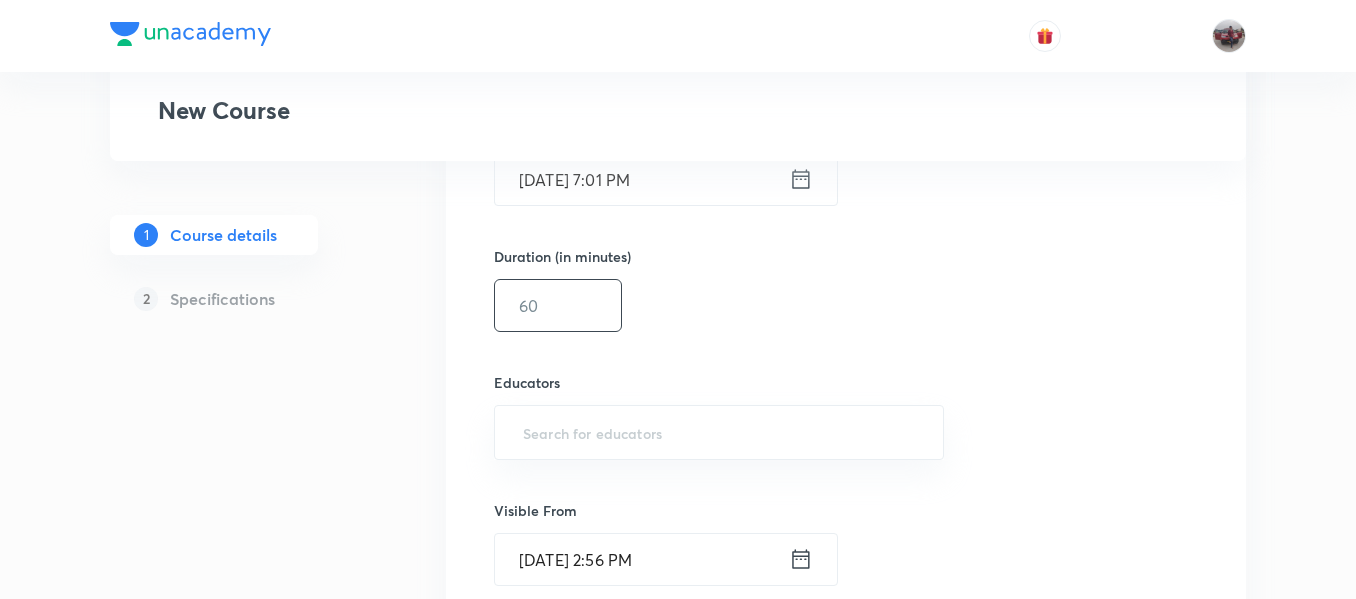 click at bounding box center (558, 305) 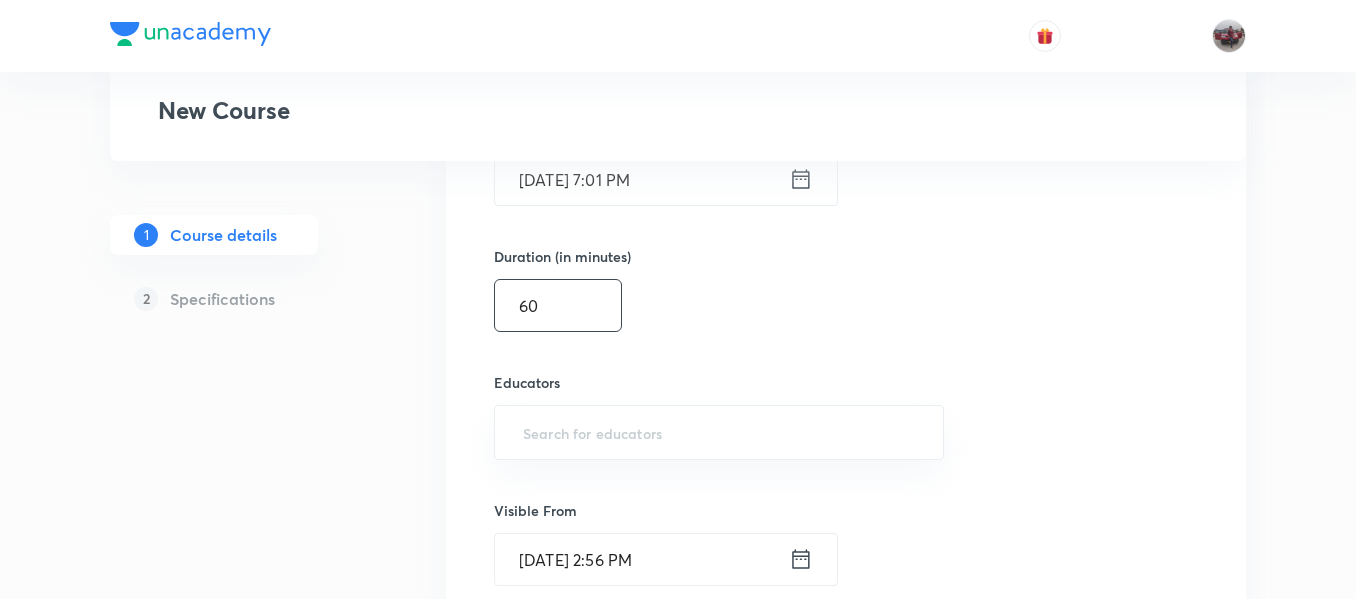 type on "60" 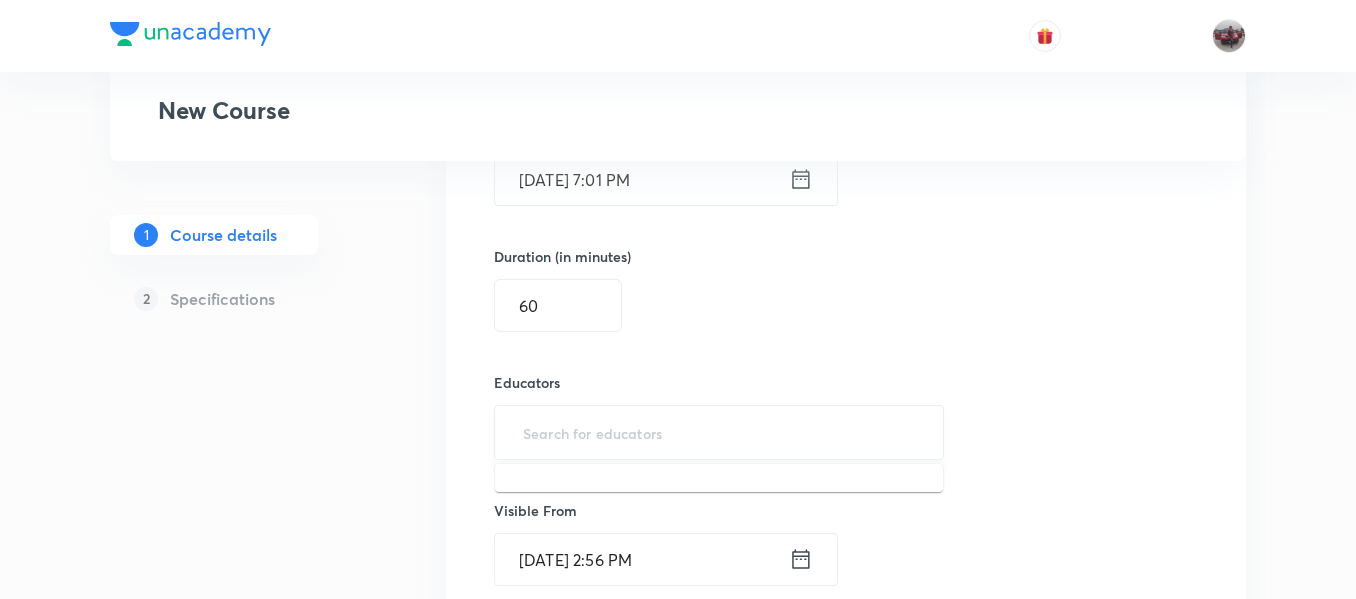 click at bounding box center (719, 432) 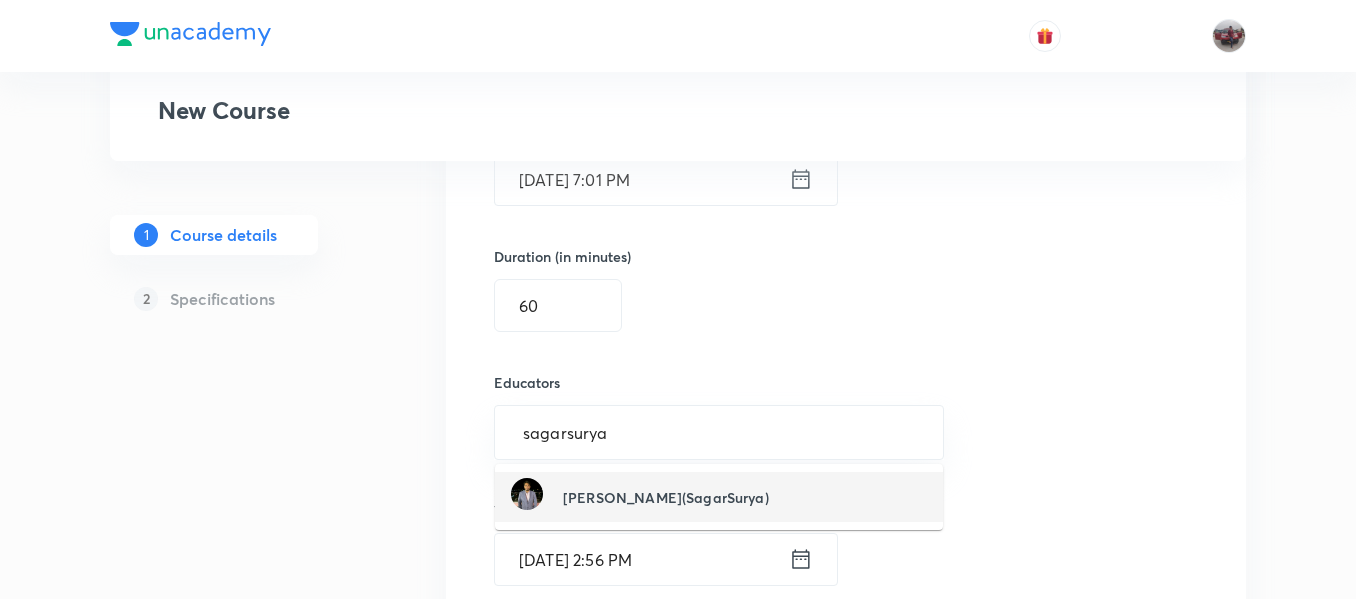 click on "Sagar Surya(SagarSurya)" at bounding box center (666, 497) 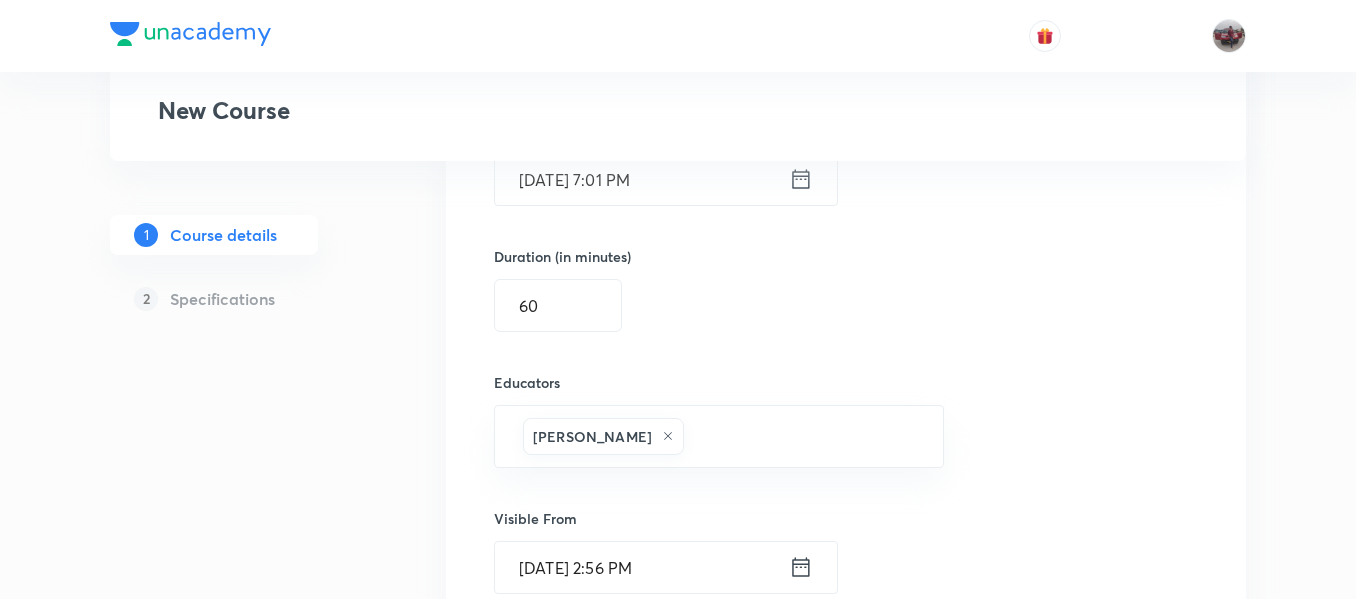 scroll, scrollTop: 1526, scrollLeft: 0, axis: vertical 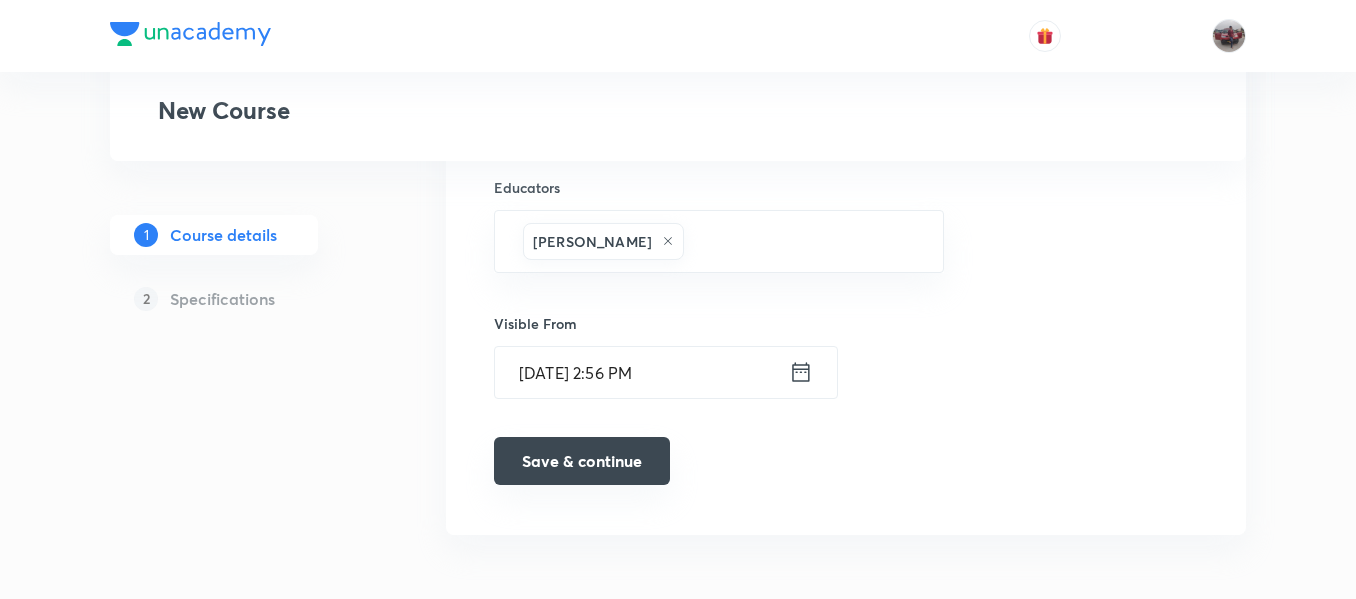 click on "Save & continue" at bounding box center [582, 461] 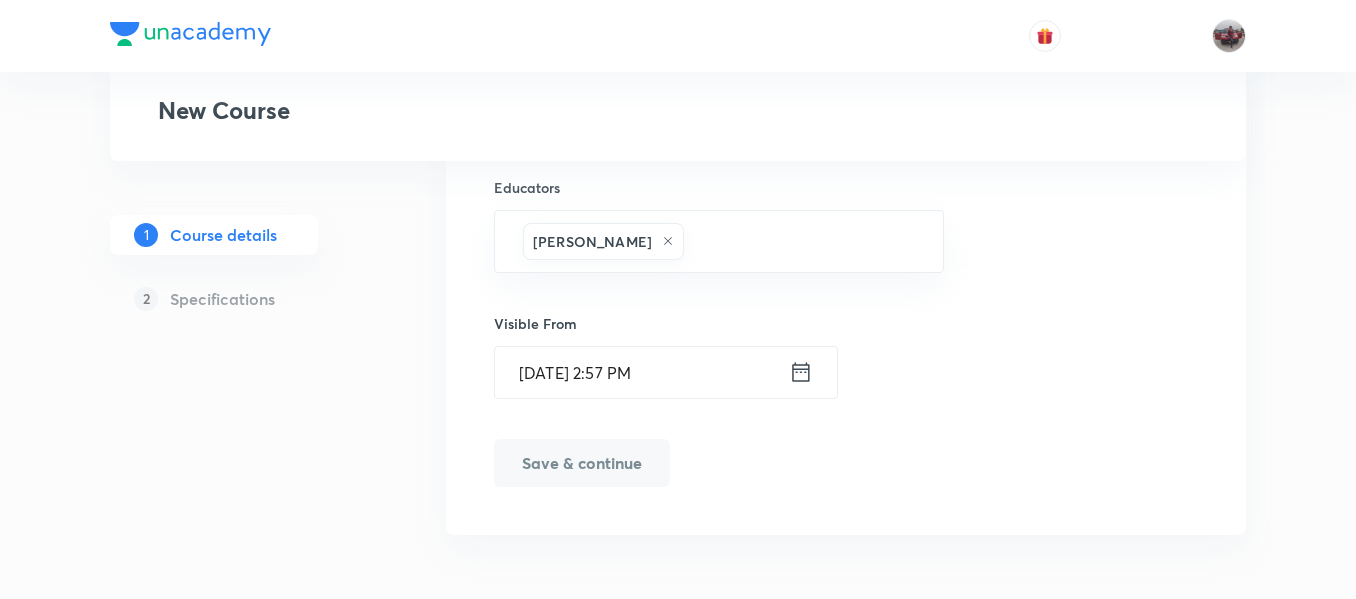 scroll, scrollTop: 1535, scrollLeft: 0, axis: vertical 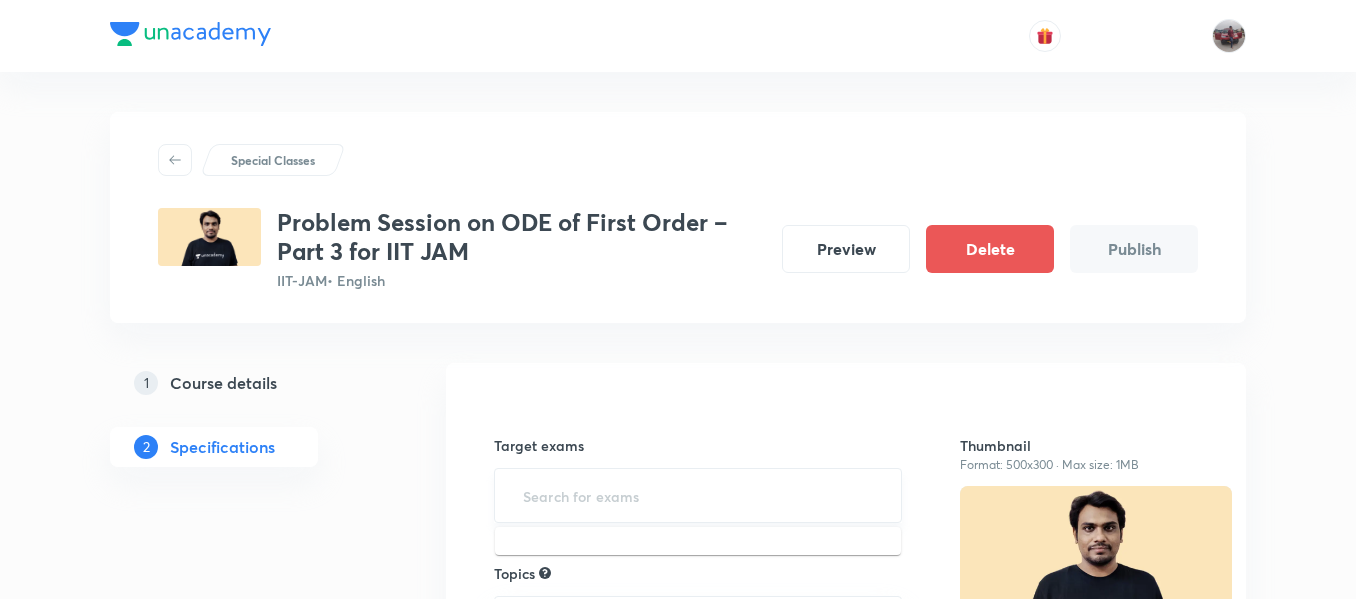click at bounding box center (698, 495) 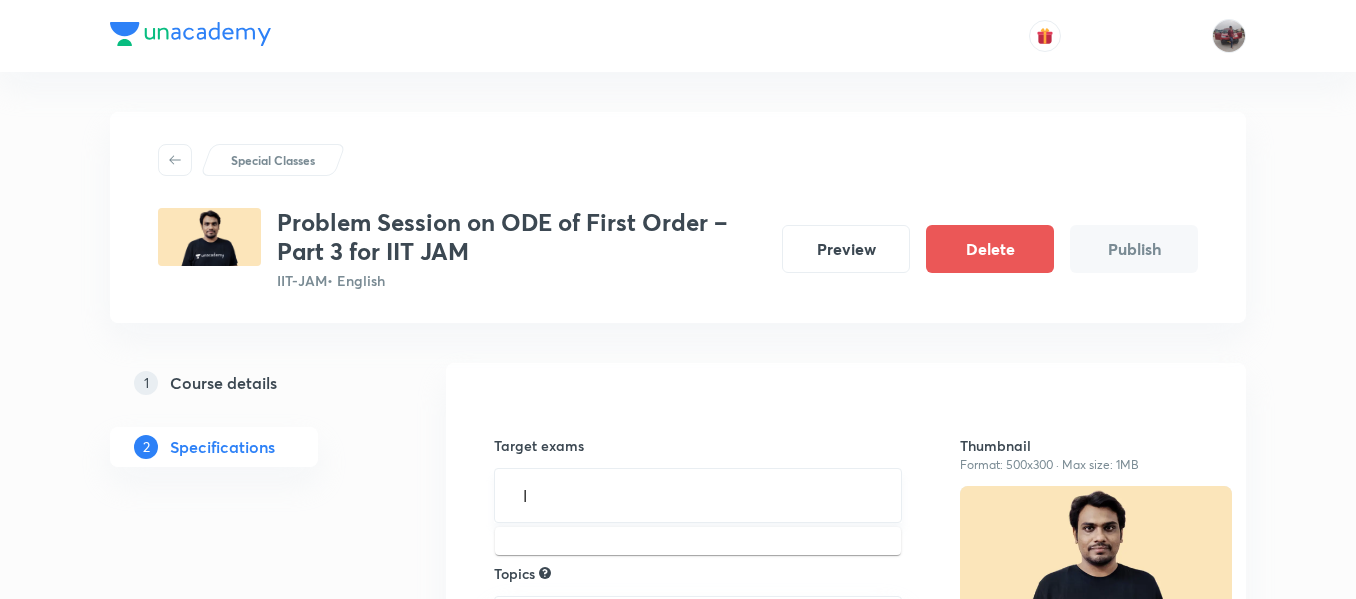 type on "II" 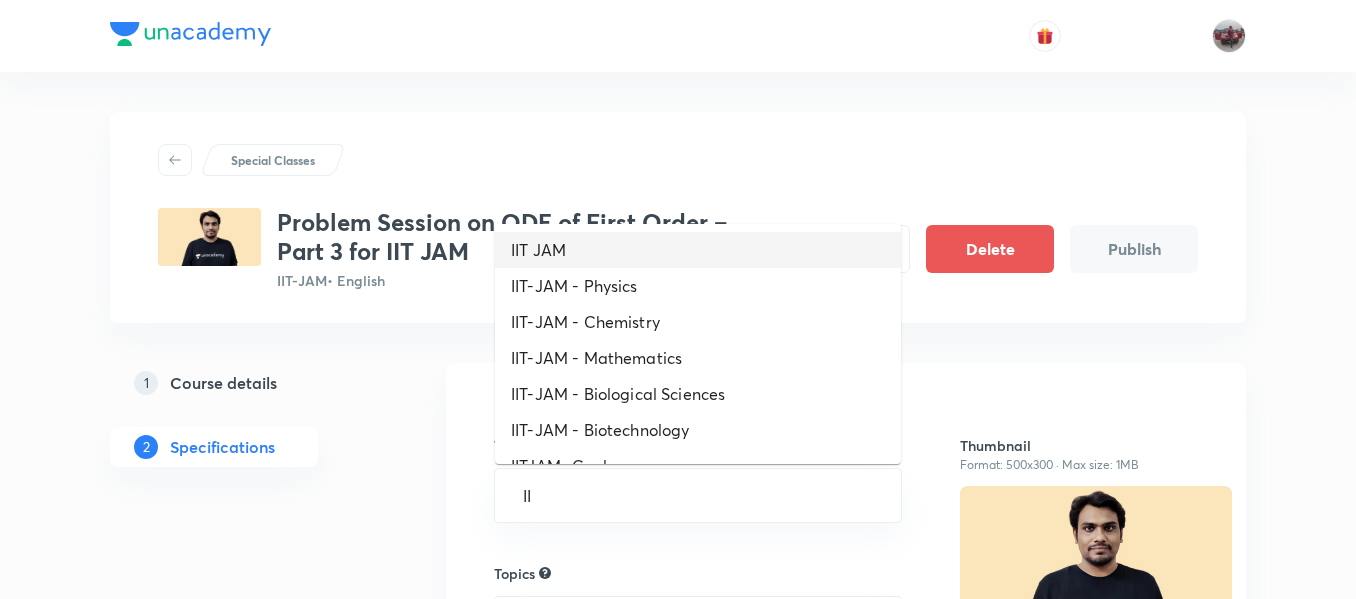 click on "IIT JAM" at bounding box center [698, 250] 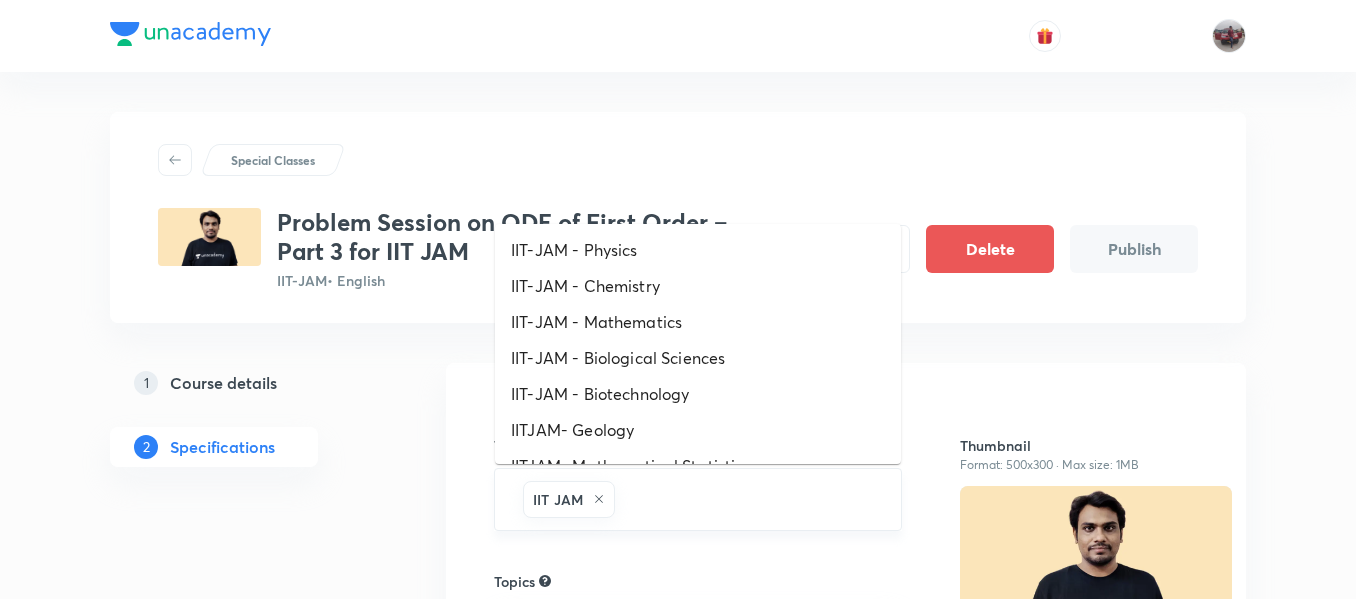 click at bounding box center (747, 499) 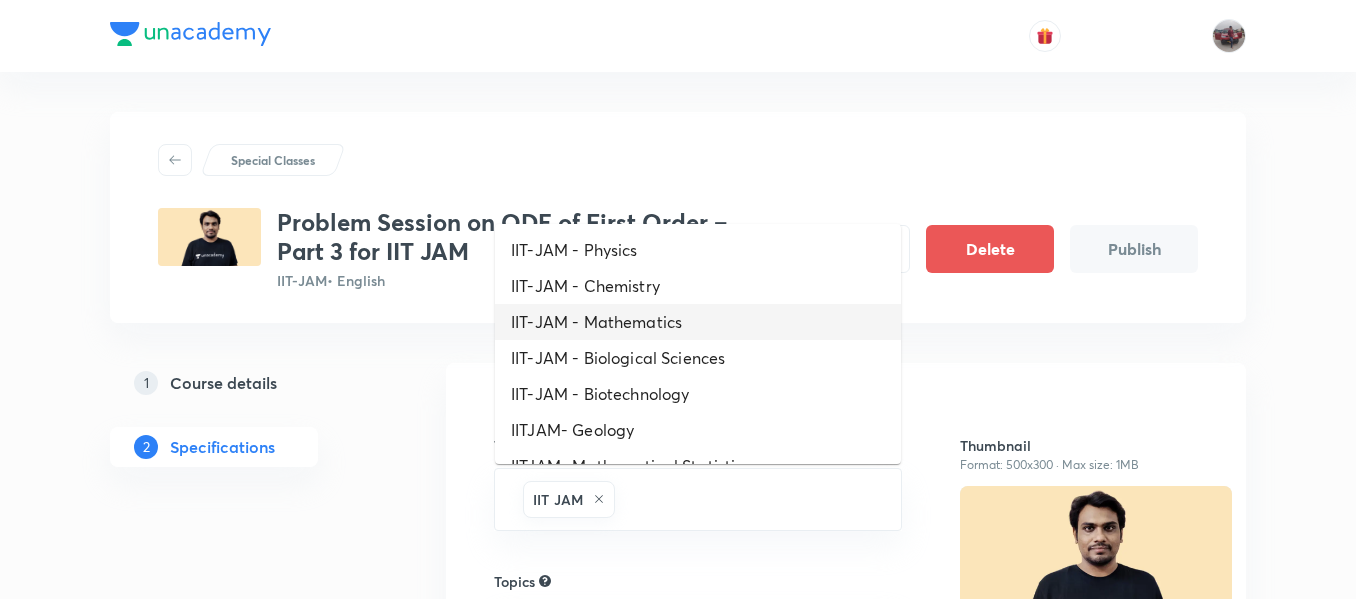 click on "IIT-JAM - Mathematics" at bounding box center (698, 322) 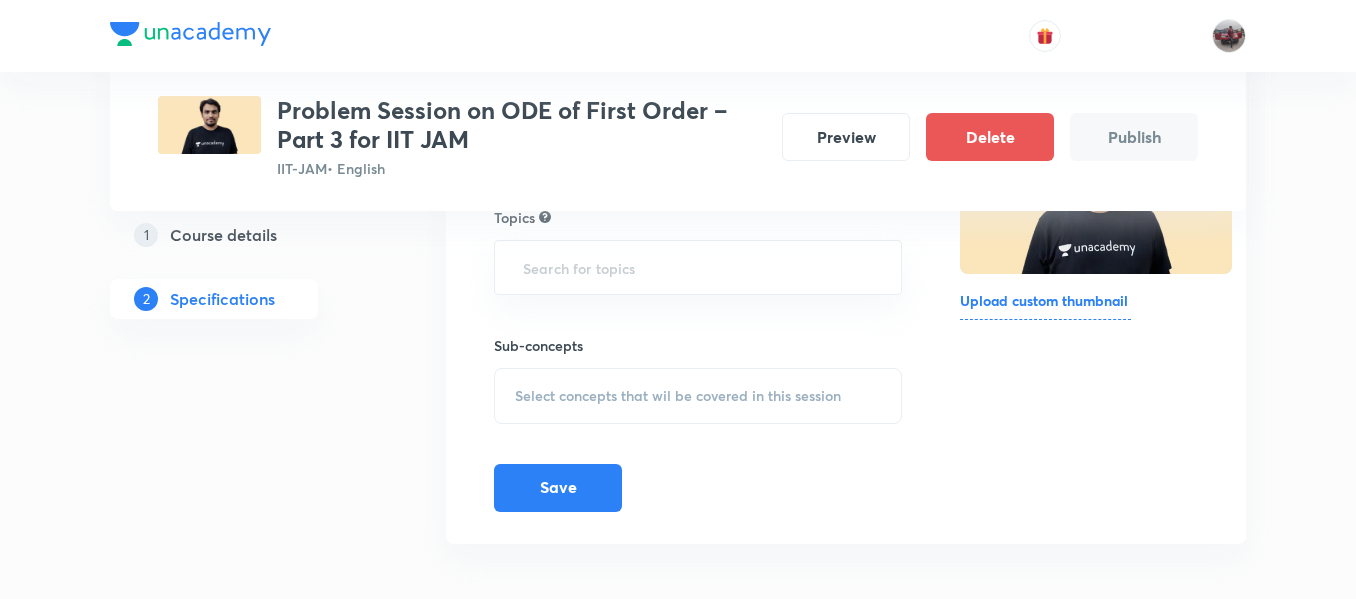 scroll, scrollTop: 368, scrollLeft: 0, axis: vertical 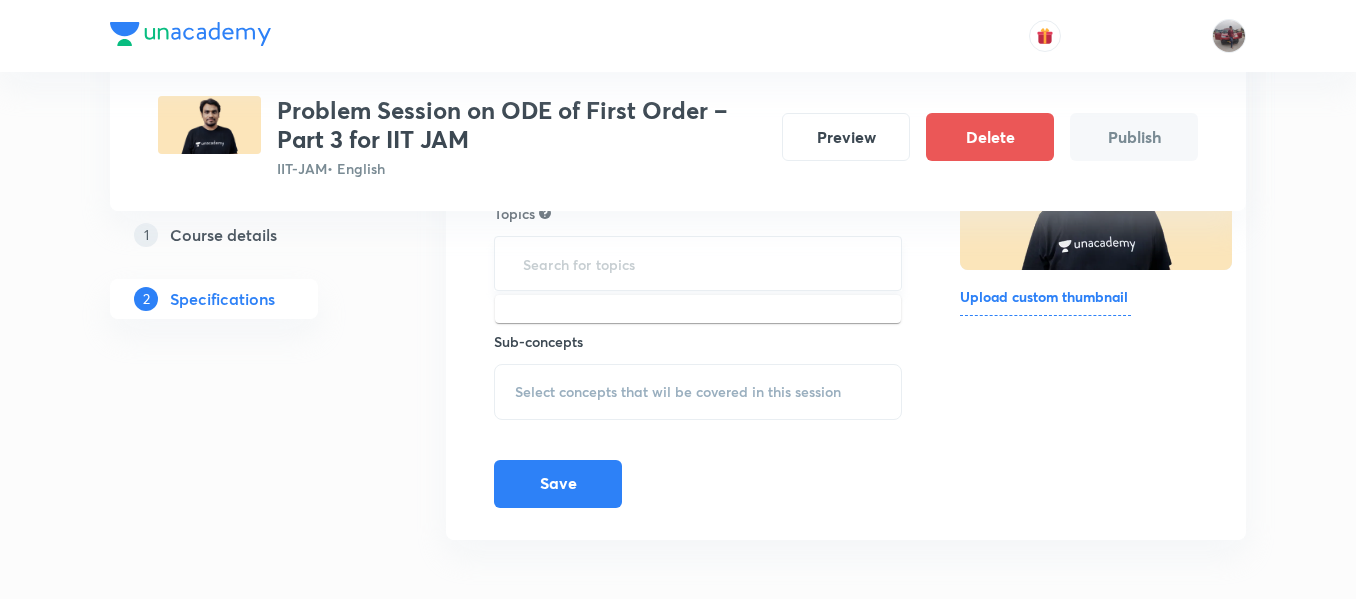 click at bounding box center (698, 263) 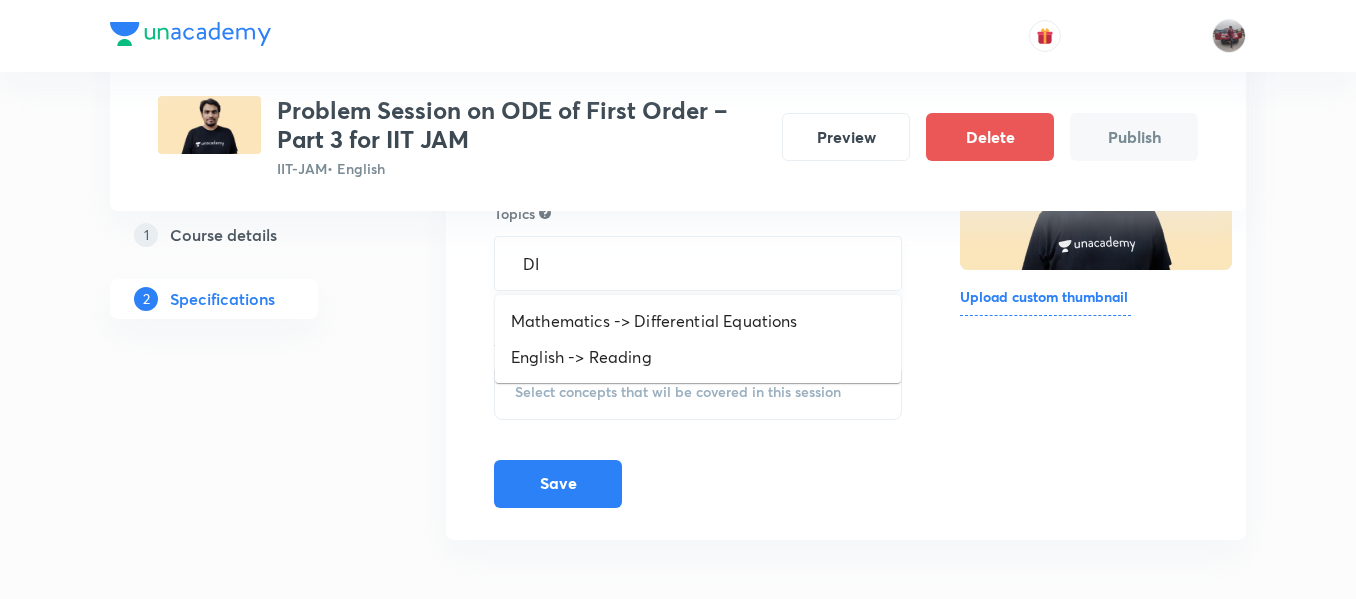 type on "DIF" 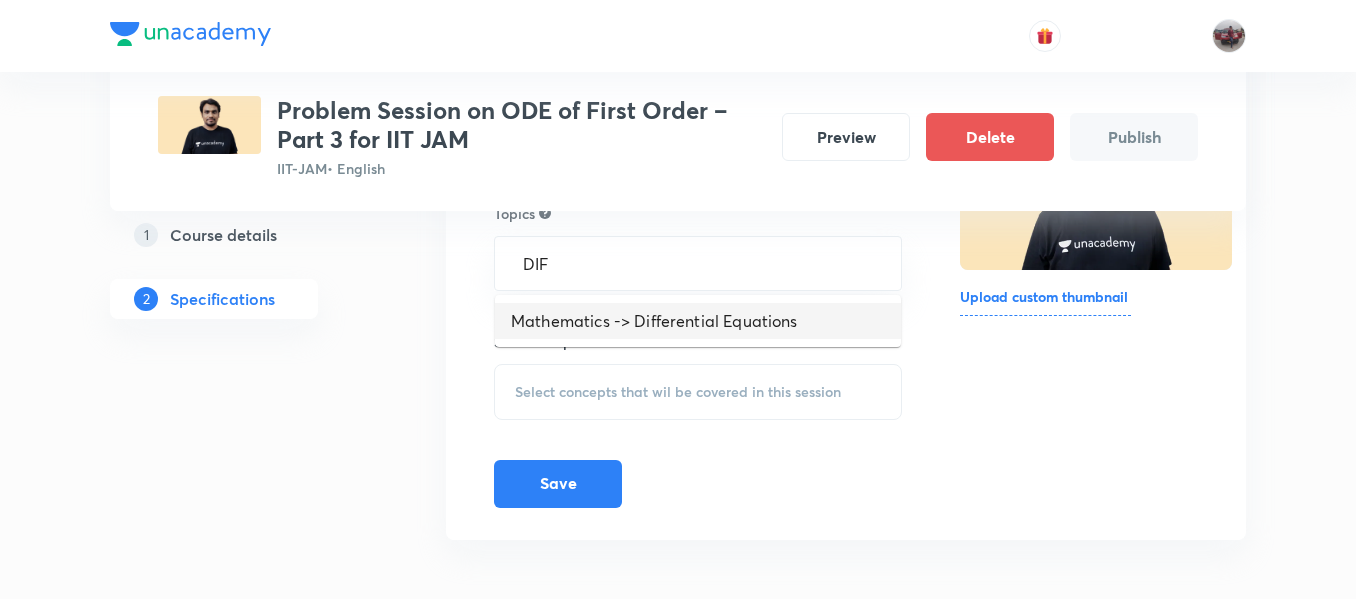 click on "Mathematics ->  Differential Equations" at bounding box center [698, 321] 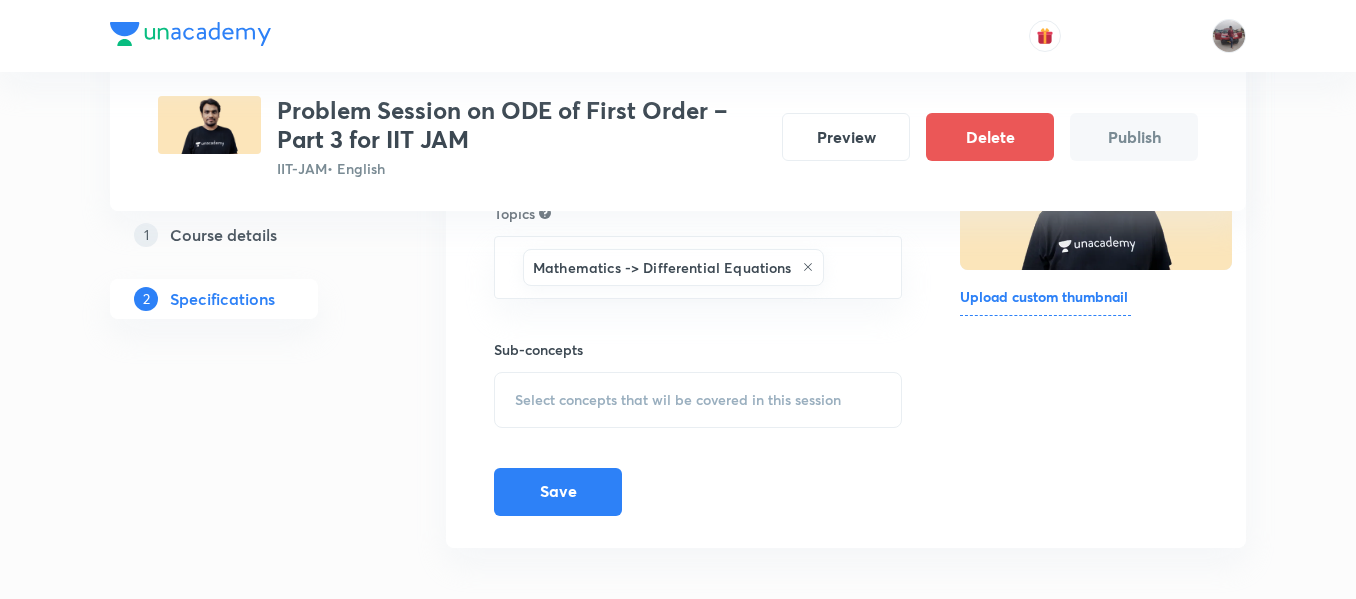 click on "Select concepts that wil be covered in this session" at bounding box center [678, 400] 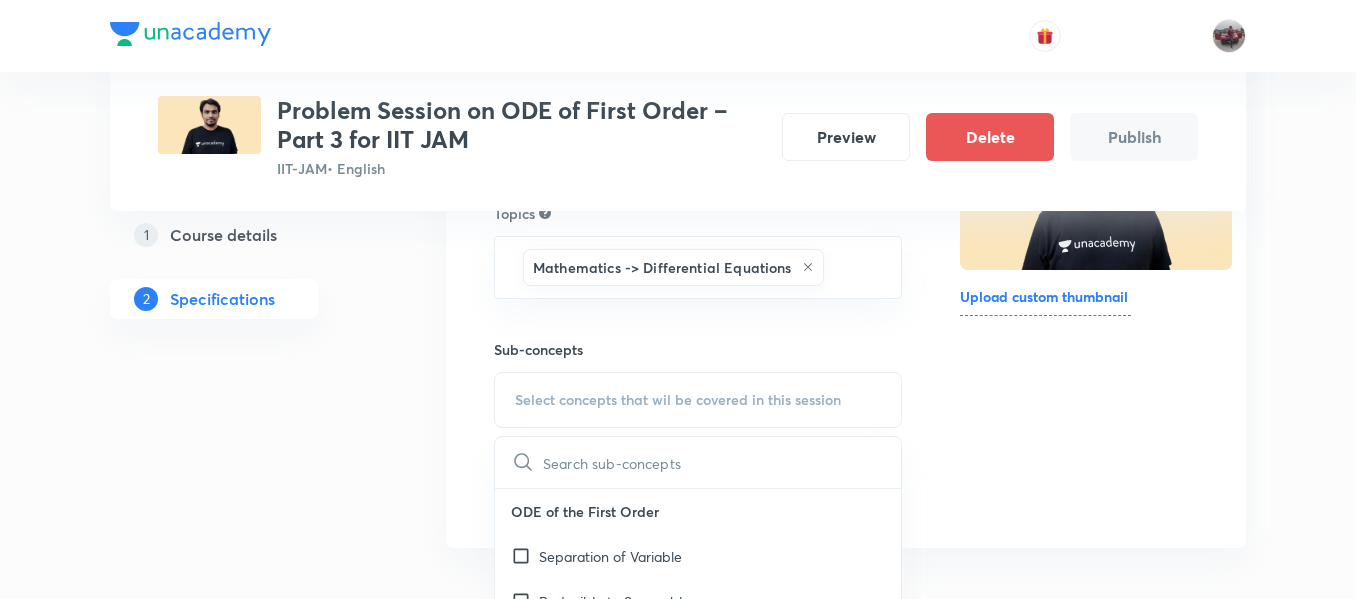 scroll, scrollTop: 609, scrollLeft: 0, axis: vertical 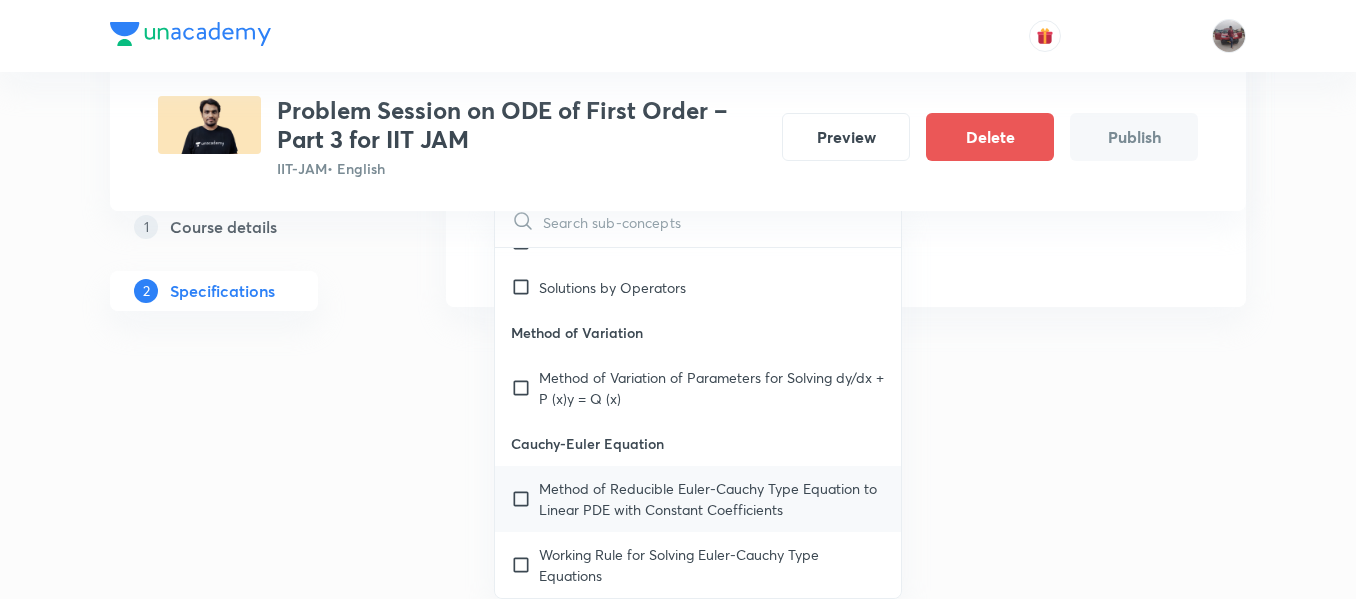 click at bounding box center (525, 499) 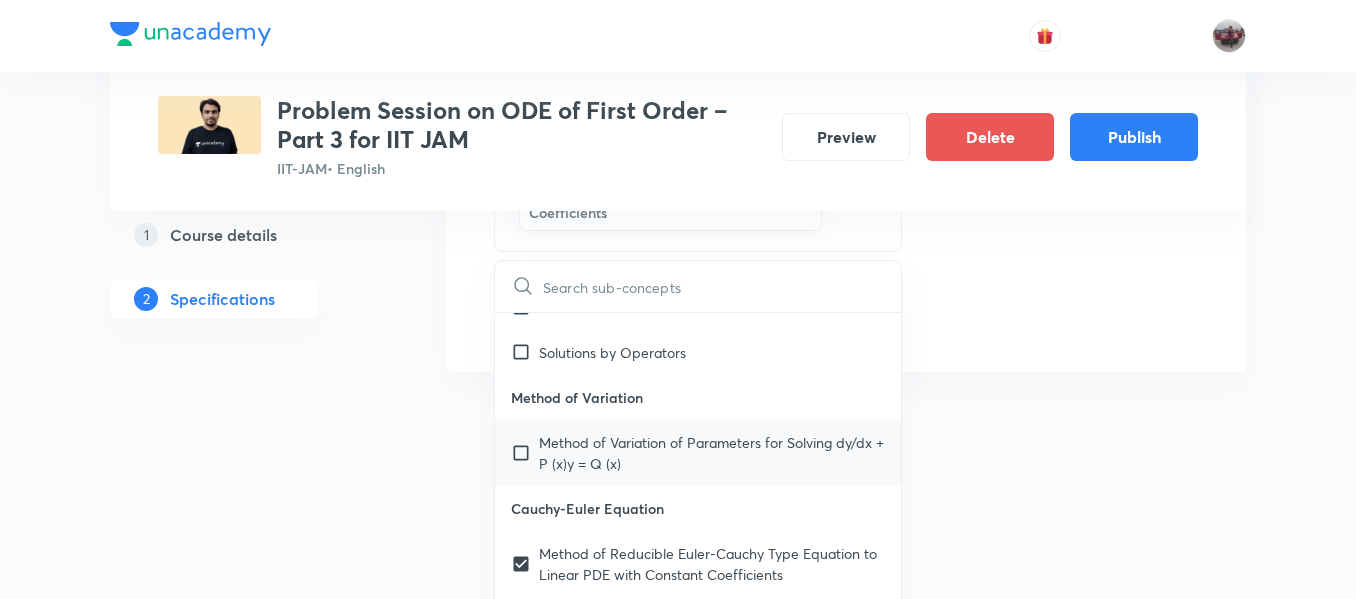 click at bounding box center (525, 453) 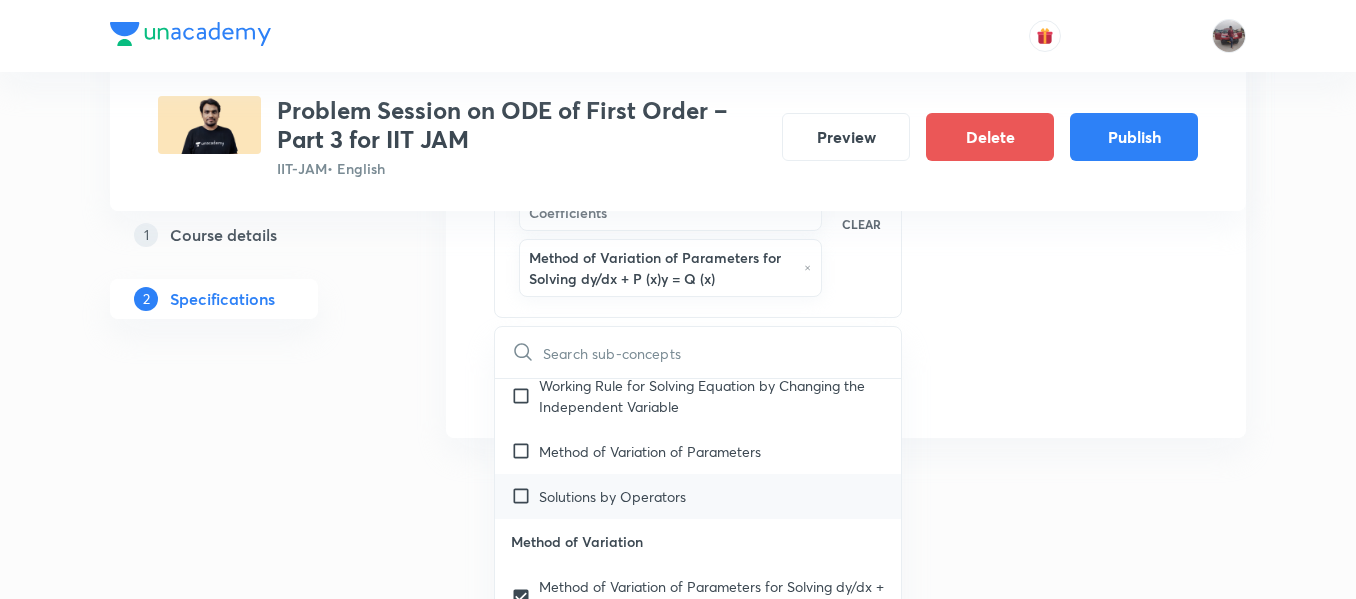 scroll, scrollTop: 1491, scrollLeft: 0, axis: vertical 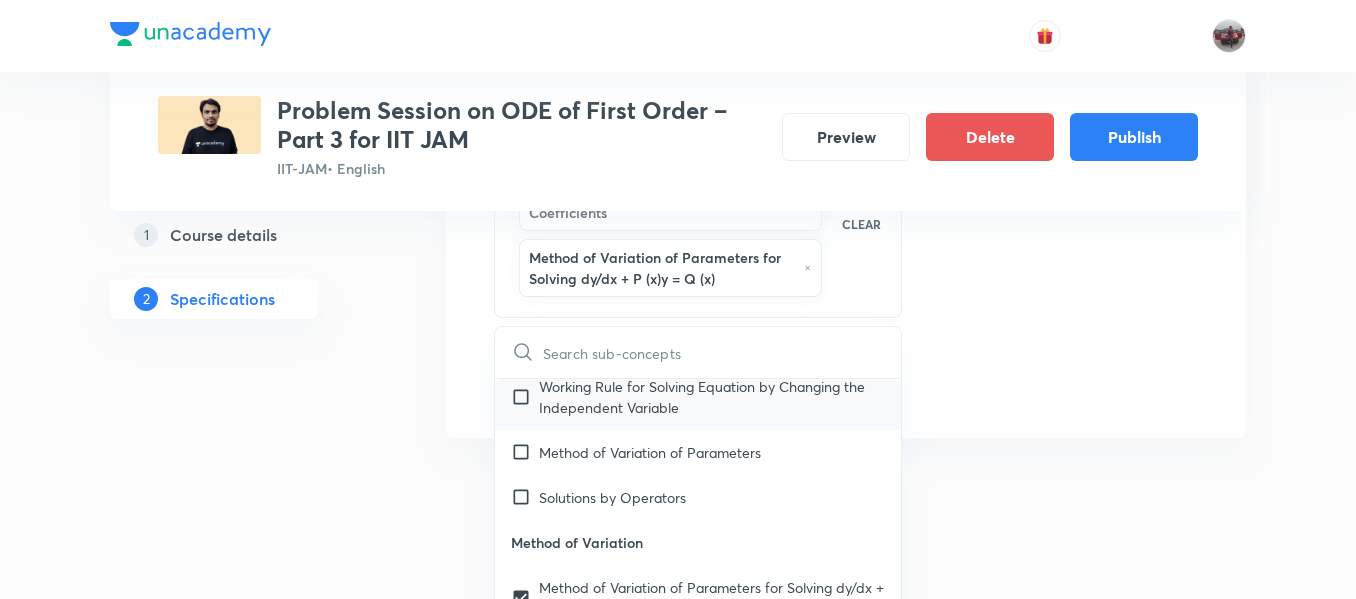 click at bounding box center (525, 397) 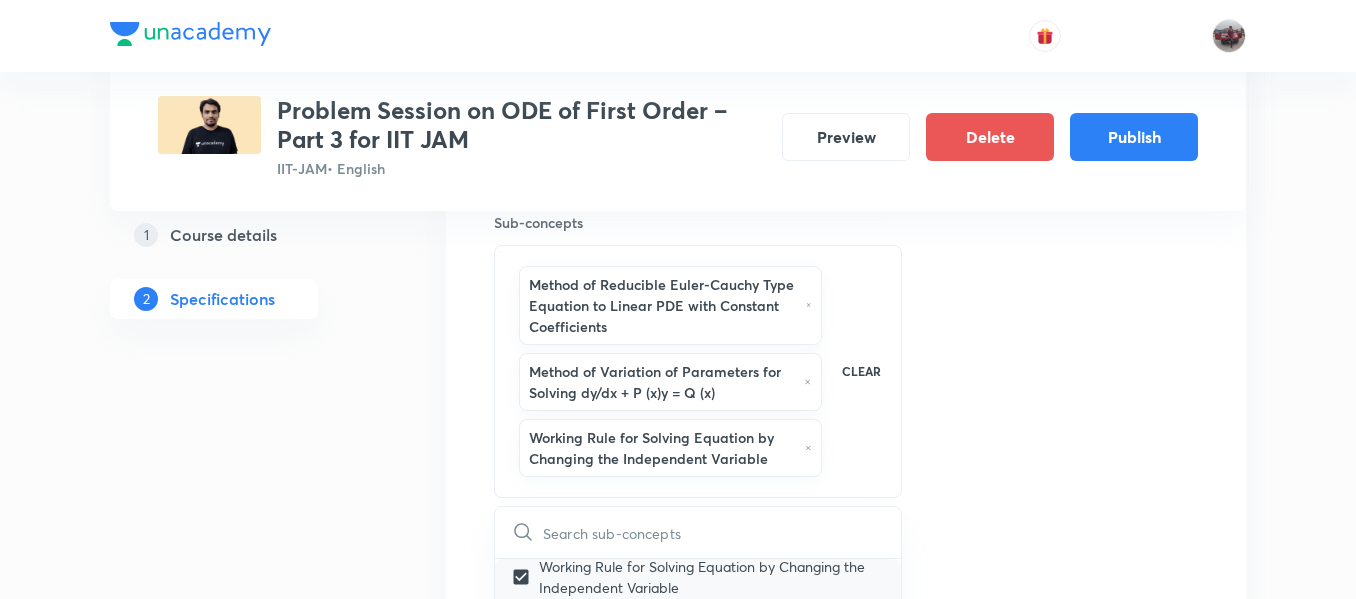 scroll, scrollTop: 490, scrollLeft: 0, axis: vertical 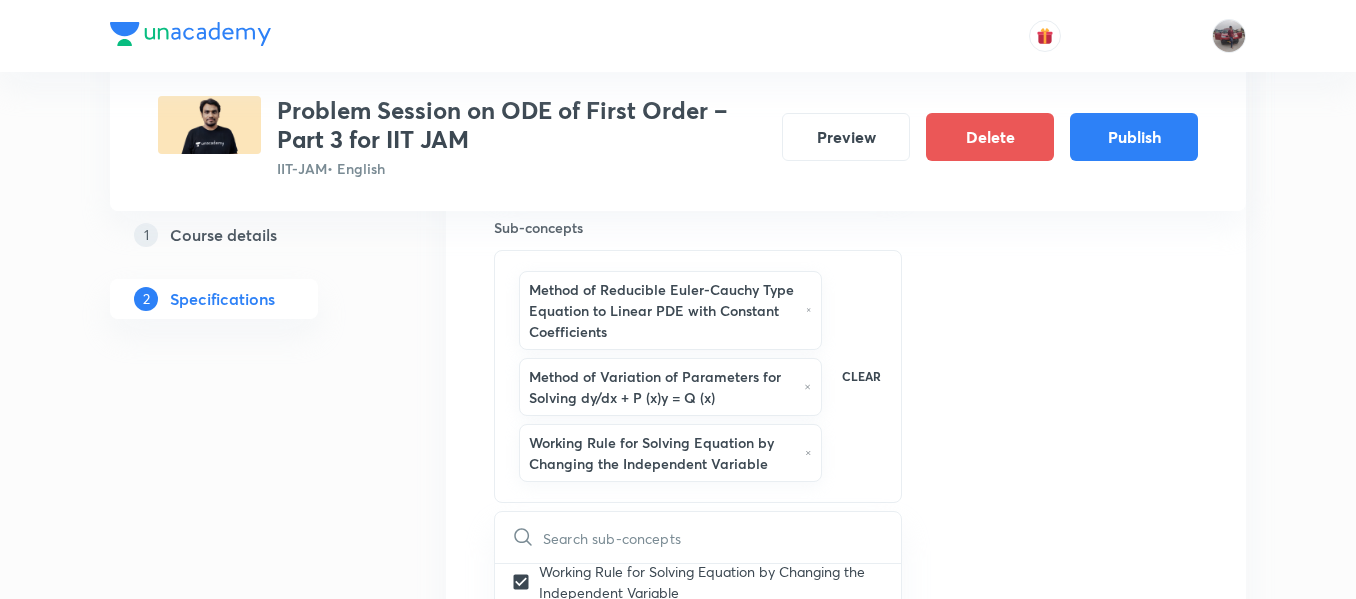 click on "Special Classes Problem Session on ODE of First Order – Part 3 for IIT JAM IIT-JAM   • English Preview Delete Publish 1 Course details 2 Specifications Target exams IIT JAM IIT-JAM - Mathematics ​ Topics Mathematics ->  Differential Equations ​ Sub-concepts Method of Reducible Euler-Cauchy Type Equation to Linear PDE with Constant Coefficients Method of Variation of Parameters for Solving dy/dx + P (x)y = Q (x) Working Rule for Solving Equation by Changing the Independent Variable CLEAR ​ ODE of the First Order Separation of Variable Reducible to Separable Homogeneous Reducible to Homogeneous Exact Reducible to Exact Linear DE Bernoulli's Equation Integrating Factor Method Standard Integrals Exact Differential Equations Working Rule for Solving Exact Equations Condition of Exactness of a Linear Differential Equation of Order n Integrating Factor Exactness of Non-Linear Equations-Solution by Trial Integrating Factor Reducible of Exact All Form Orthogonal Trajectories Cartesian Form and Polar Form" at bounding box center (678, 136) 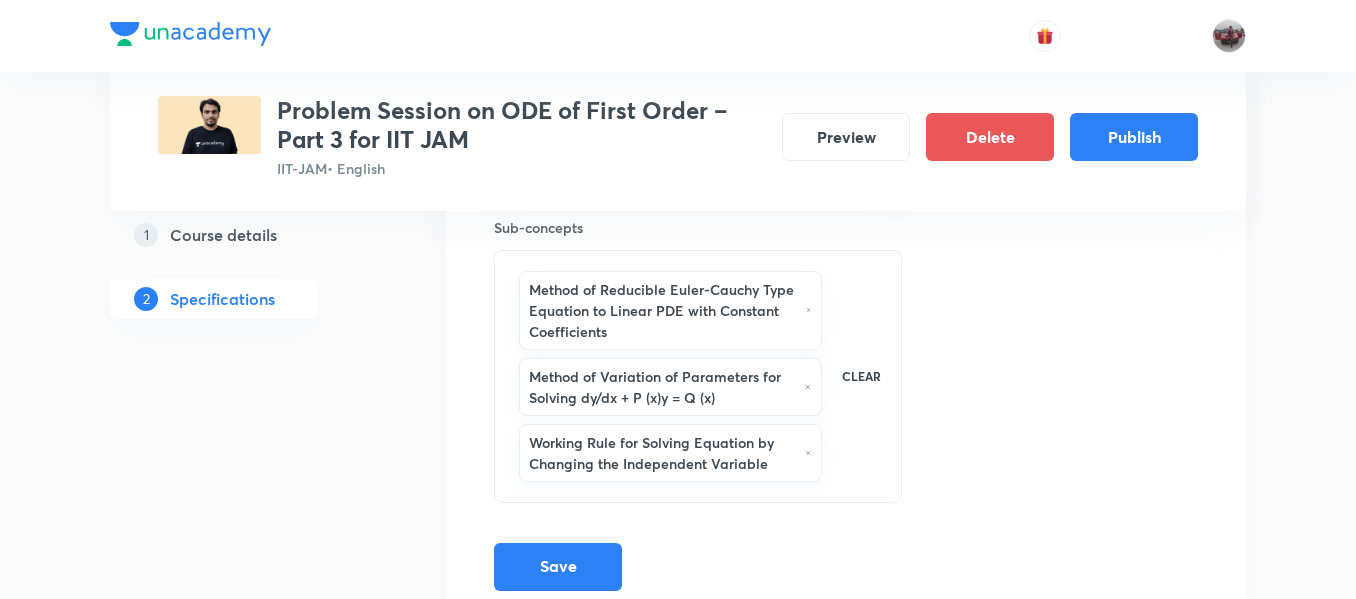 scroll, scrollTop: 578, scrollLeft: 0, axis: vertical 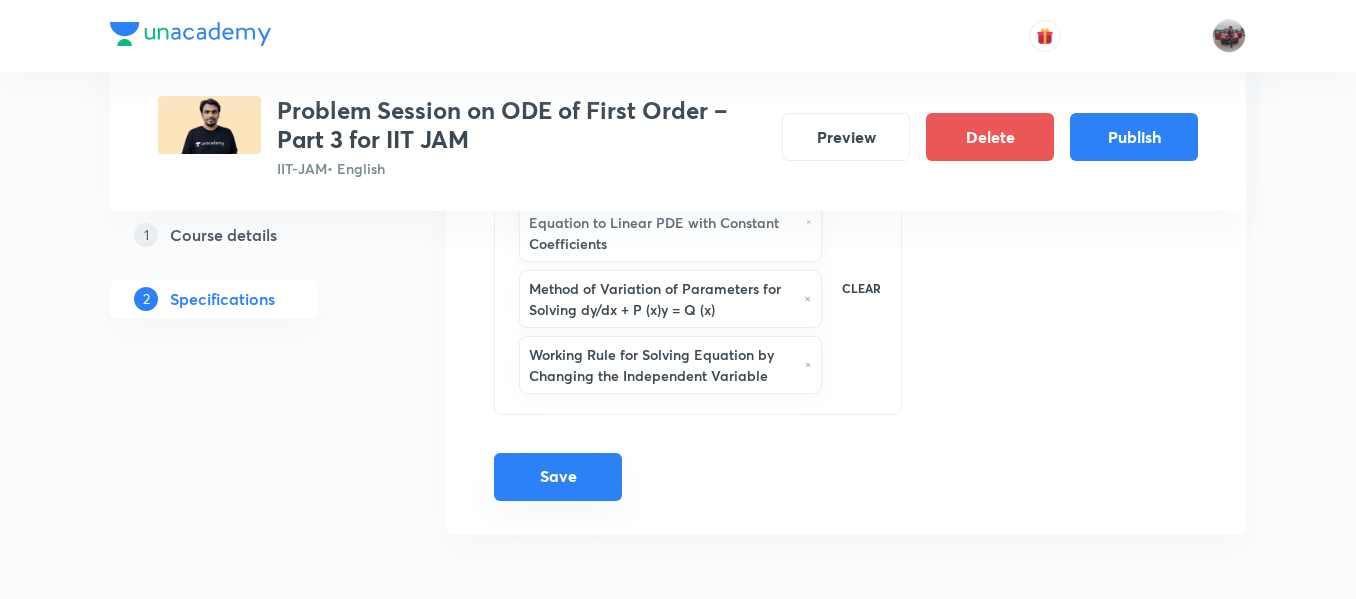 click on "Save" at bounding box center (558, 477) 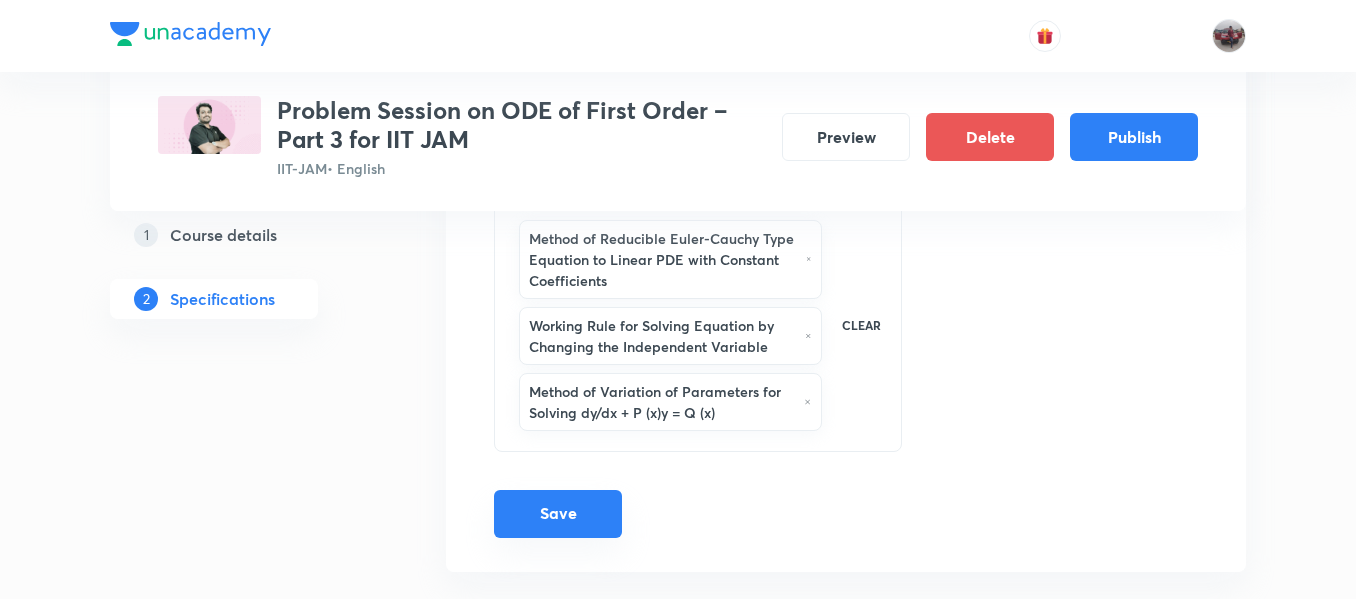 click on "Save" at bounding box center (558, 514) 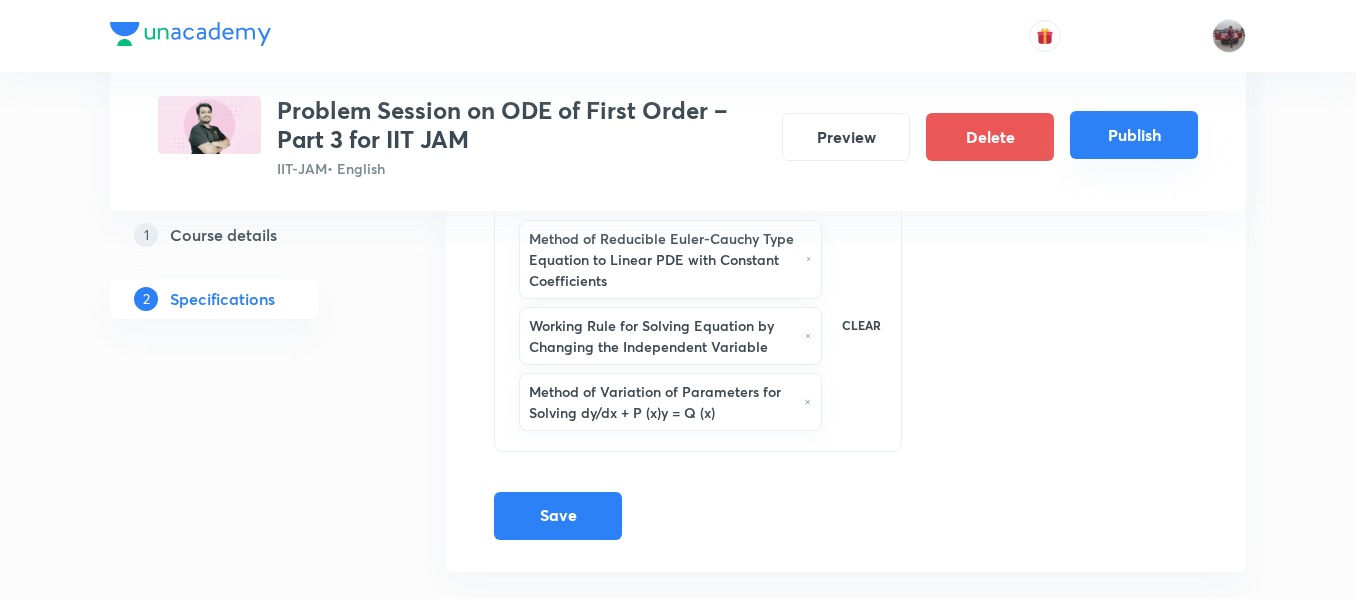 click on "Publish" at bounding box center [1134, 135] 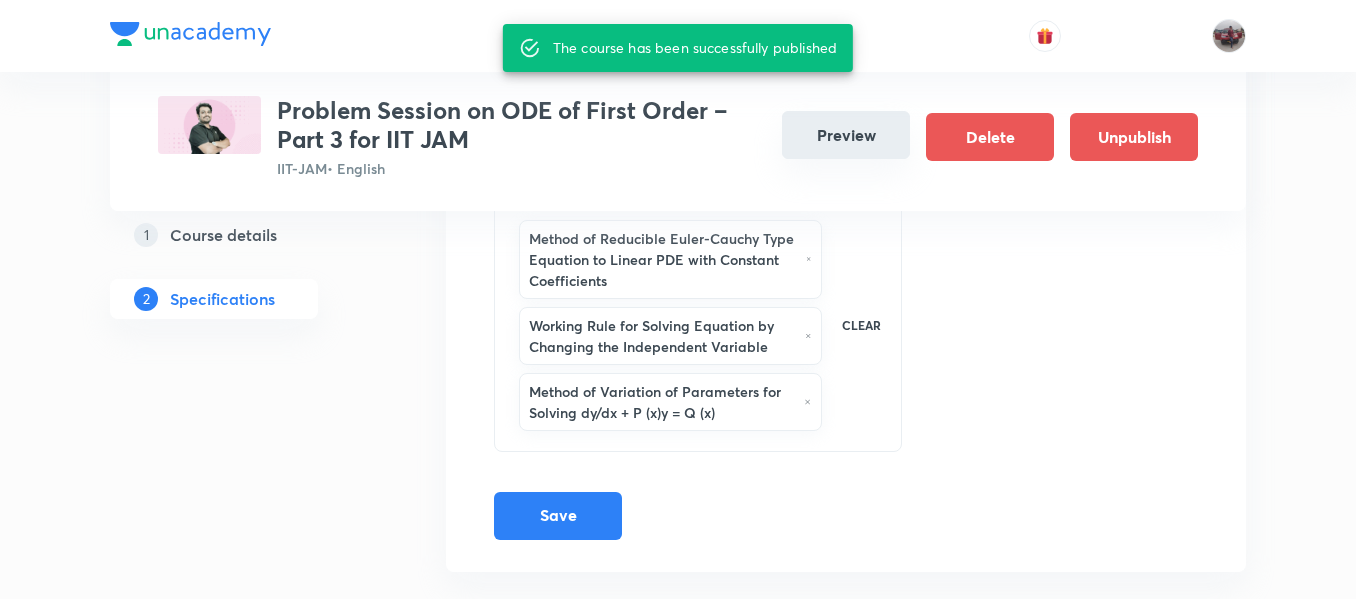 click on "Preview" at bounding box center (846, 135) 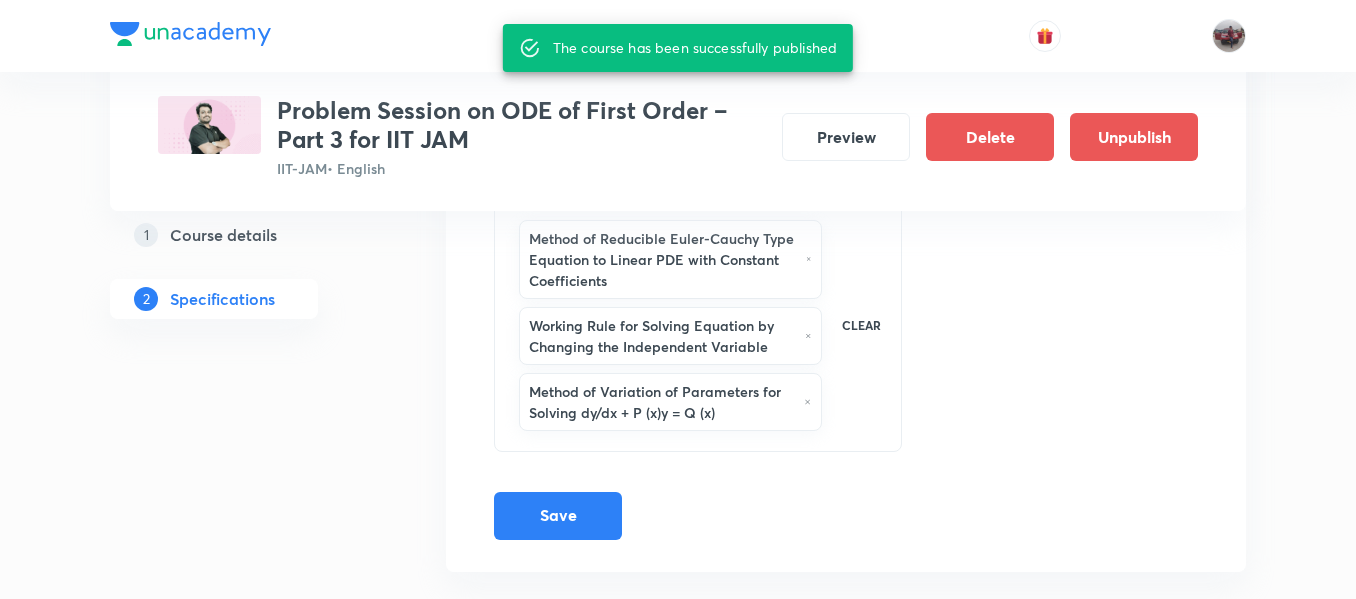 scroll, scrollTop: 0, scrollLeft: 0, axis: both 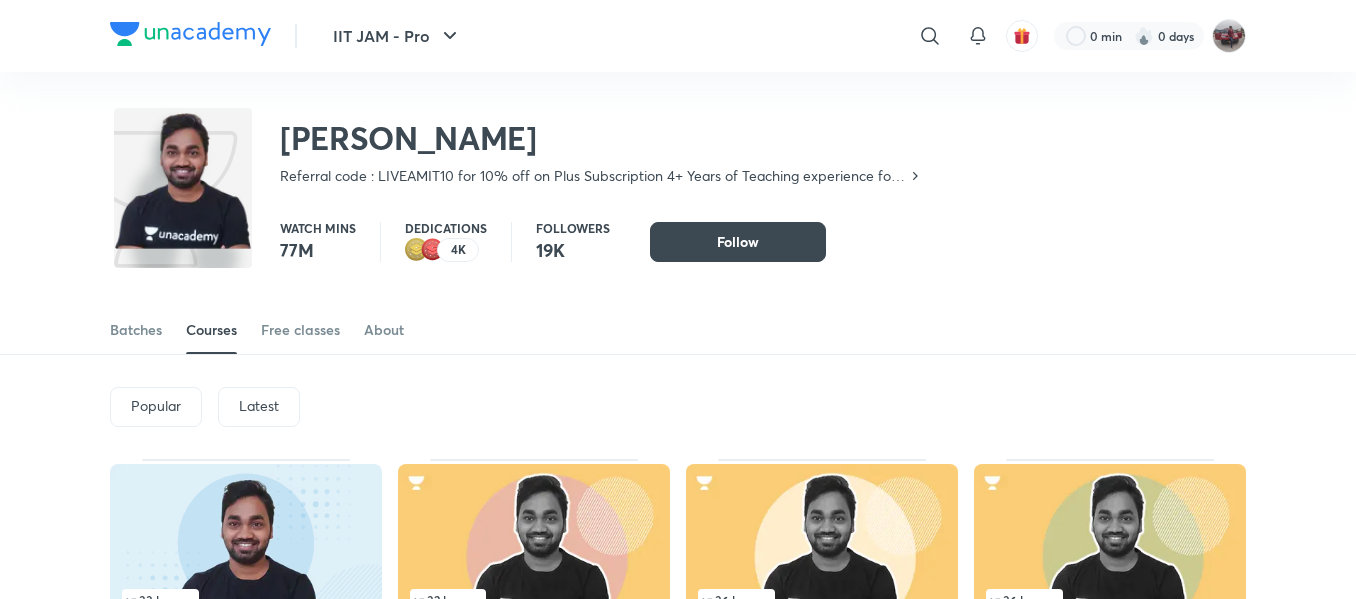 click on "Free classes" at bounding box center [300, 330] 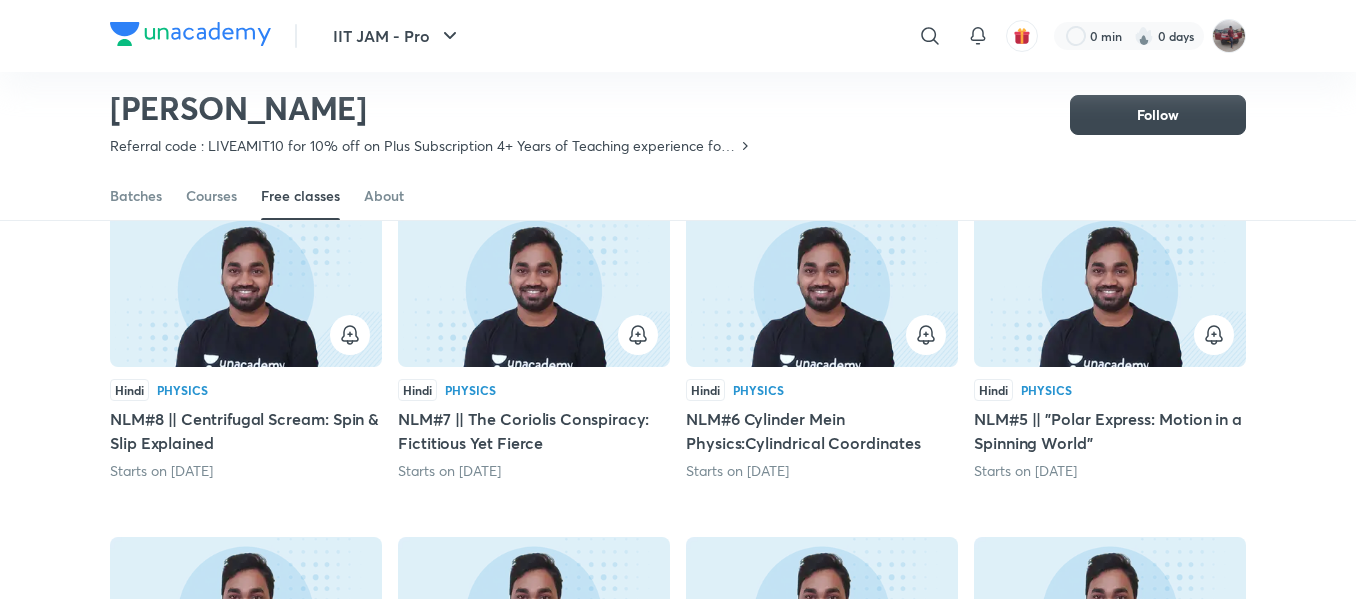 scroll, scrollTop: 189, scrollLeft: 0, axis: vertical 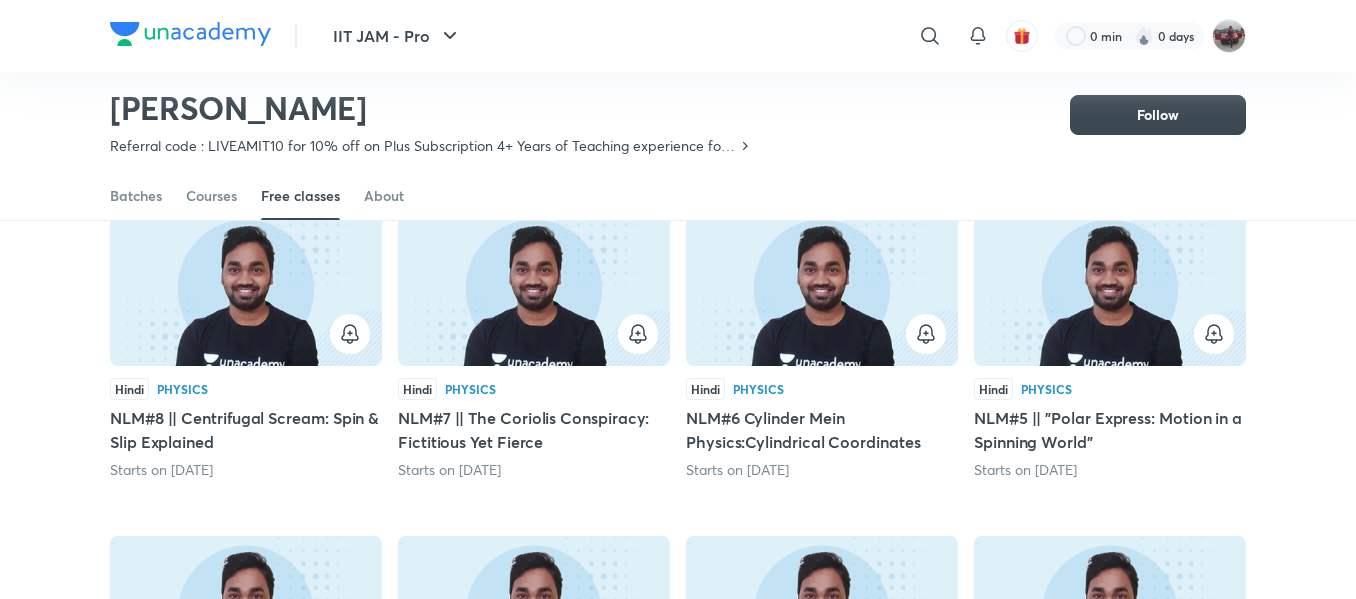 click at bounding box center [822, 288] 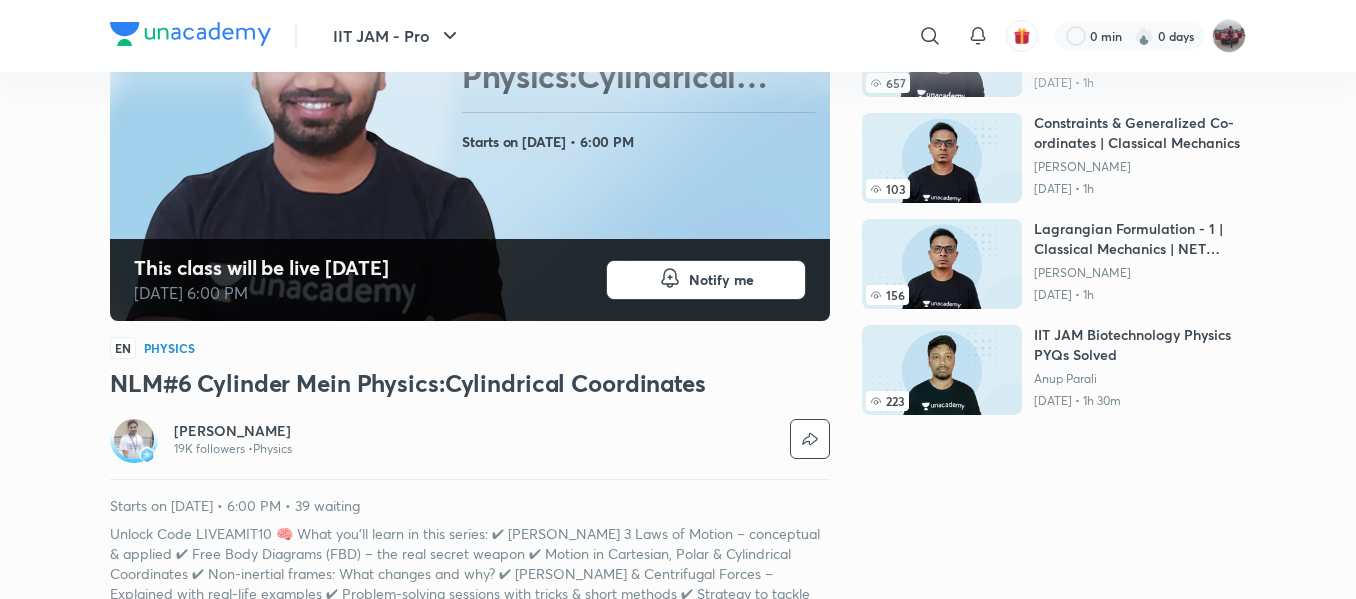 scroll, scrollTop: 294, scrollLeft: 0, axis: vertical 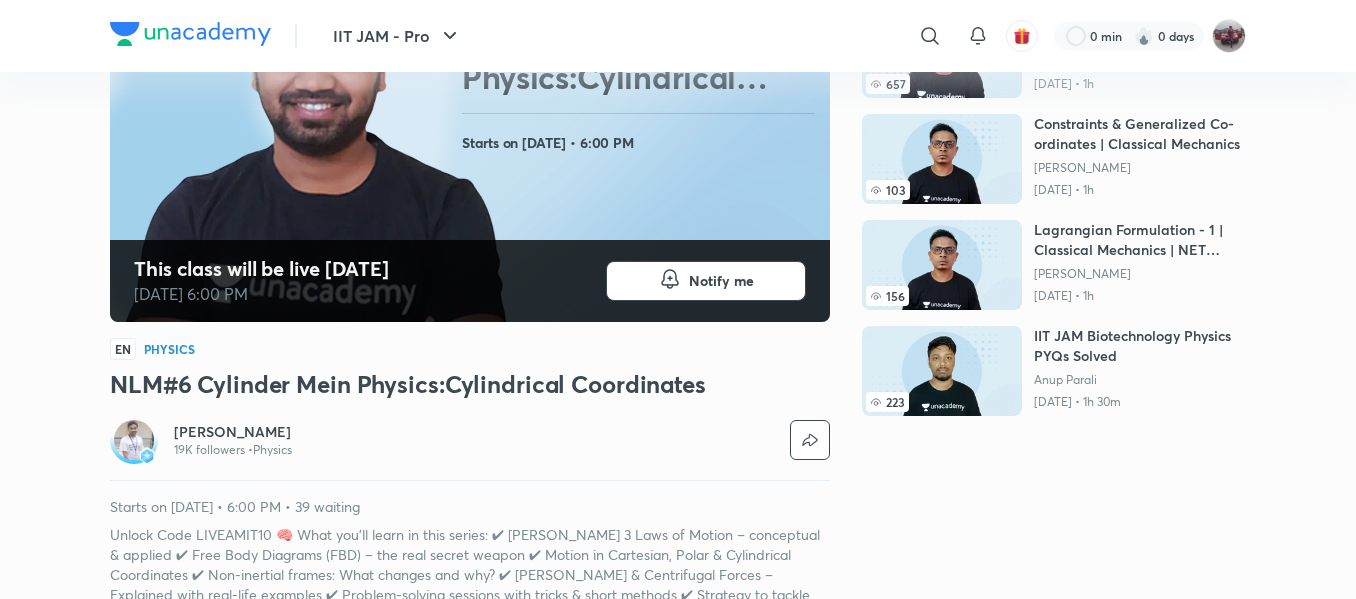 click on "NLM#6 Cylinder Mein Physics:Cylindrical Coordinates" at bounding box center (470, 384) 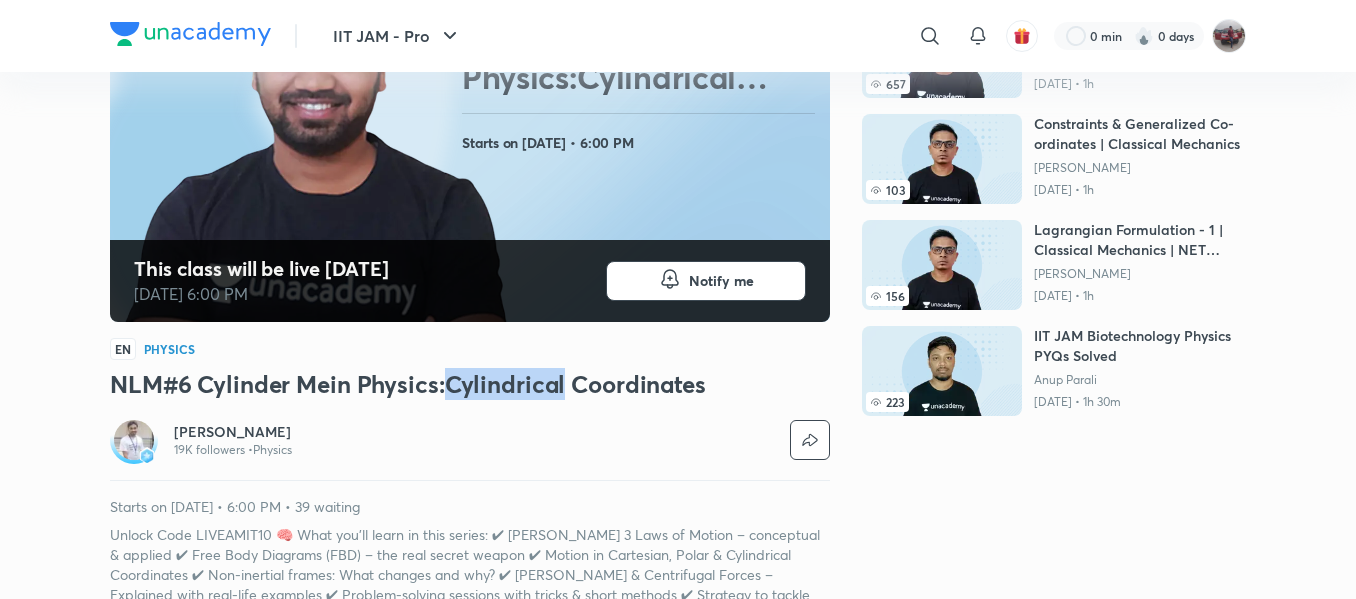 click on "NLM#6 Cylinder Mein Physics:Cylindrical Coordinates" at bounding box center [470, 384] 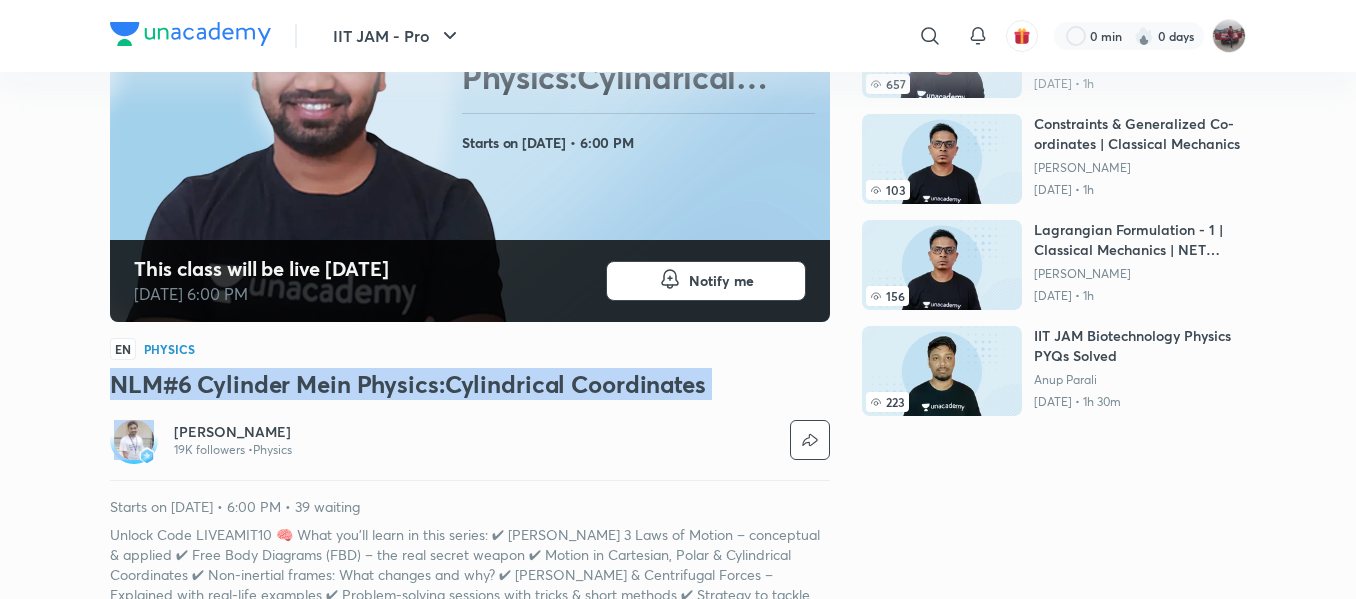 click on "NLM#6 Cylinder Mein Physics:Cylindrical Coordinates" at bounding box center (470, 384) 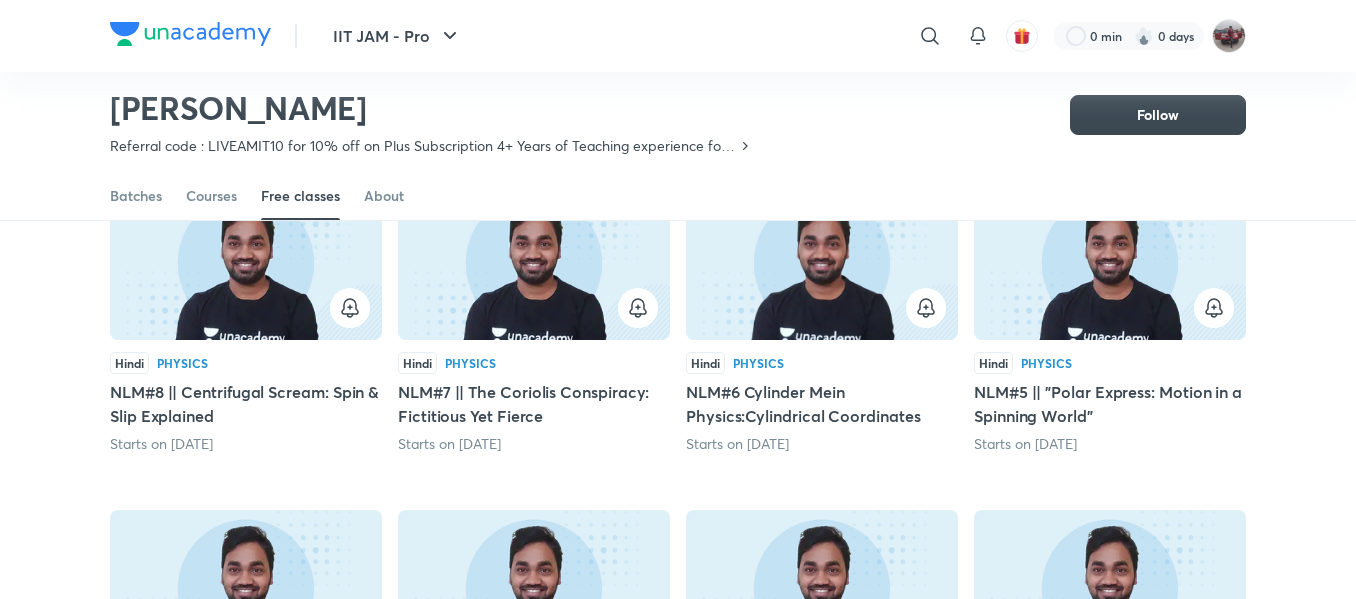 scroll, scrollTop: 214, scrollLeft: 0, axis: vertical 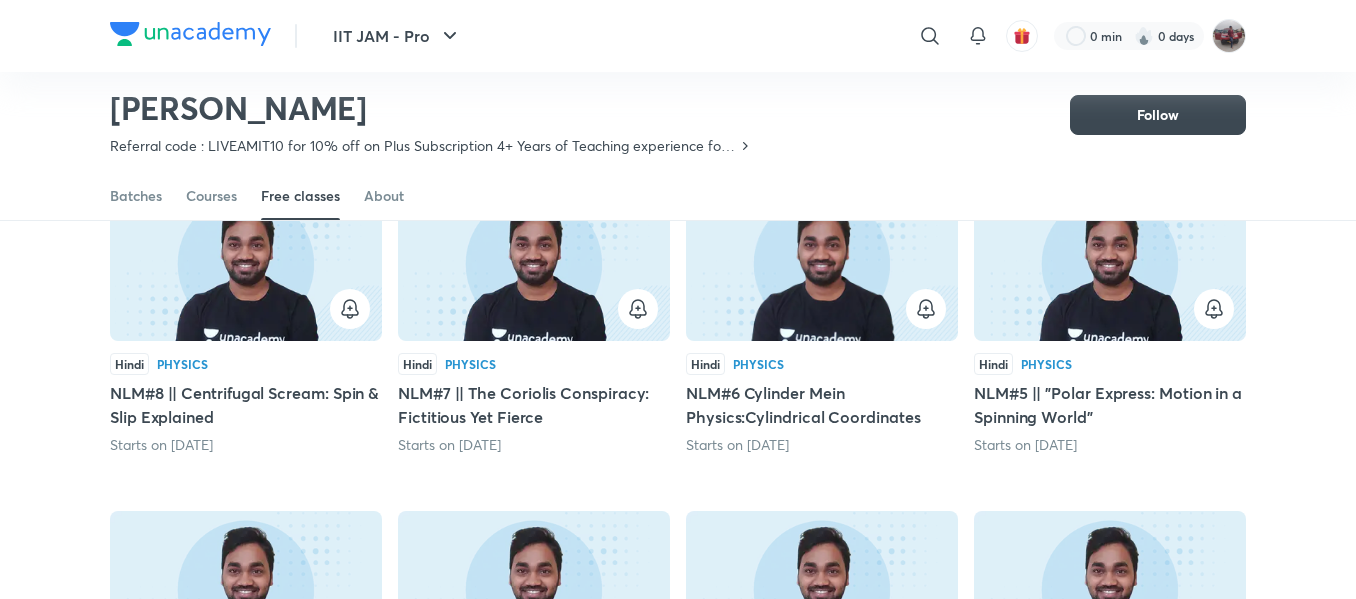 click at bounding box center [246, 263] 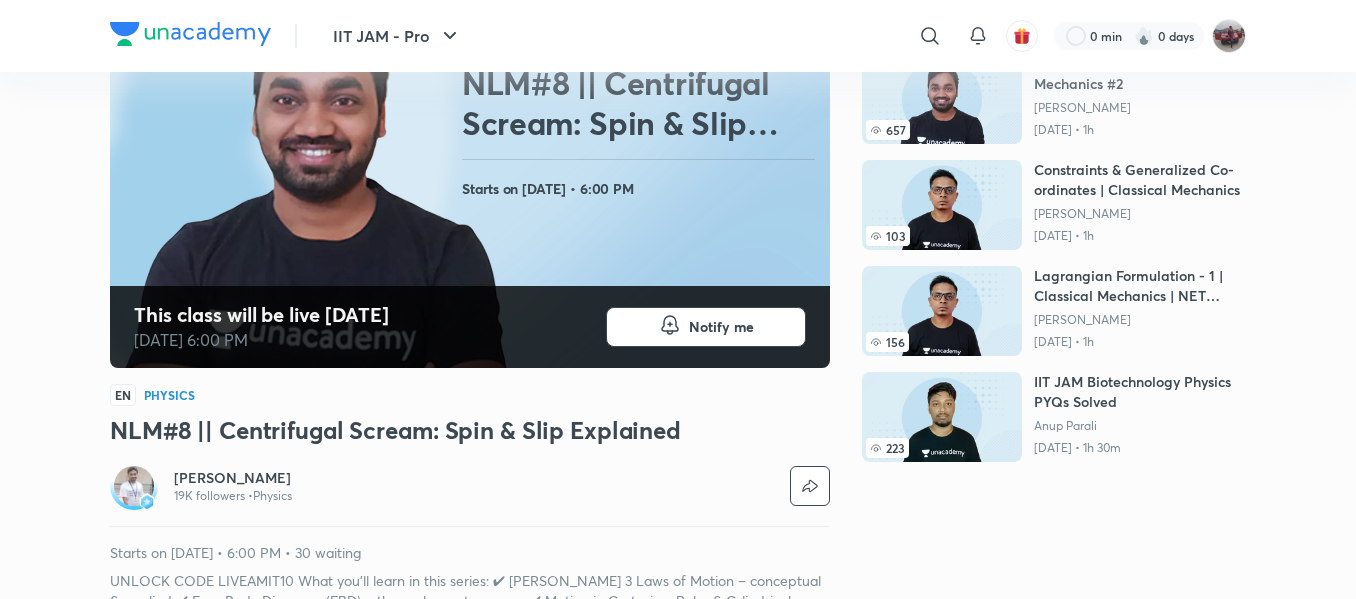 scroll, scrollTop: 251, scrollLeft: 0, axis: vertical 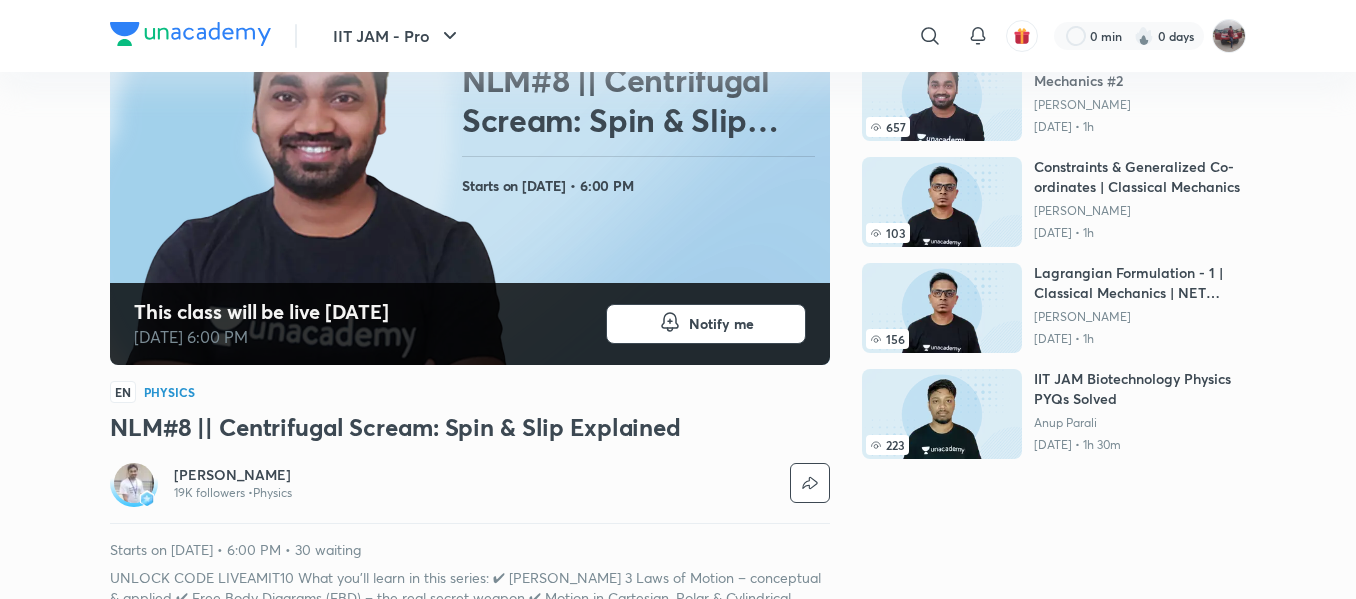 click on "NLM#8 || Centrifugal Scream: Spin & Slip Explained" at bounding box center (470, 427) 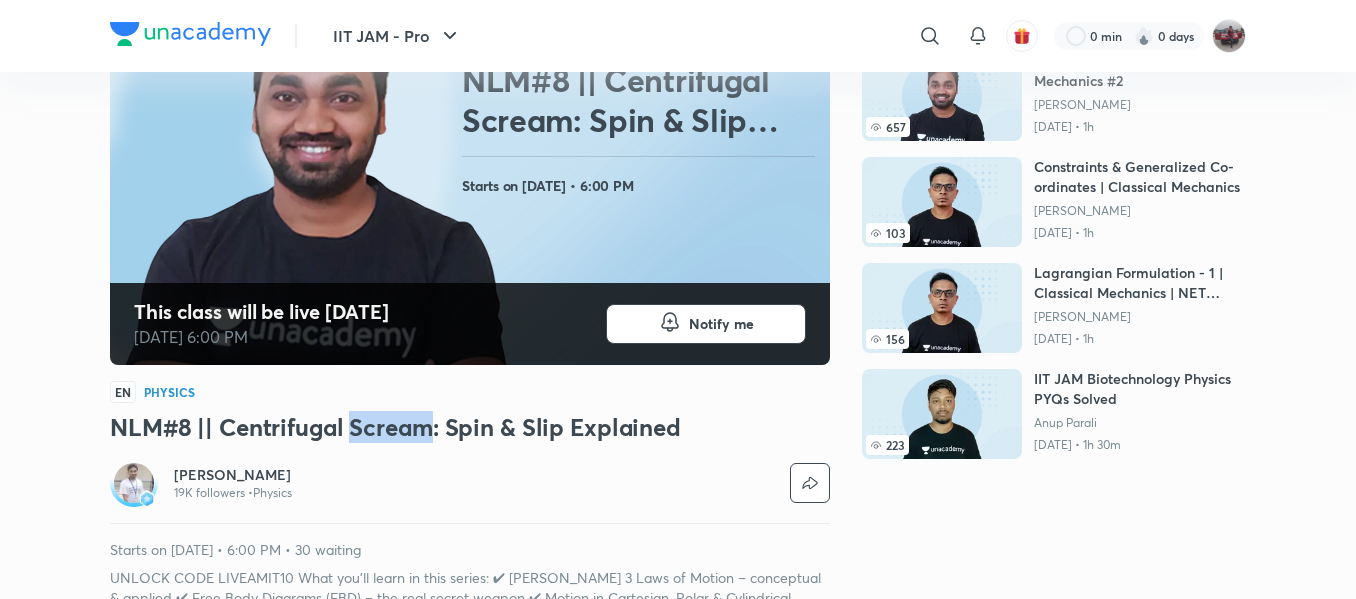click on "NLM#8 || Centrifugal Scream: Spin & Slip Explained" at bounding box center [470, 427] 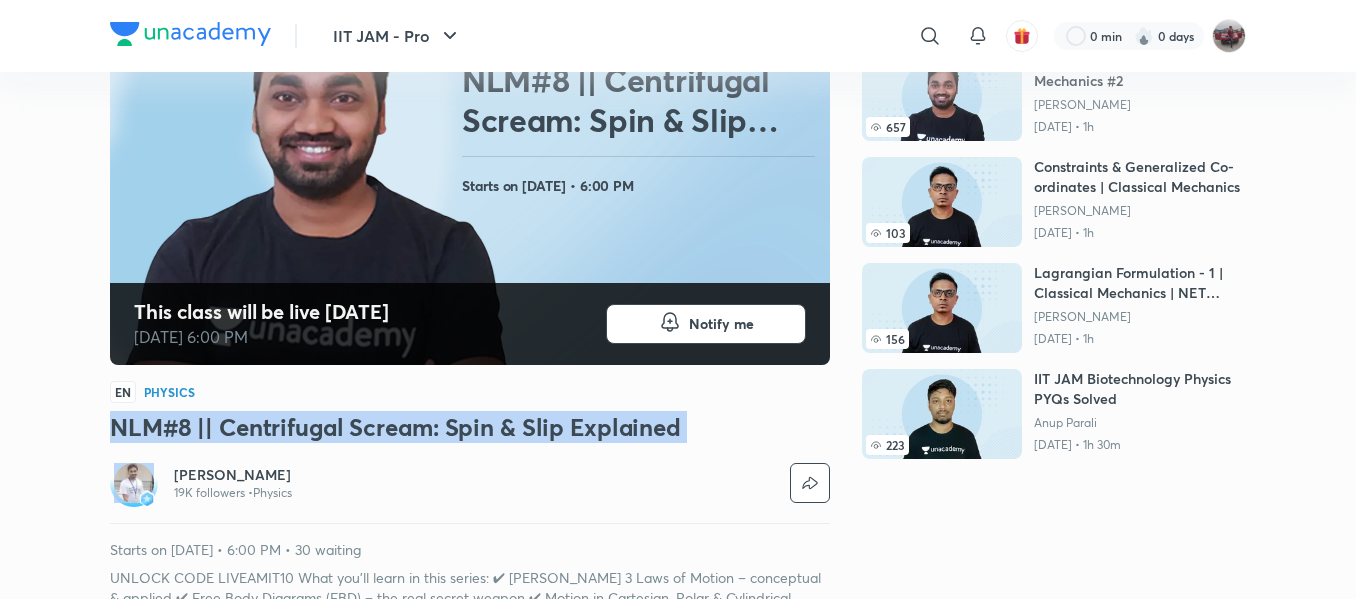 click on "NLM#8 || Centrifugal Scream: Spin & Slip Explained" at bounding box center [470, 427] 